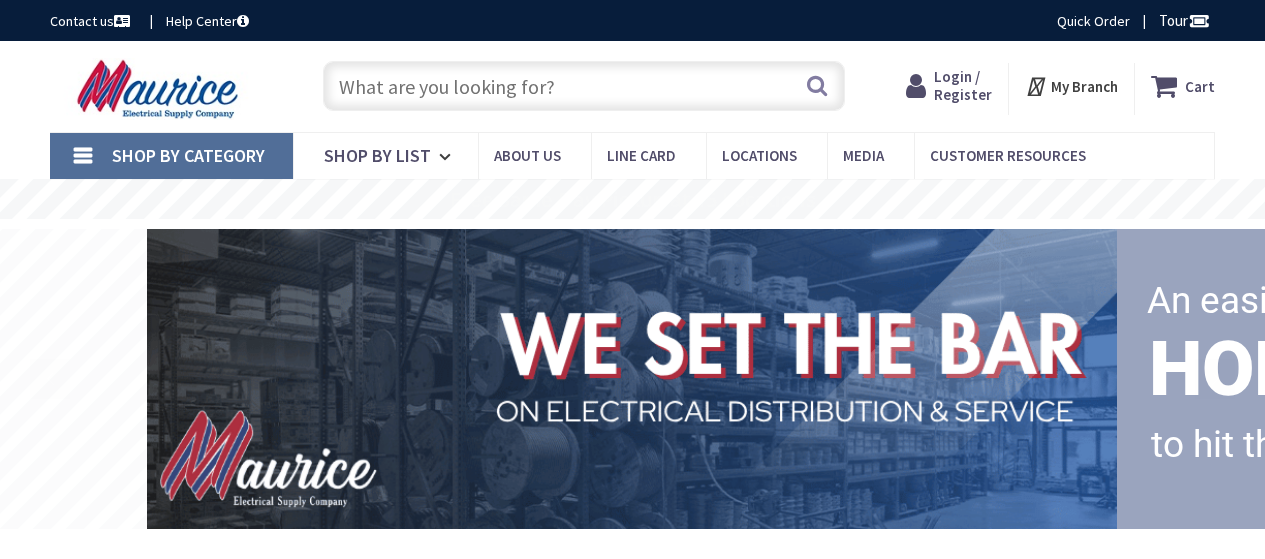 scroll, scrollTop: 0, scrollLeft: 0, axis: both 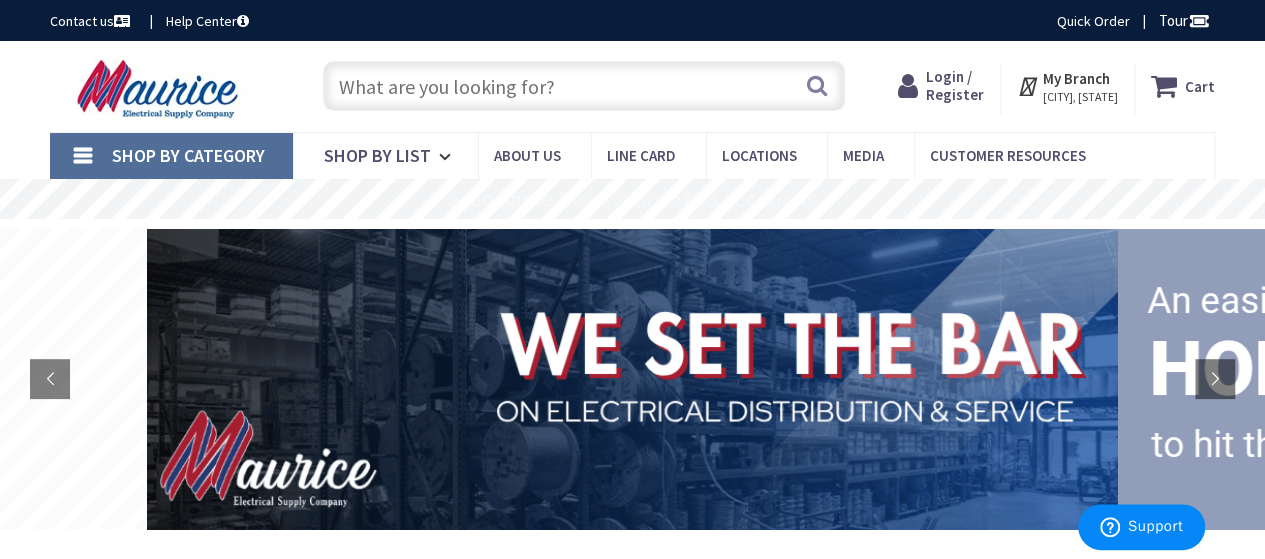 click on "Login / Register" at bounding box center [955, 85] 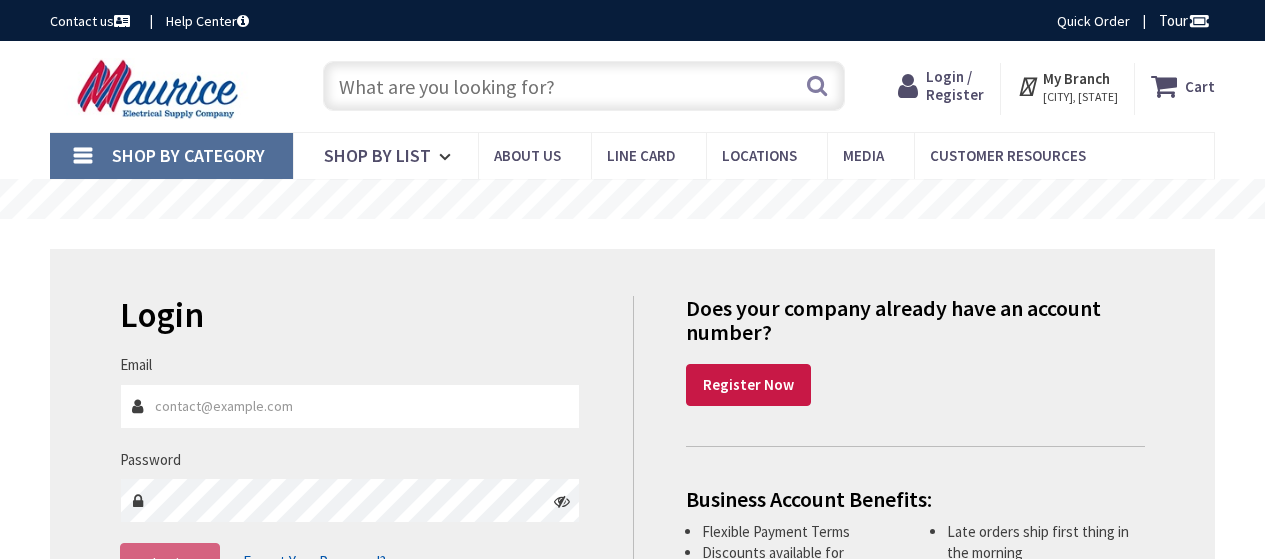 scroll, scrollTop: 0, scrollLeft: 0, axis: both 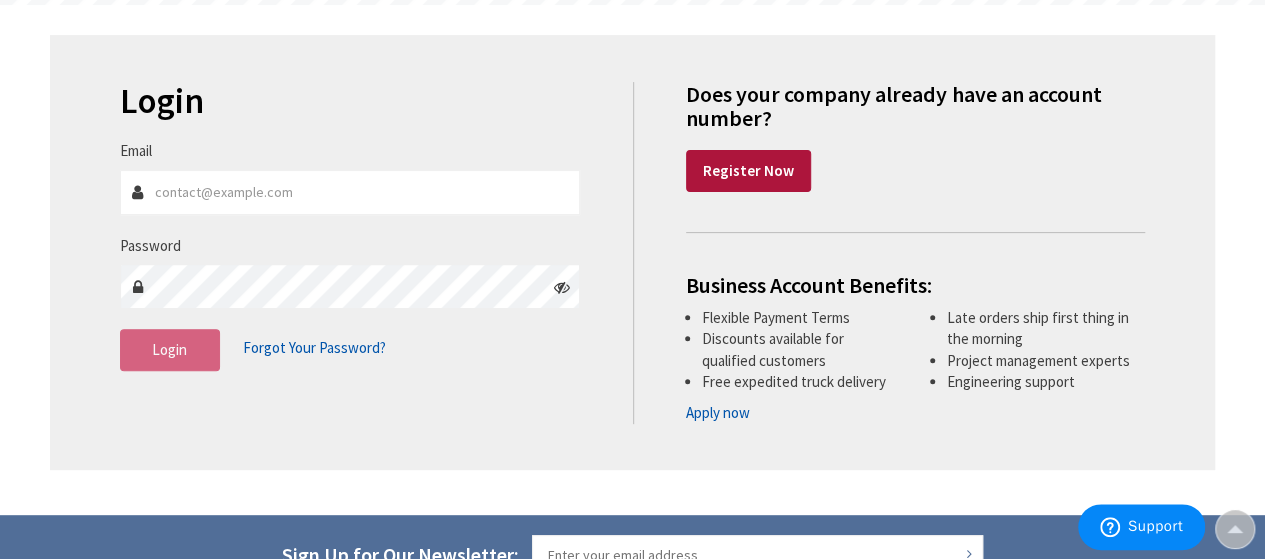 click on "Register Now" at bounding box center (748, 170) 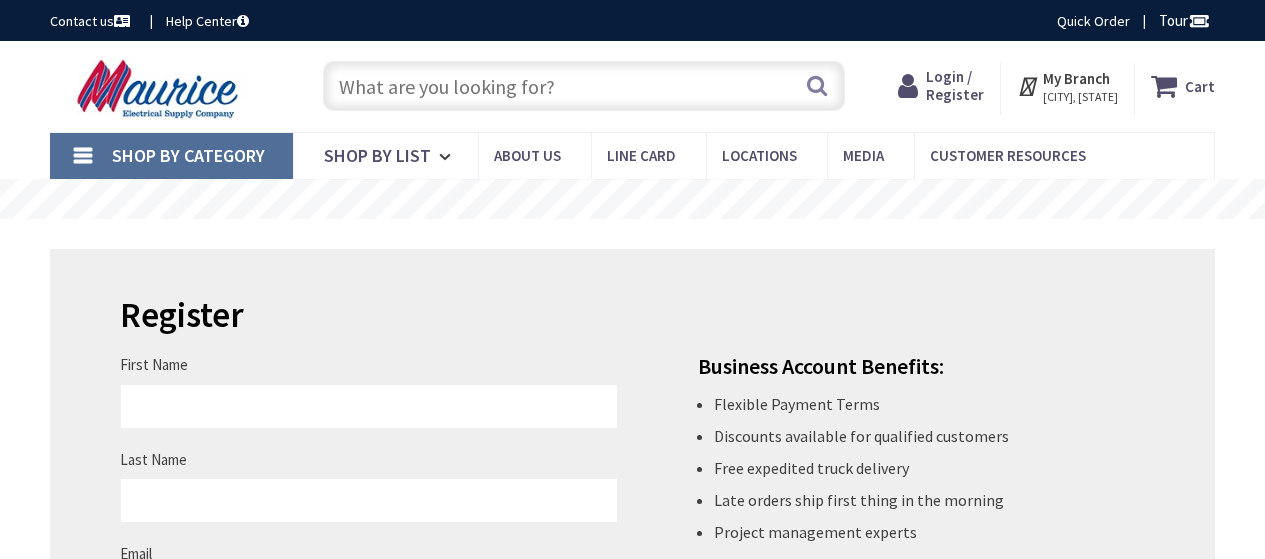 scroll, scrollTop: 0, scrollLeft: 0, axis: both 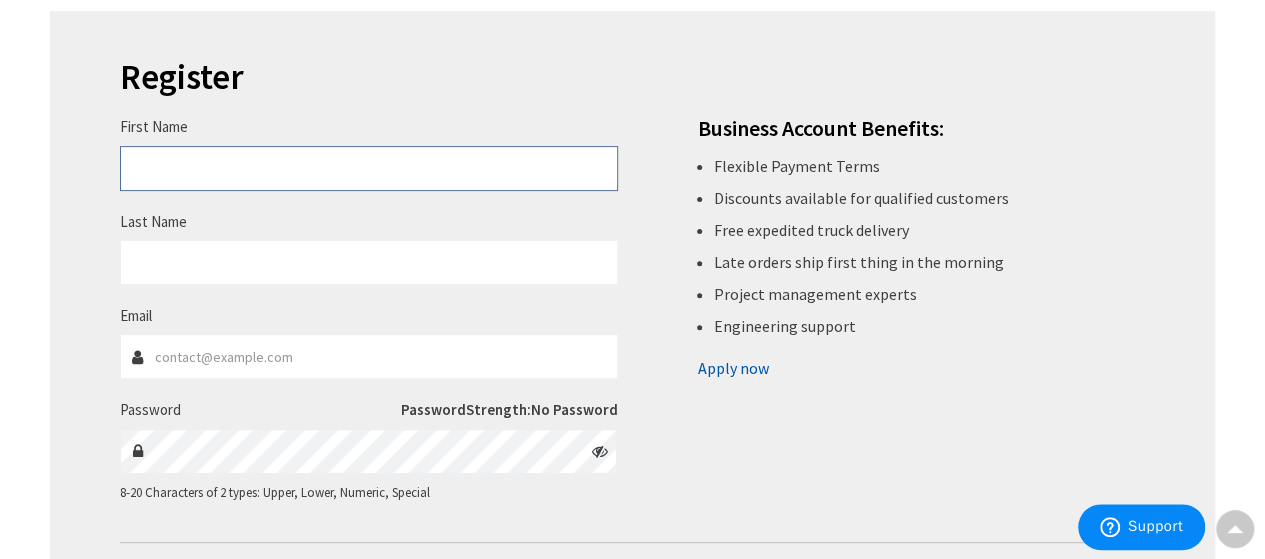 click on "First Name" at bounding box center [369, 168] 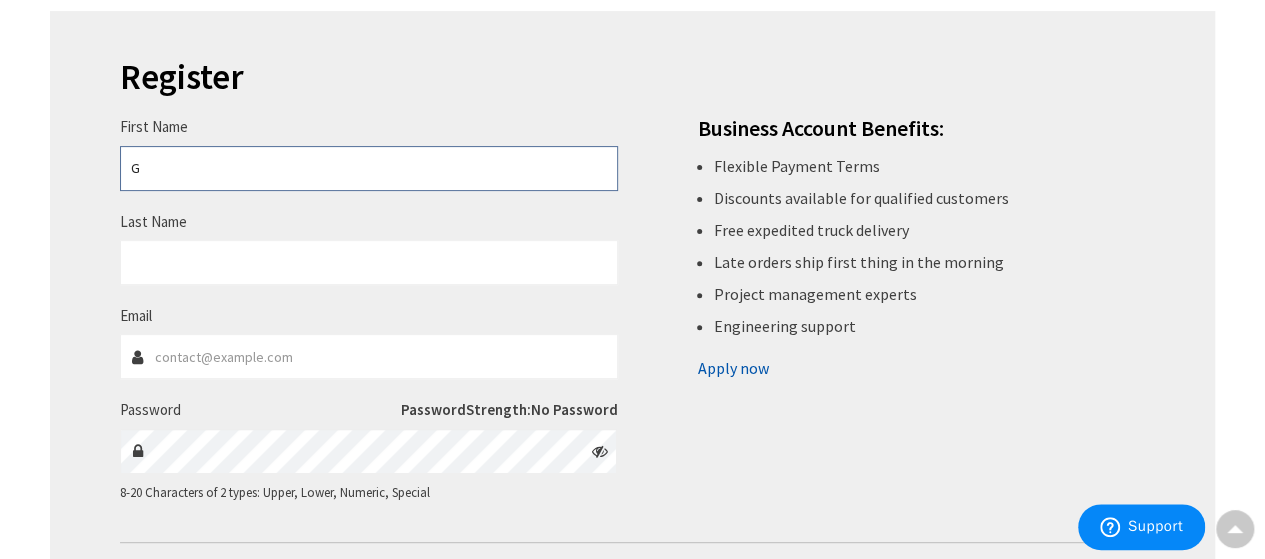 drag, startPoint x: 378, startPoint y: 182, endPoint x: 380, endPoint y: 192, distance: 10.198039 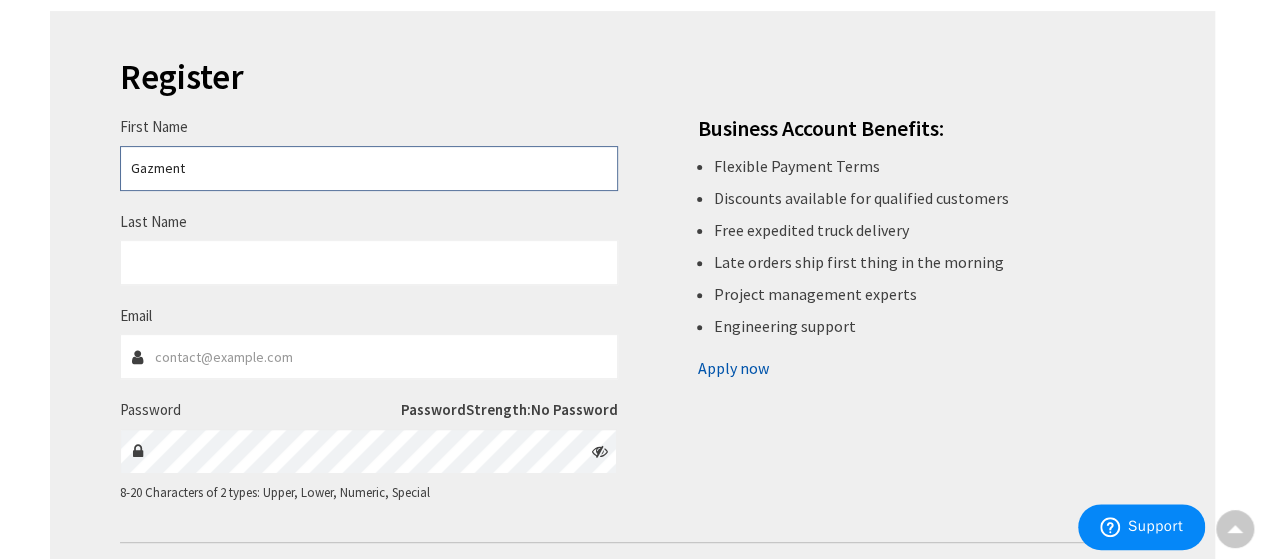 type on "Gazment" 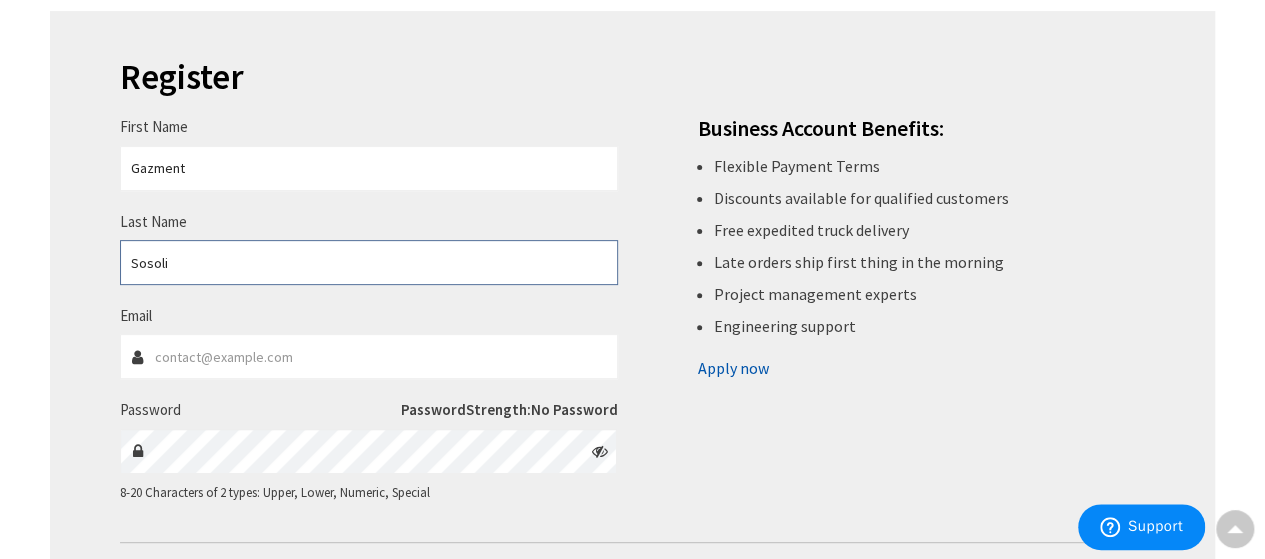 type on "Sosoli" 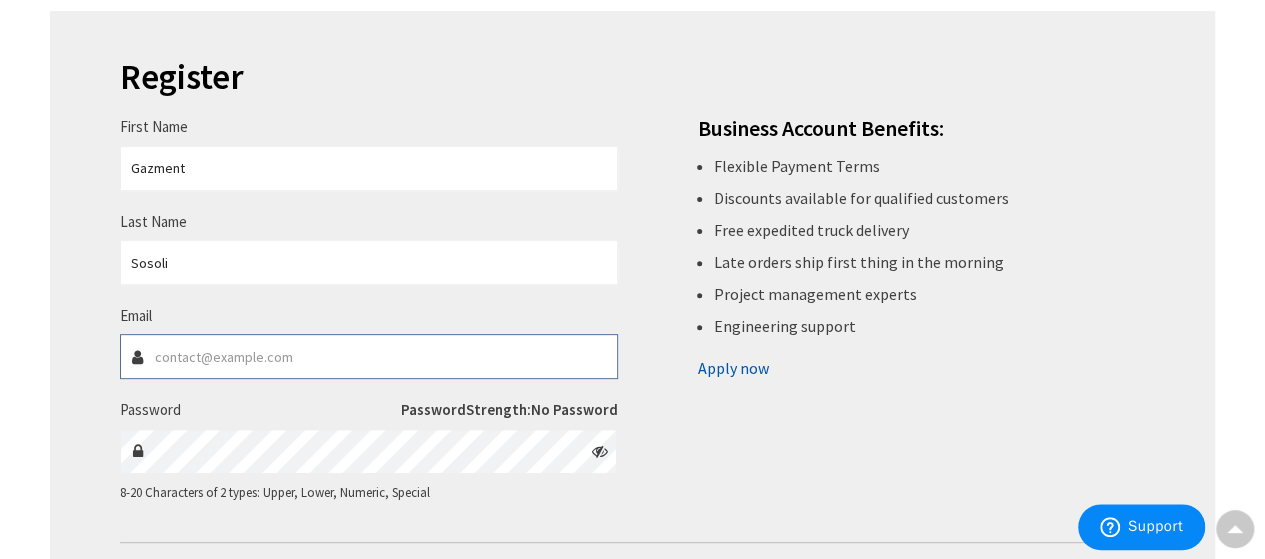 click on "Email" at bounding box center (369, 356) 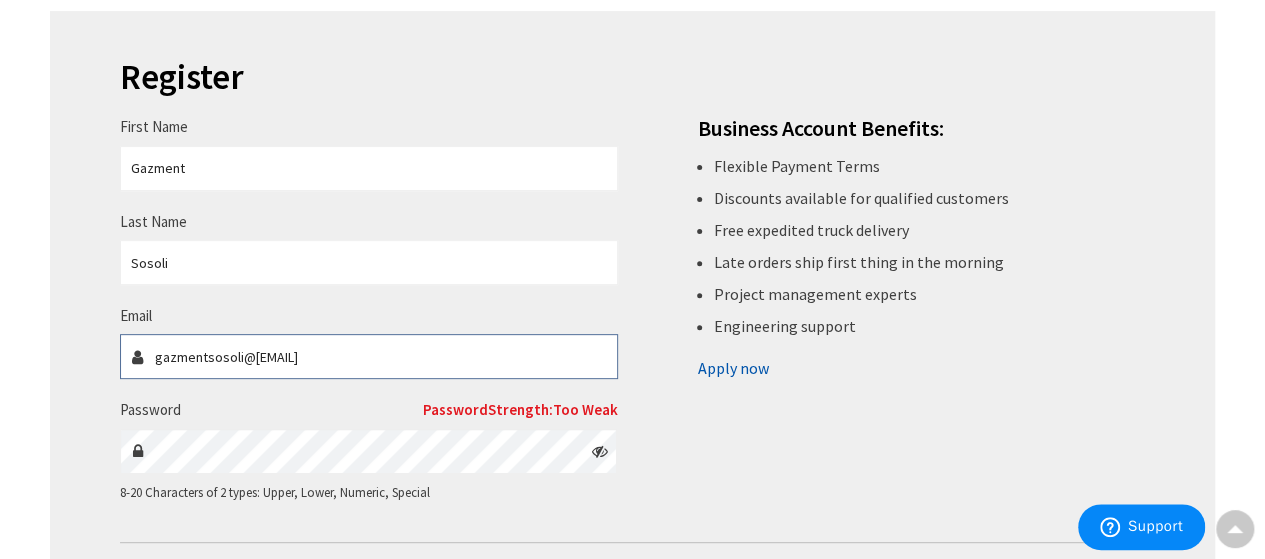 type on "gazmentsosoli@electricadvantage.com" 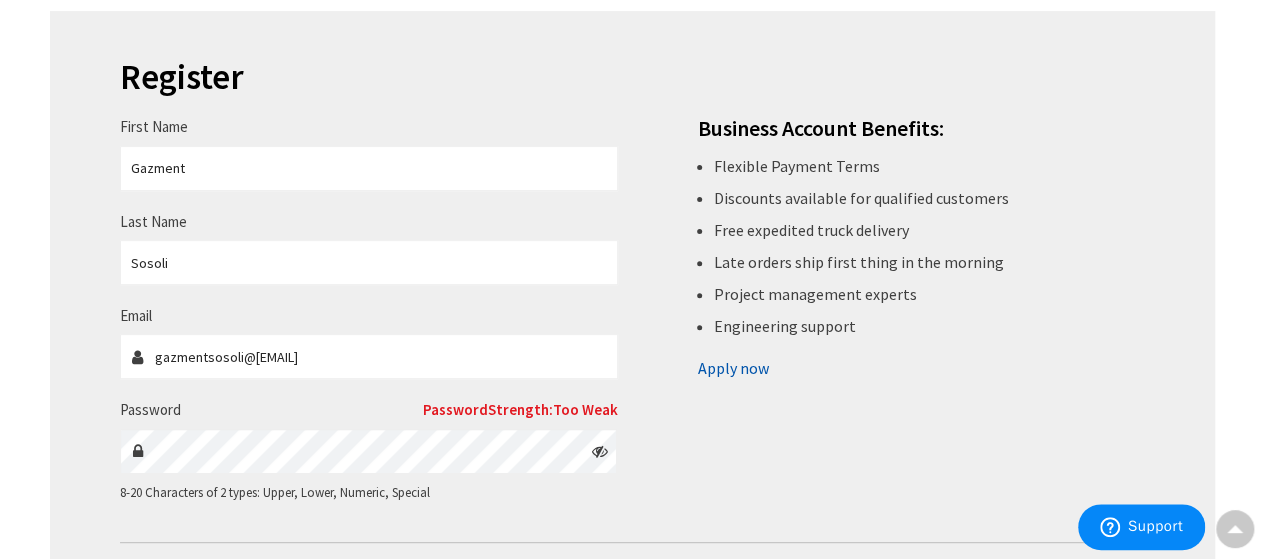 click on "Business Account Benefits:
Flexible Payment Terms
Discounts available for qualified customers
Free expedited truck delivery
Late orders ship first thing in the morning
Project management experts
Engineering support
Apply now" at bounding box center [897, 250] 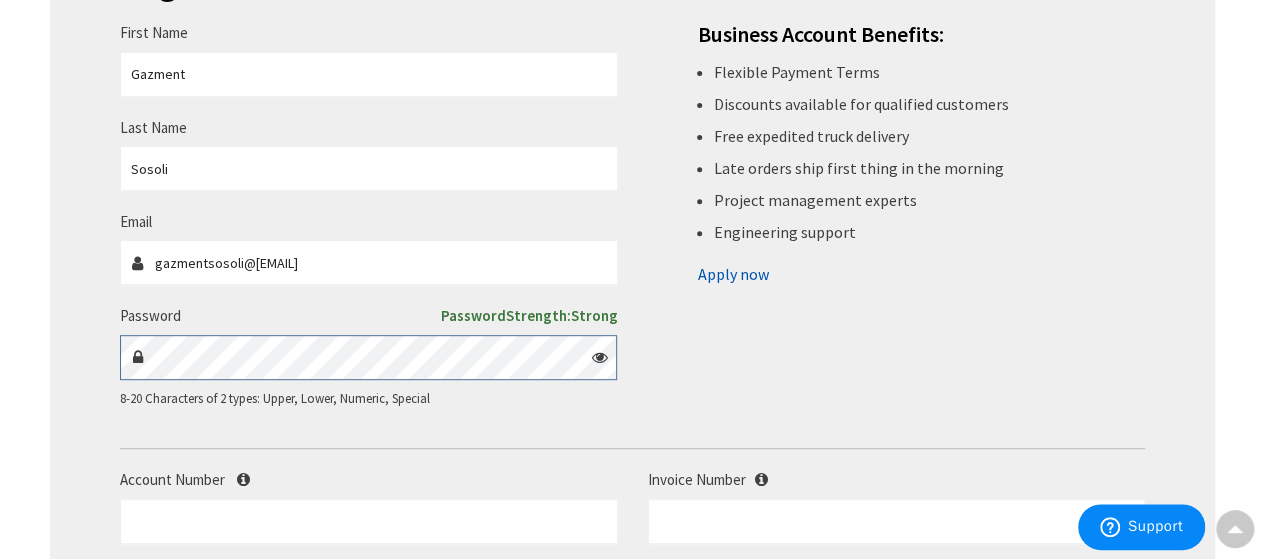 scroll, scrollTop: 333, scrollLeft: 0, axis: vertical 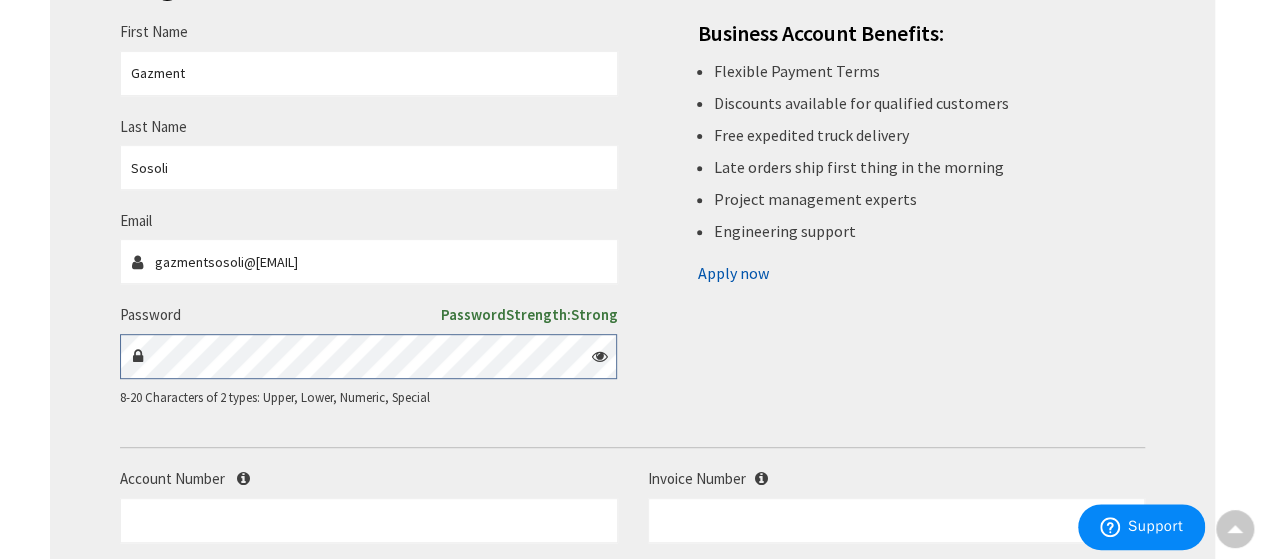 click on "First Name
Gazment
Last Name
Sosoli
Email
gazmentsosoli@electricadvantage.com
Password
Password
Strength:
Strong" at bounding box center (369, 224) 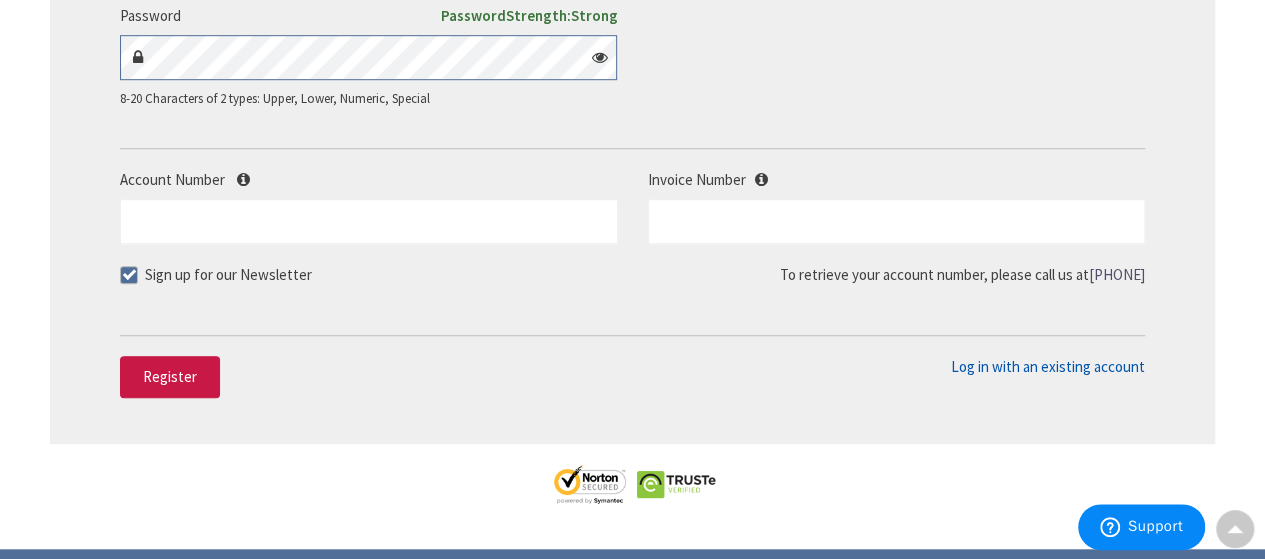scroll, scrollTop: 634, scrollLeft: 0, axis: vertical 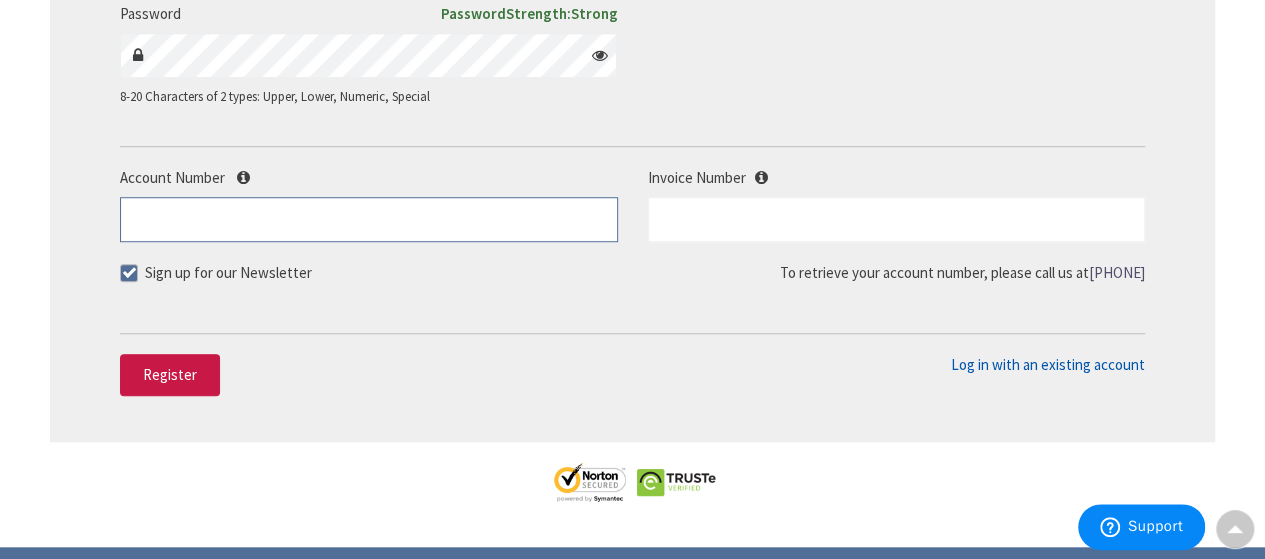 click on "Account Number" at bounding box center [369, 219] 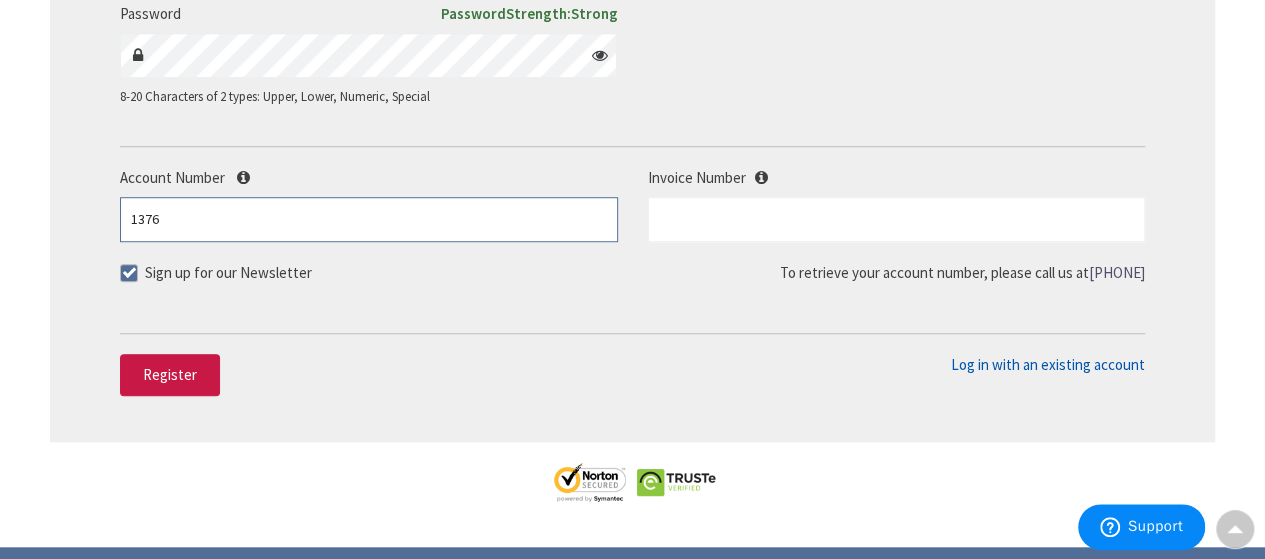 type on "1376" 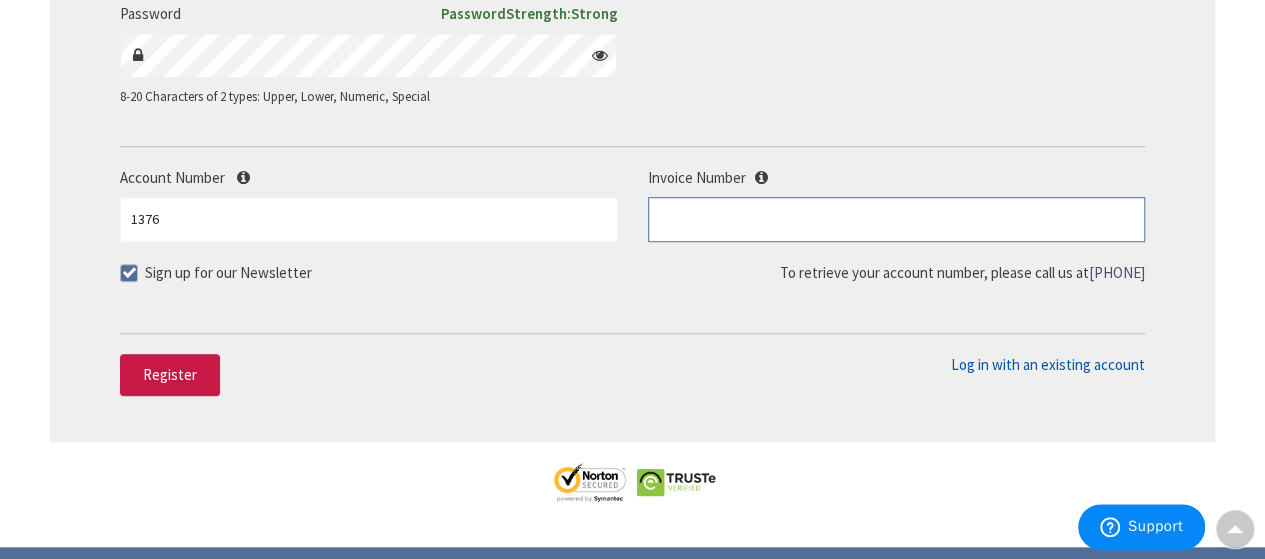 click at bounding box center (897, 219) 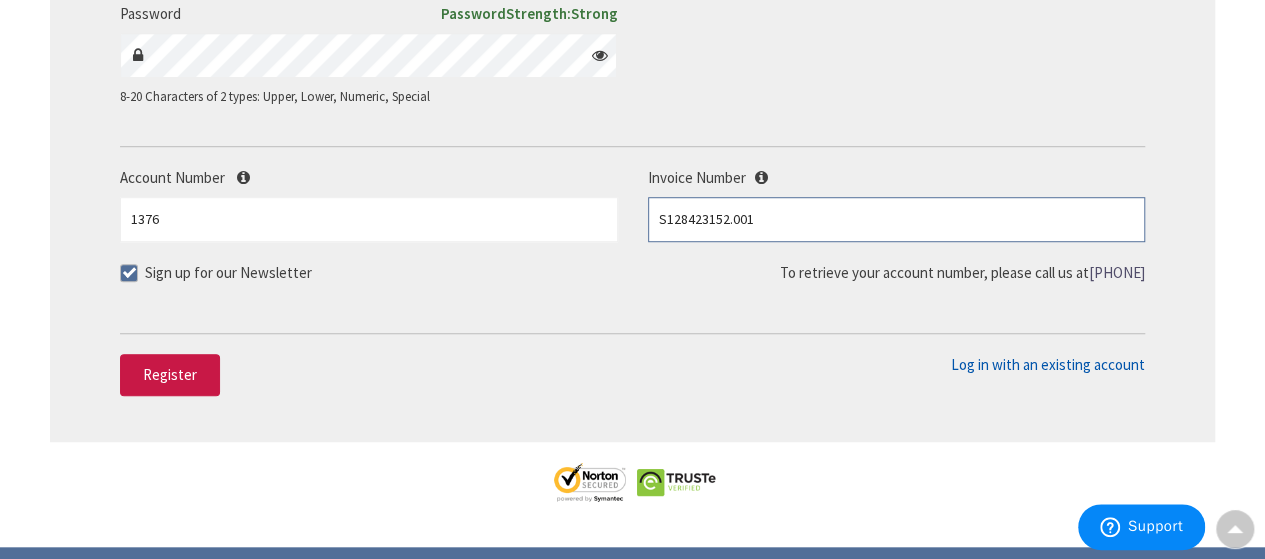 type on "S128423152.001" 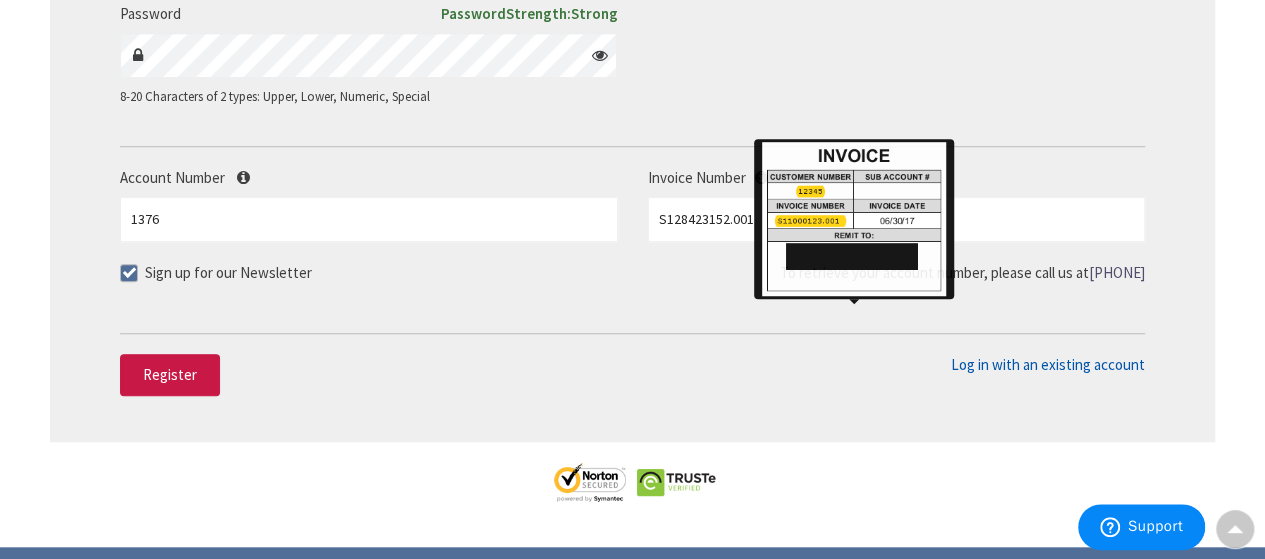 click on "Accessibility Screen-Reader Guide, Feedback, and Issue Reporting | New window
Login to Your Account
My Branch :  ROCKVILLE, MD
Change
Shop By Category
Shop By List
About us
Line Card
Locations
Media
Customer Resources
Help Center
Customer Service   +1-301-298-2606" at bounding box center [632, 187] 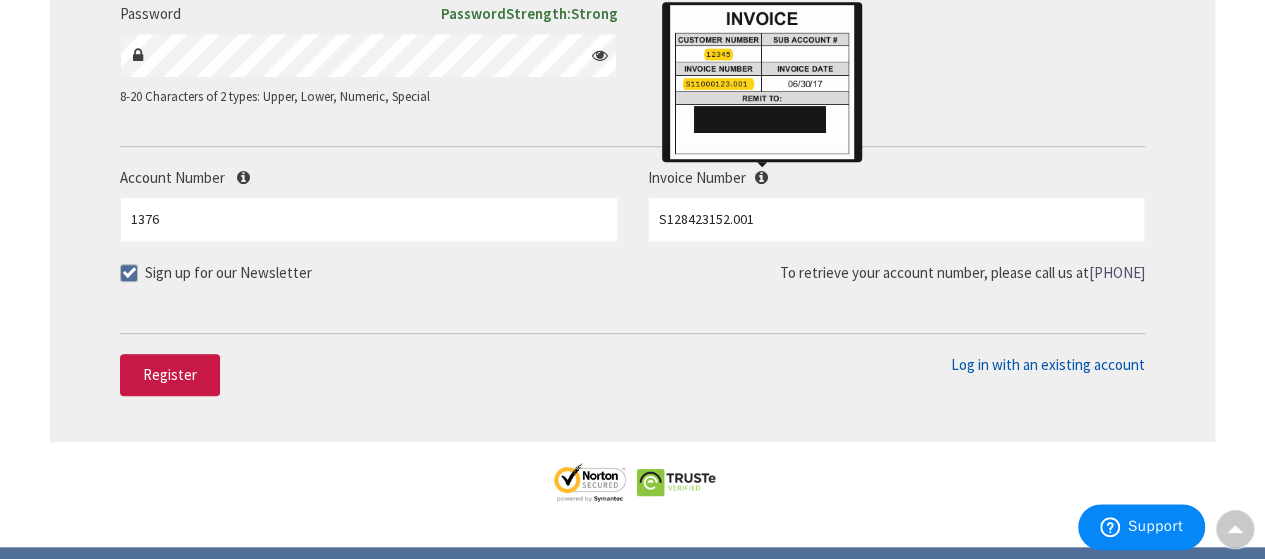 click at bounding box center (761, 177) 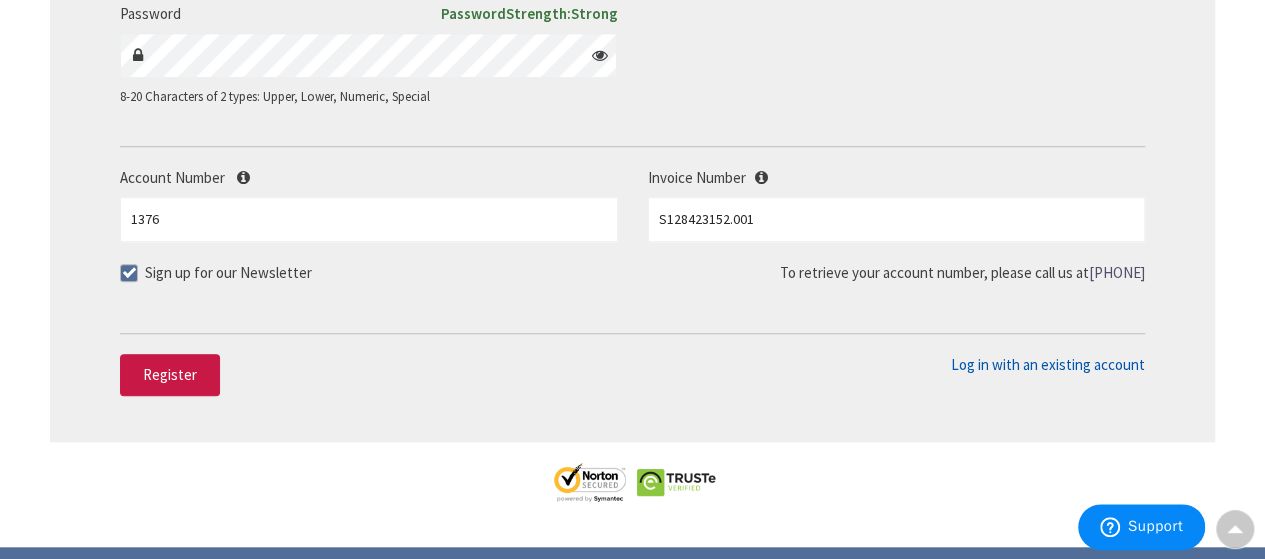 click on "First Name
Gazment
Last Name
Sosoli
Email
gazmentsosoli@electricadvantage.com
Password
Password  Strong" at bounding box center [632, -2] 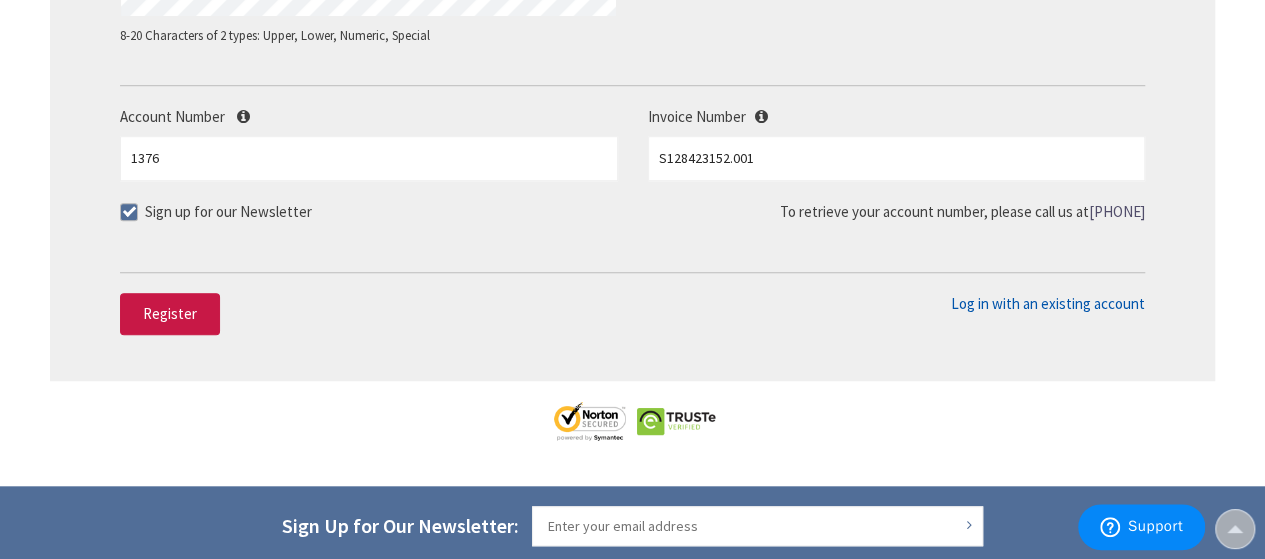 scroll, scrollTop: 696, scrollLeft: 0, axis: vertical 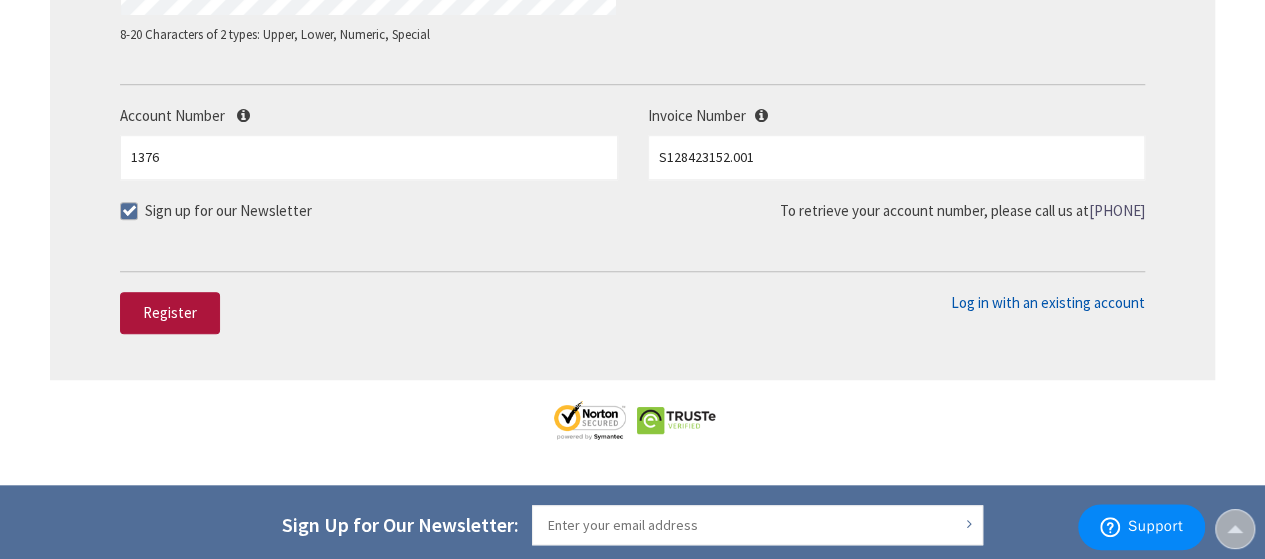 click on "Register" at bounding box center (170, 312) 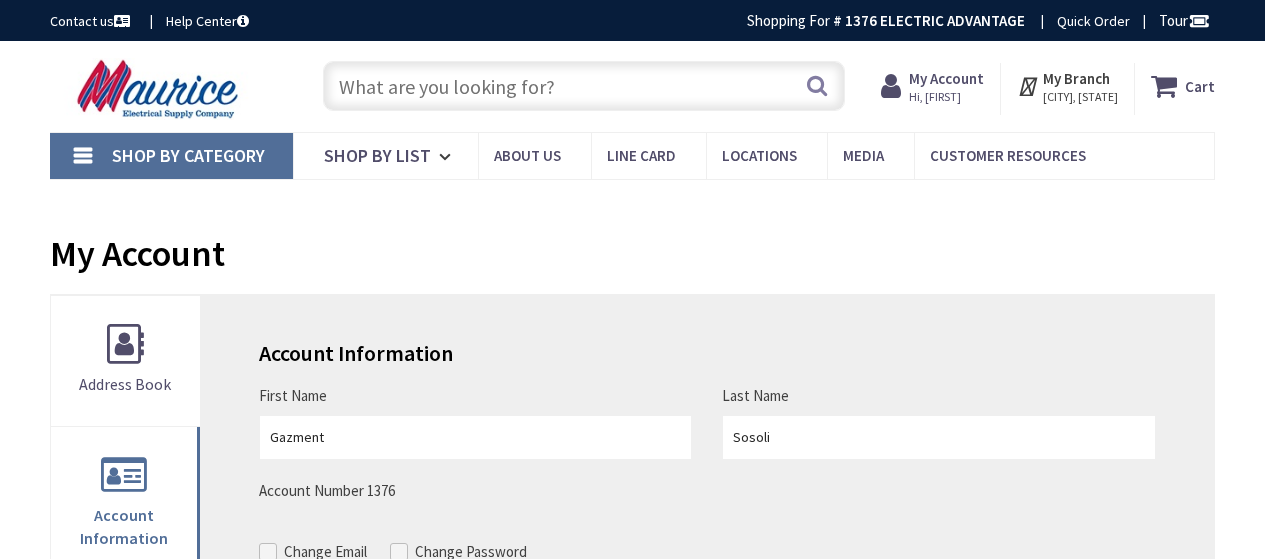 scroll, scrollTop: 0, scrollLeft: 0, axis: both 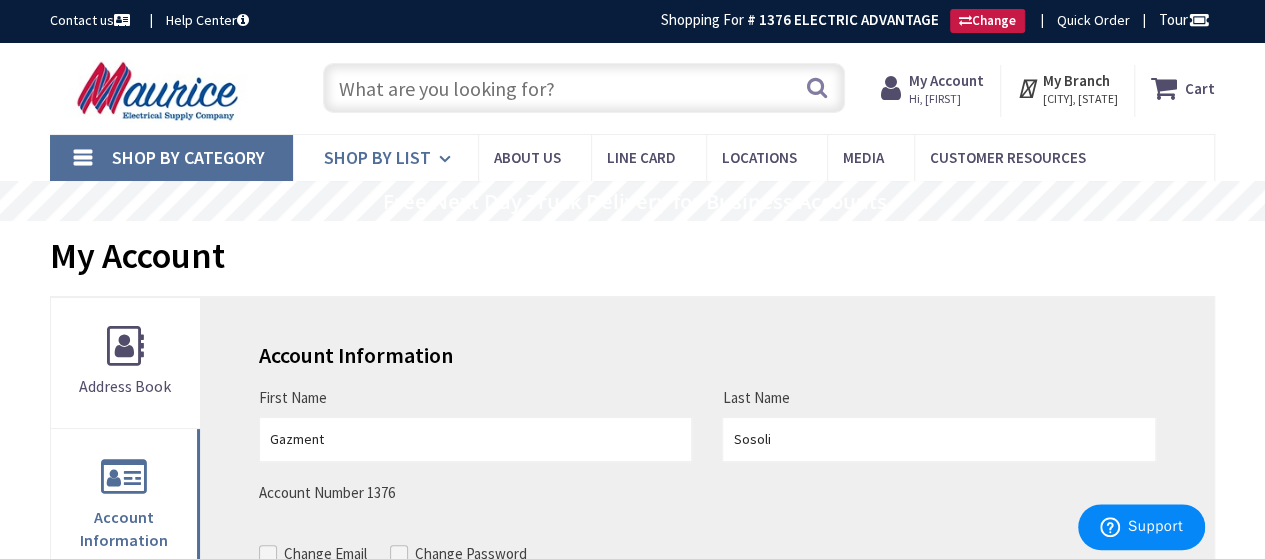 click on "Shop By List" at bounding box center (377, 157) 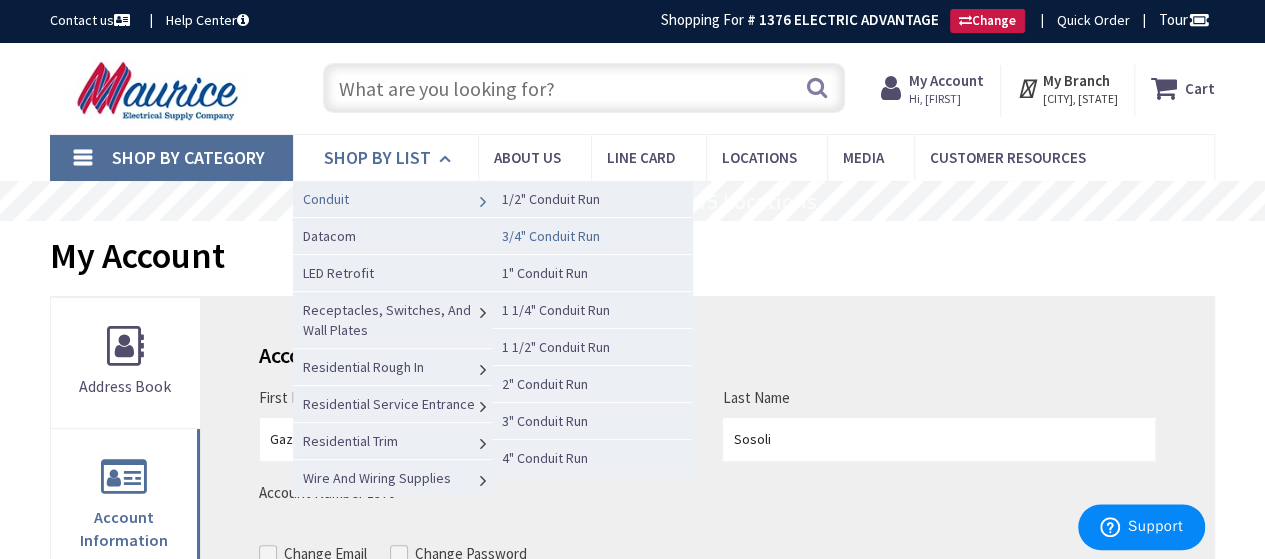 click on "3/4" Conduit Run" at bounding box center (551, 236) 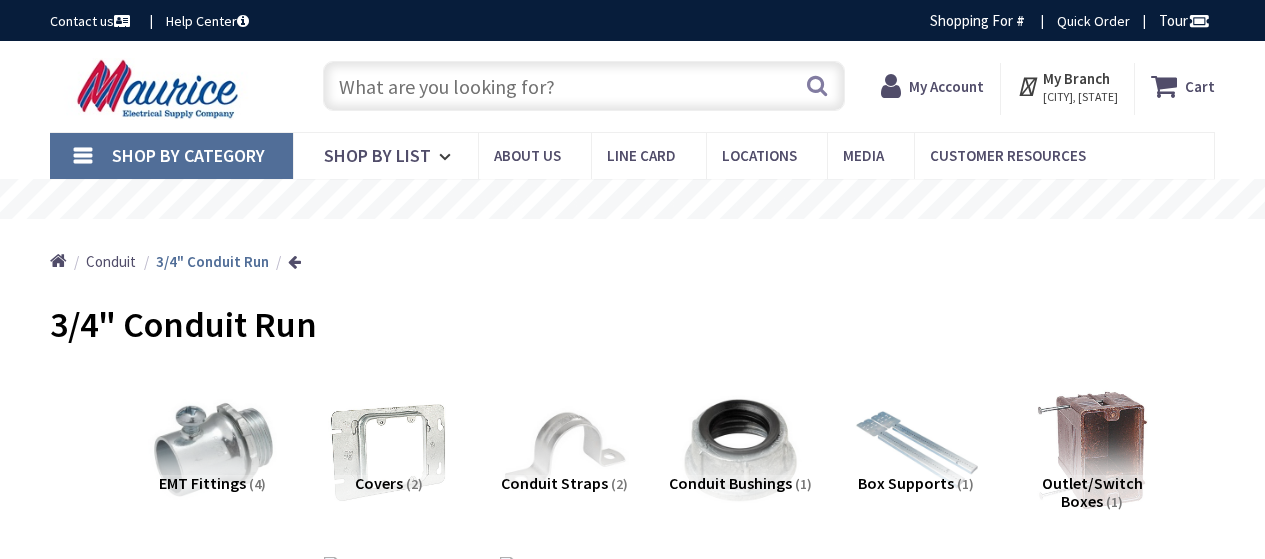 scroll, scrollTop: 0, scrollLeft: 0, axis: both 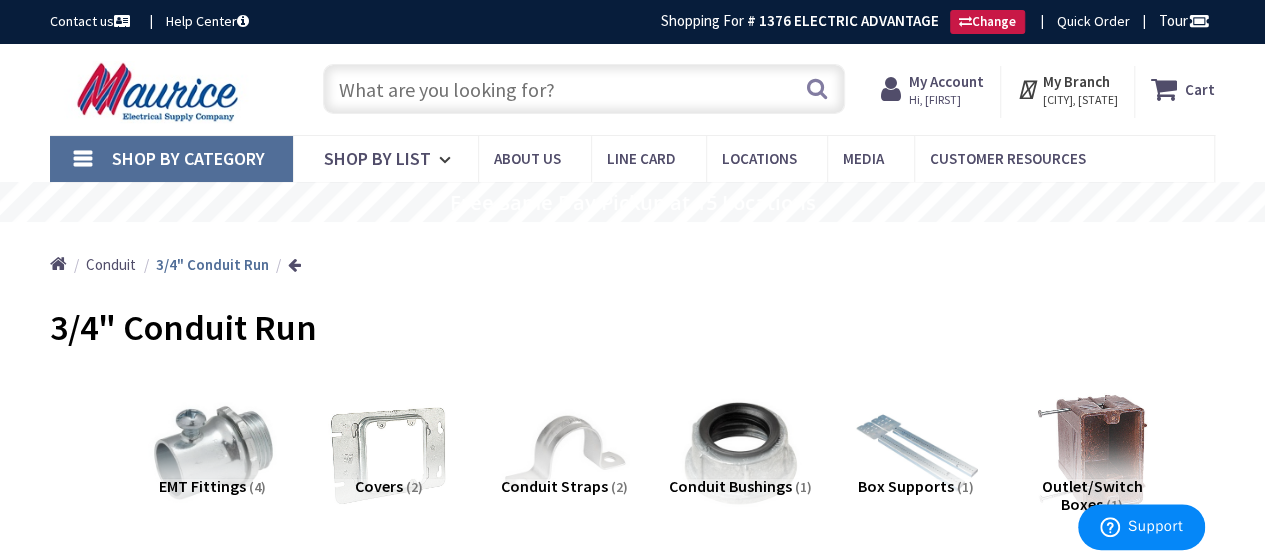 click on "Hi, Gazment" at bounding box center (946, 100) 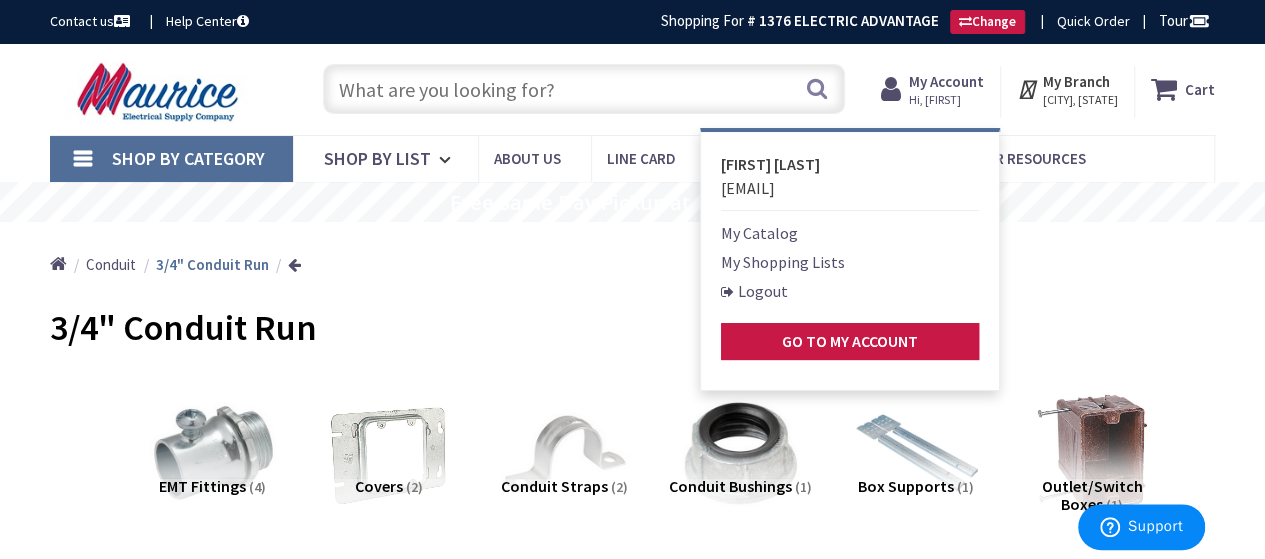 click on "Logout" at bounding box center (754, 291) 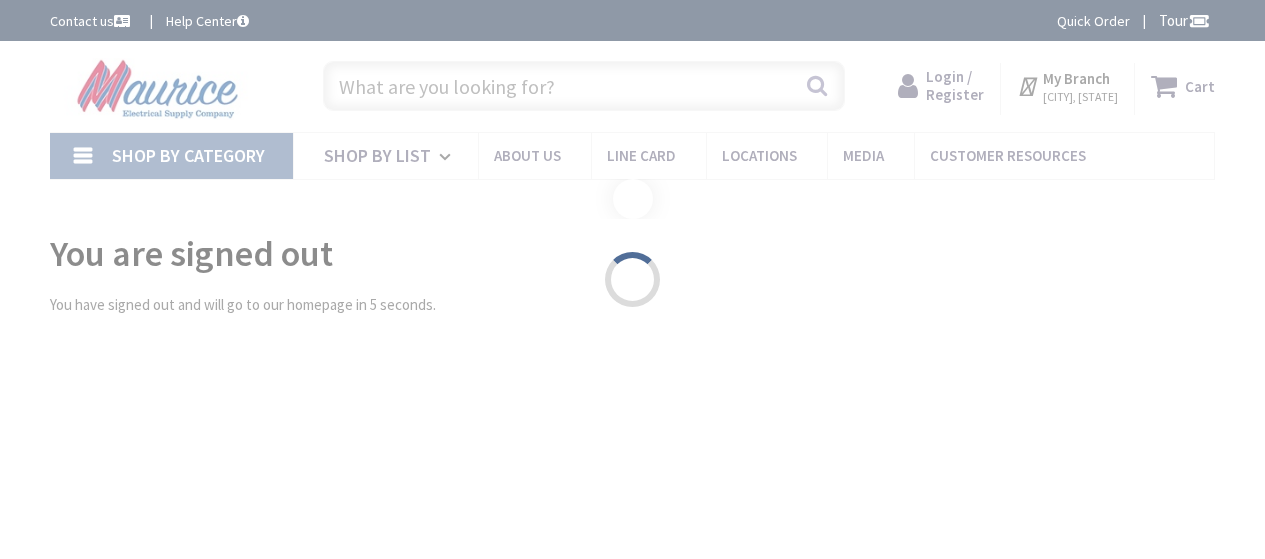 scroll, scrollTop: 0, scrollLeft: 0, axis: both 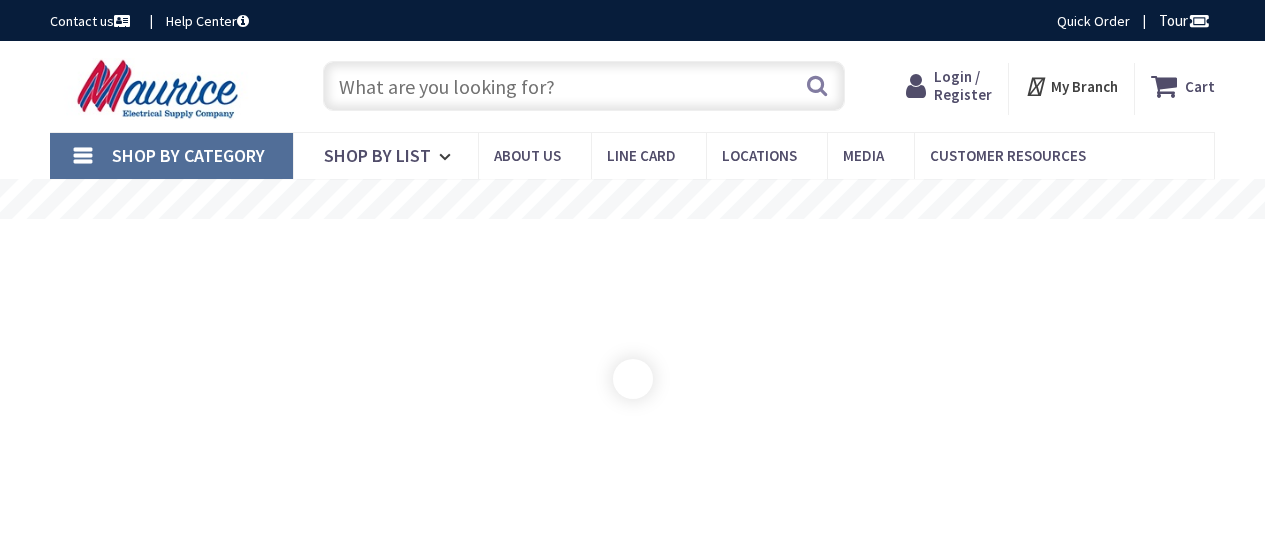 click on "Login / Register" at bounding box center [963, 85] 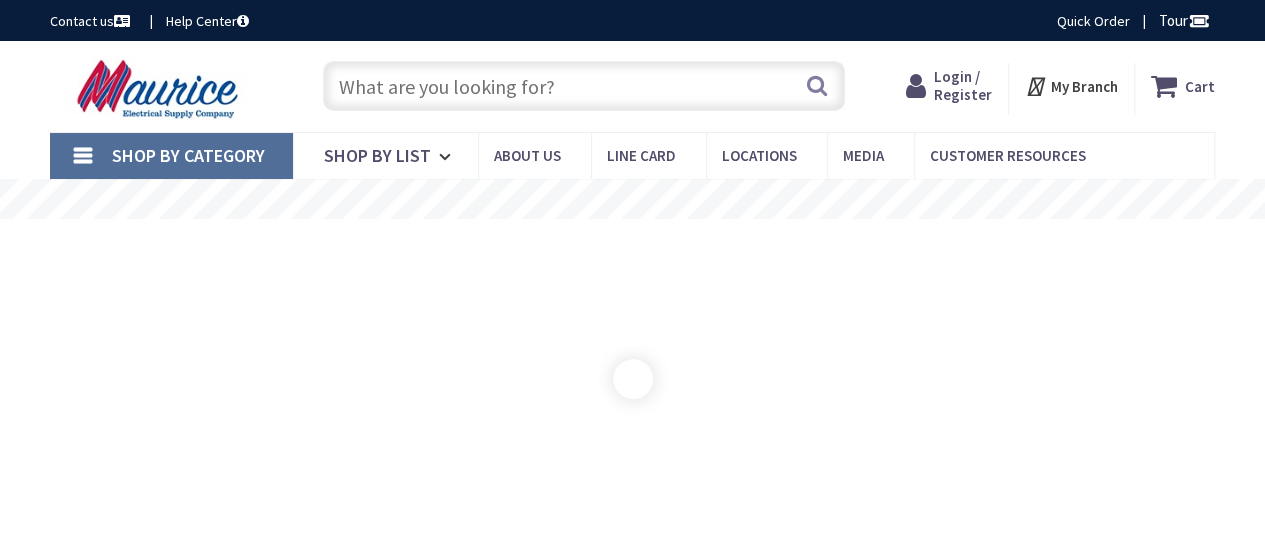 scroll, scrollTop: 0, scrollLeft: 0, axis: both 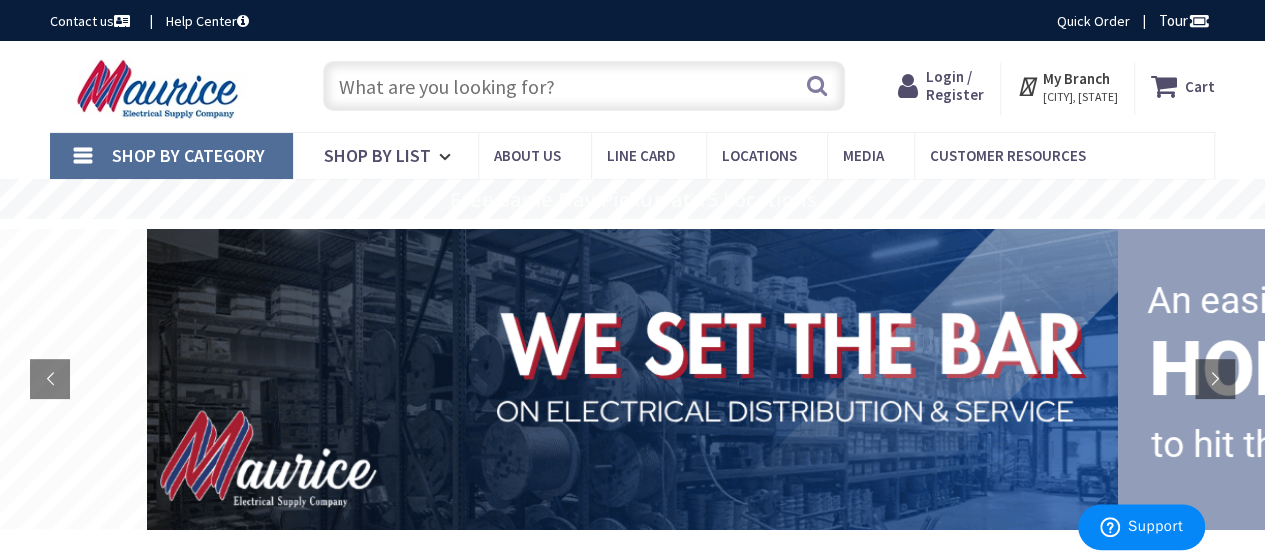click on "Login / Register" at bounding box center [955, 85] 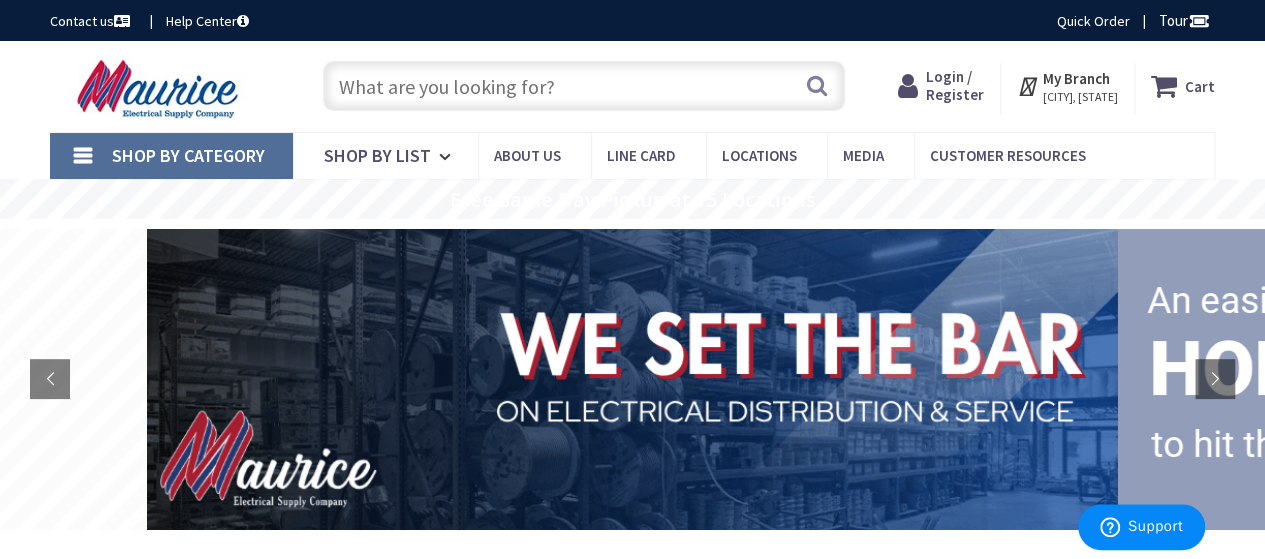 click on "Login / Register" at bounding box center [955, 85] 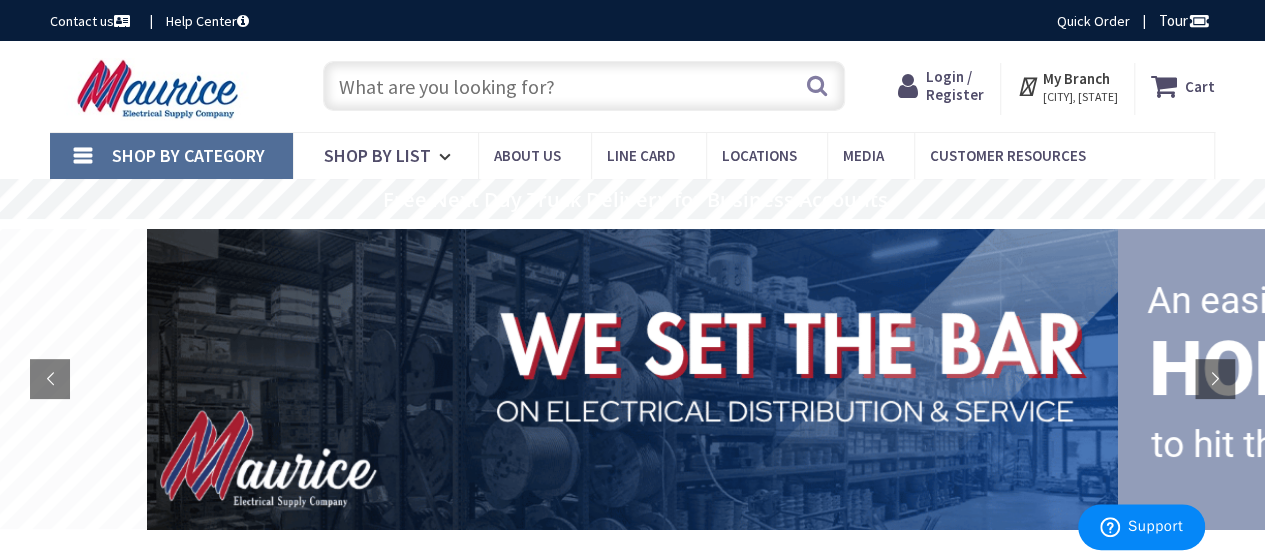 click on "Login / Register" at bounding box center (955, 85) 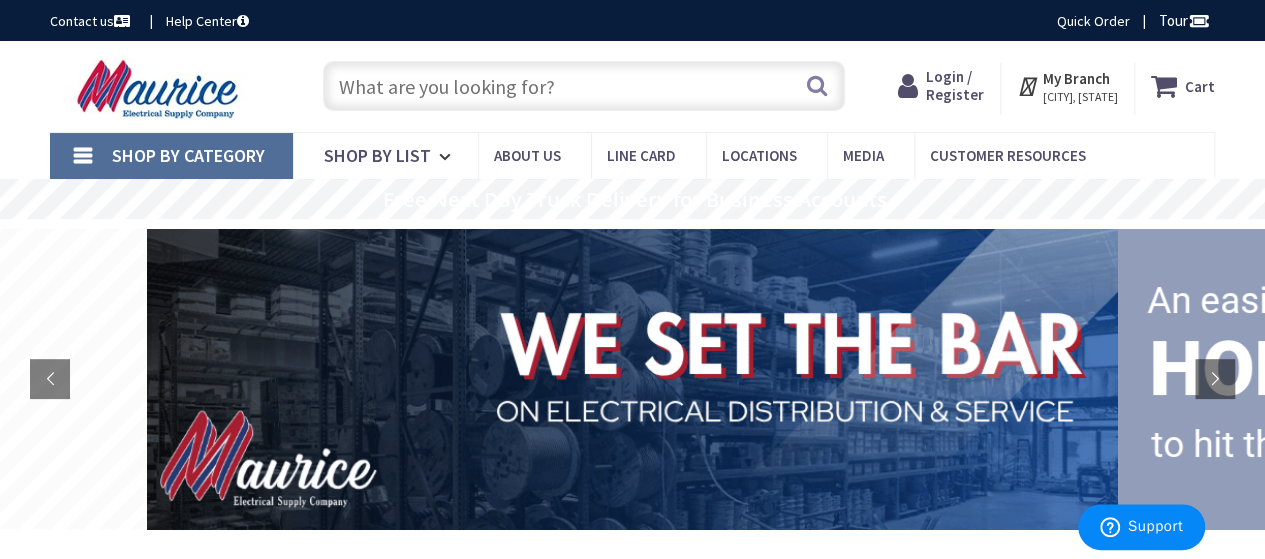 click on "Login / Register" at bounding box center (955, 85) 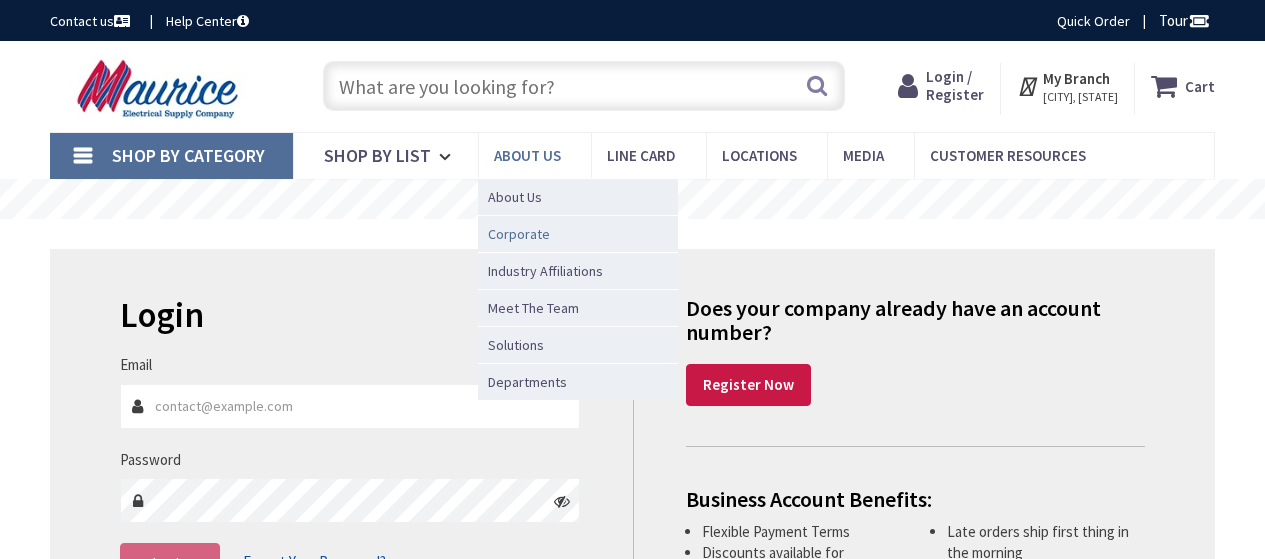 scroll, scrollTop: 0, scrollLeft: 0, axis: both 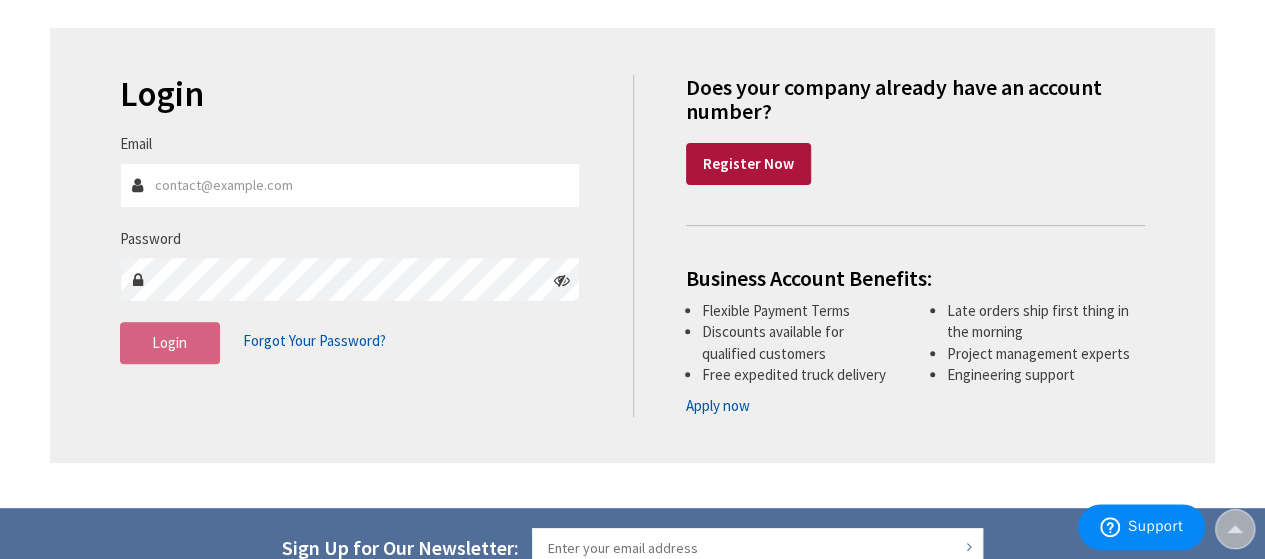 click on "Register Now" at bounding box center (748, 163) 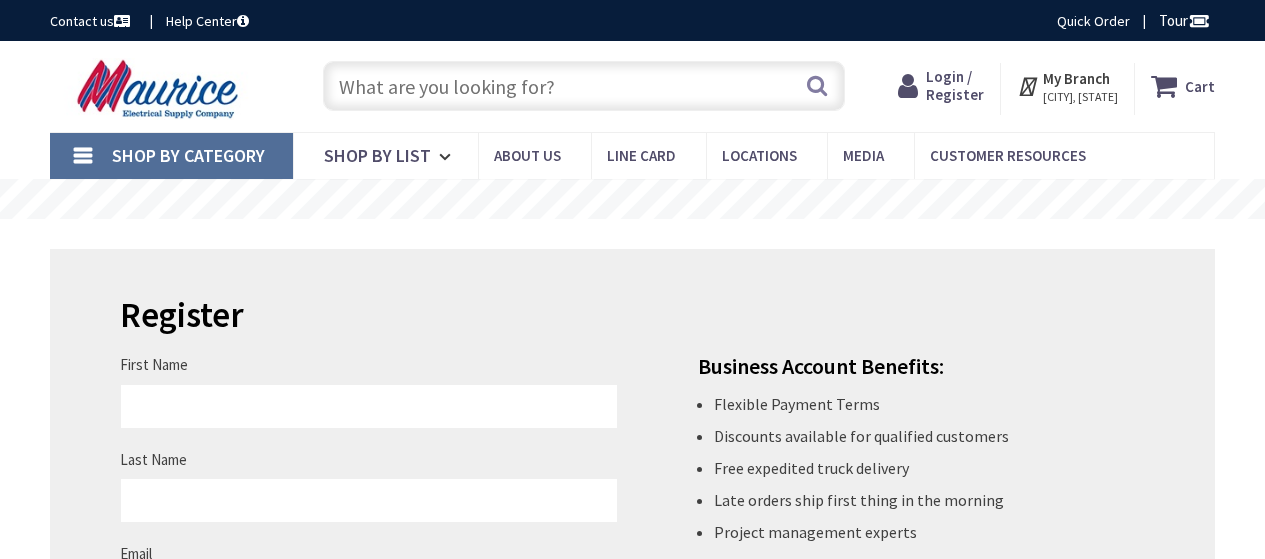 scroll, scrollTop: 0, scrollLeft: 0, axis: both 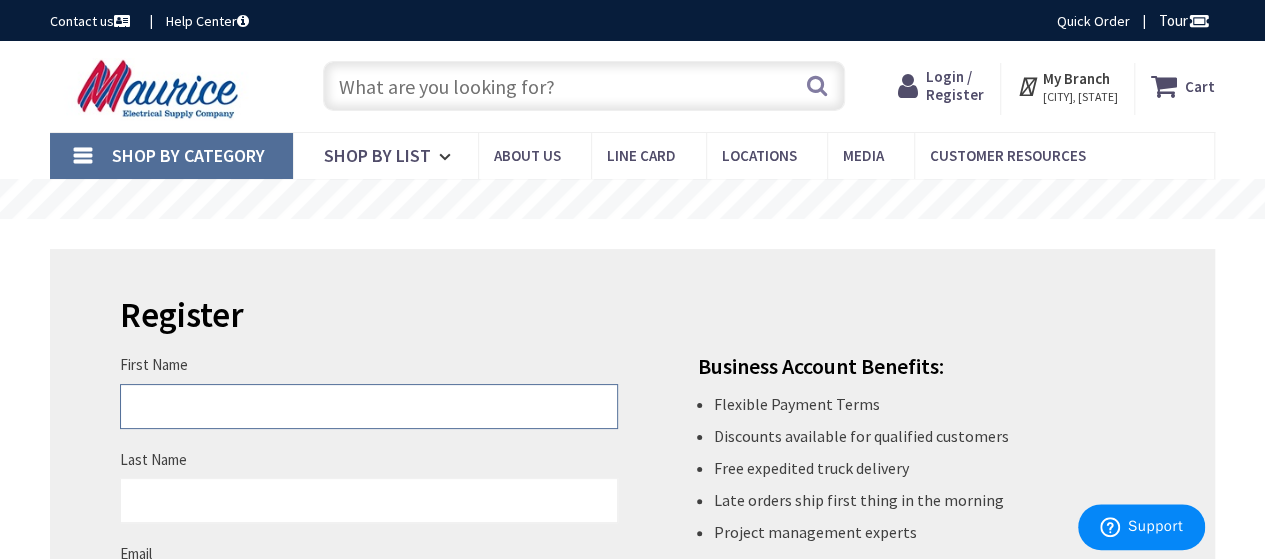 click on "First Name" at bounding box center [369, 406] 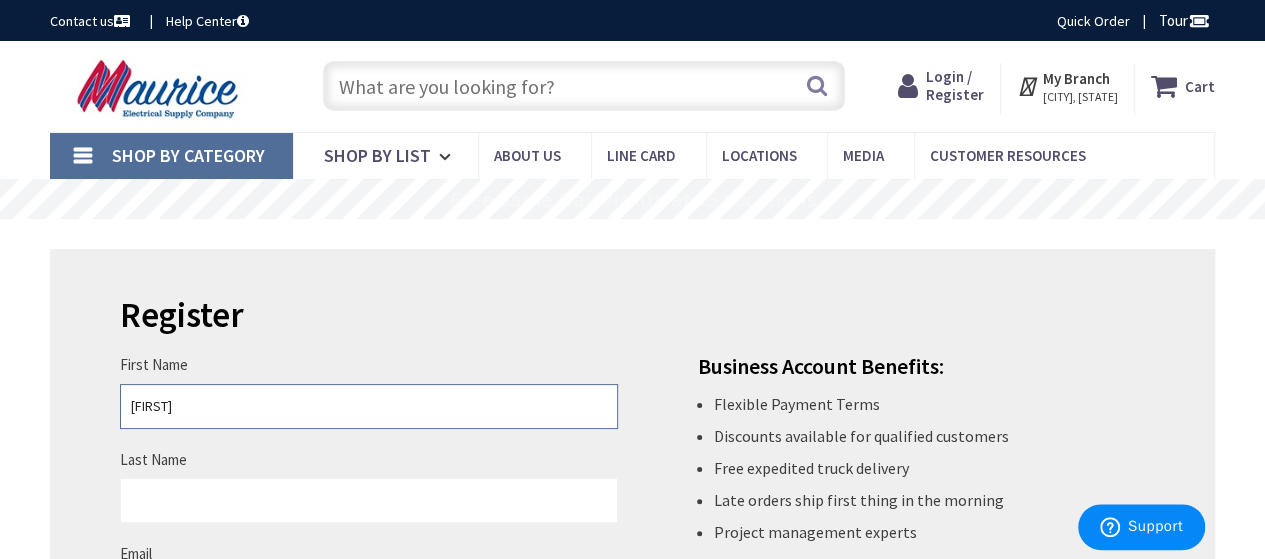 type on "[FIRST]" 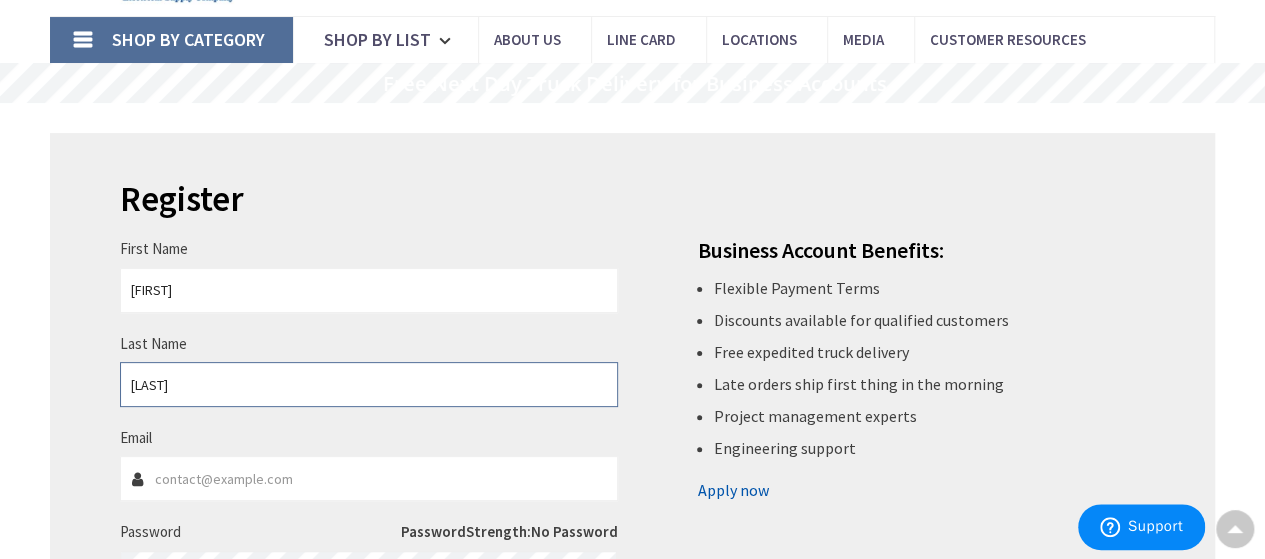 scroll, scrollTop: 158, scrollLeft: 0, axis: vertical 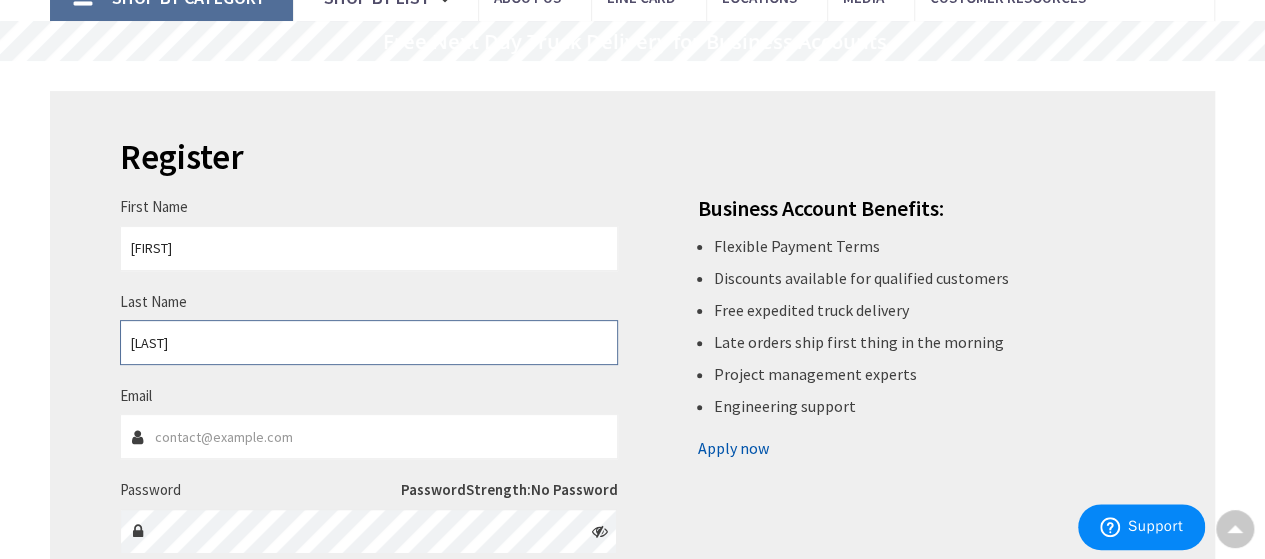 type on "Spilker" 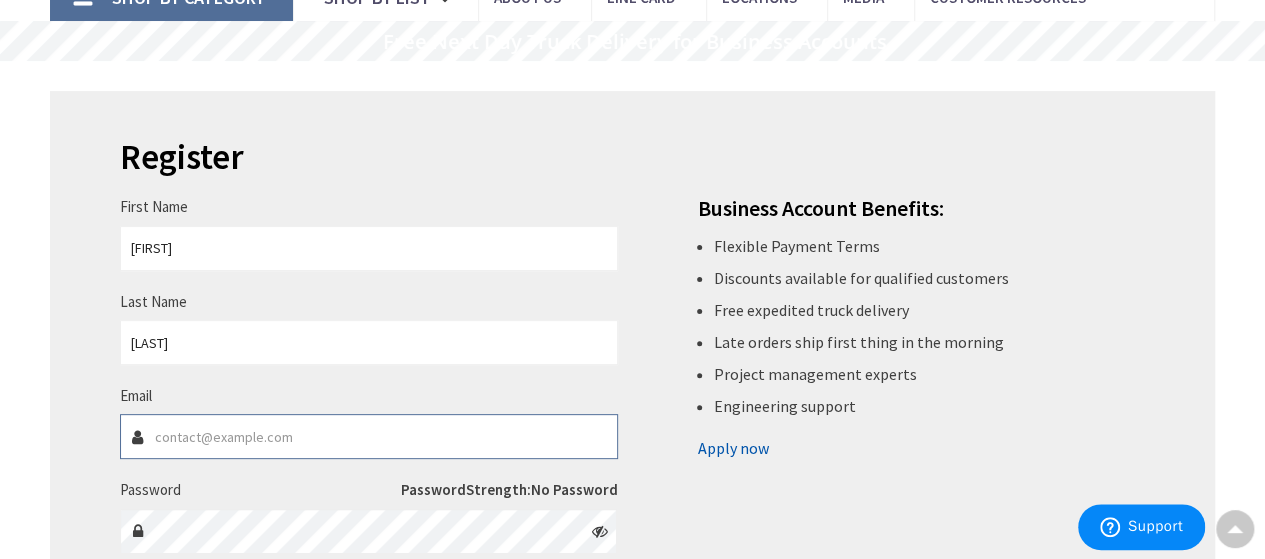click on "Email" at bounding box center [369, 436] 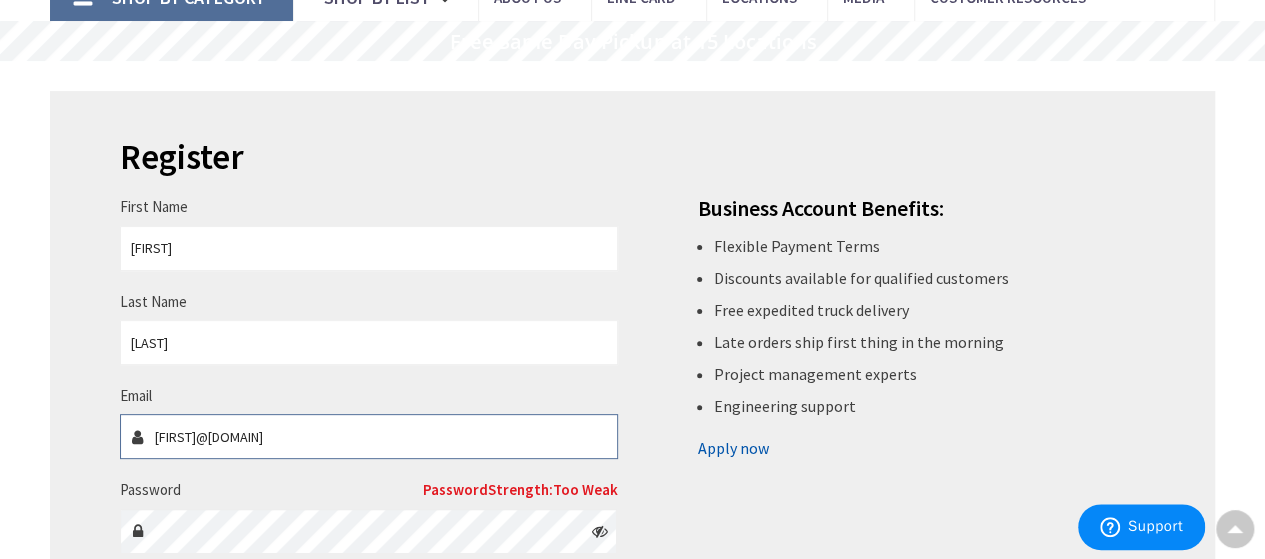 type on "Charlesspilker@electricadvantage.com" 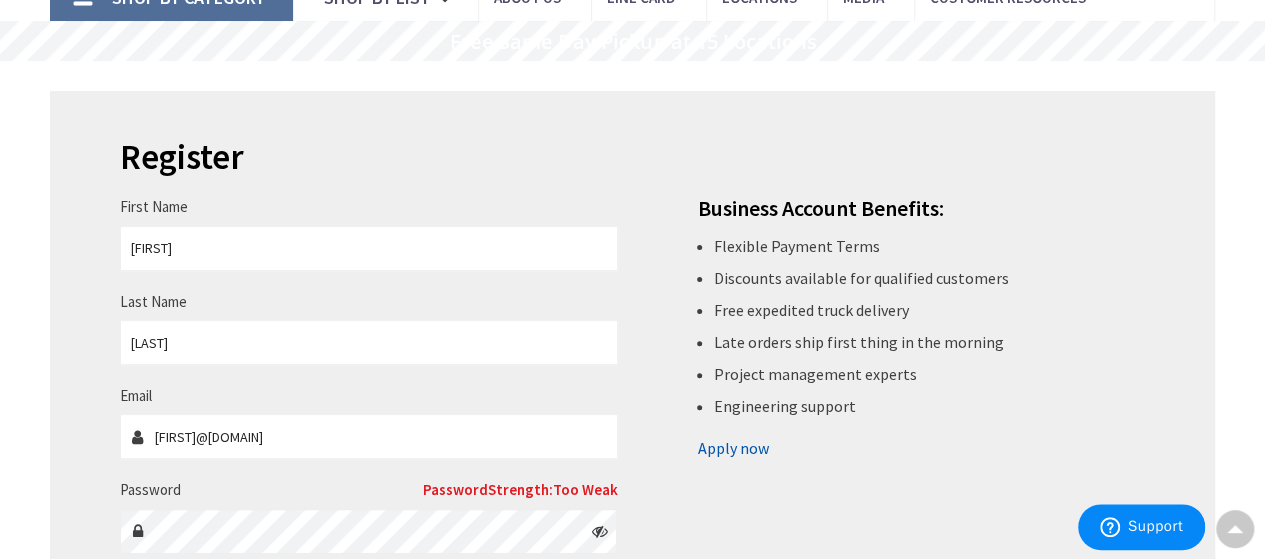 click on "First Name
Charles
Last Name
Spilker
Email
Charlesspilker@electricadvantage.com
Password
Password  Too Weak" at bounding box center [632, 370] 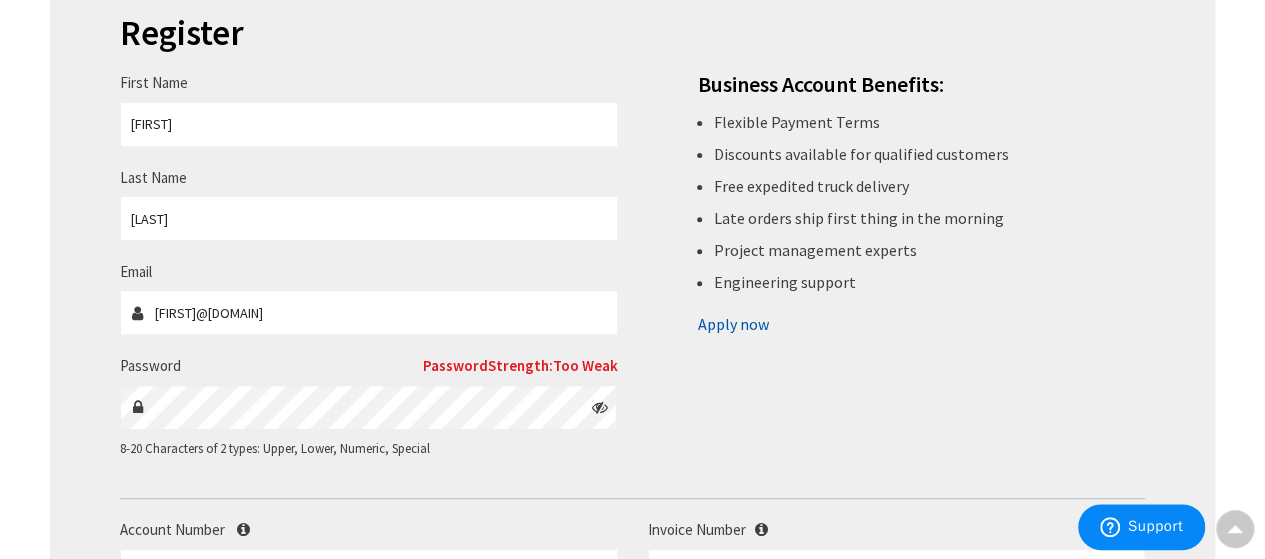 scroll, scrollTop: 284, scrollLeft: 0, axis: vertical 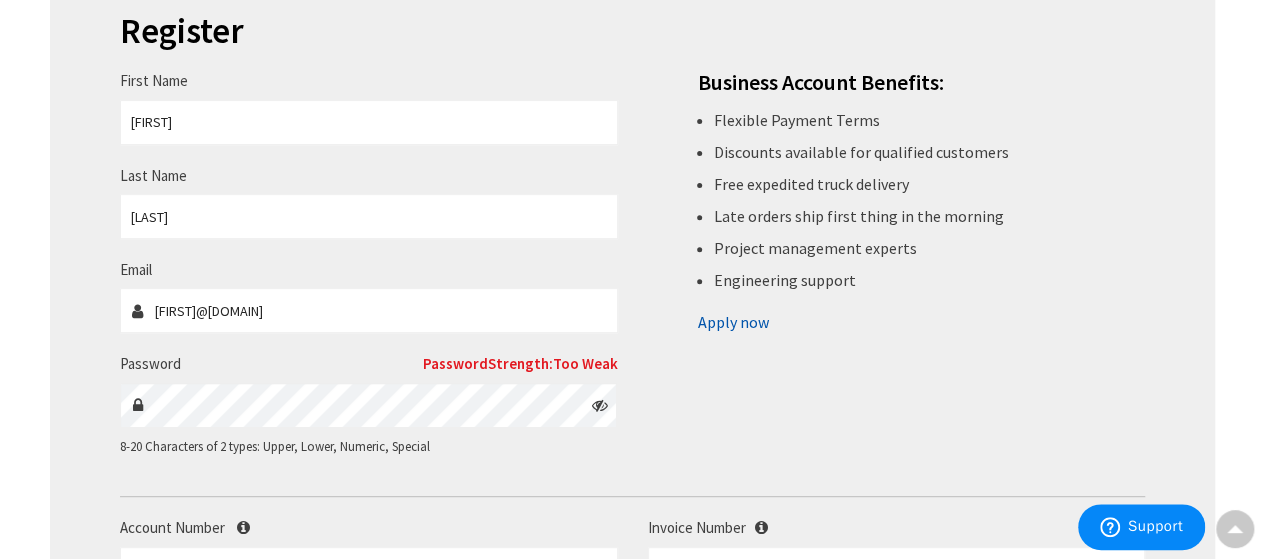 click on "Password
Password
Strength:
Too Weak
8-20 Characters of 2 types: Upper, Lower, Numeric, Special" at bounding box center [369, 404] 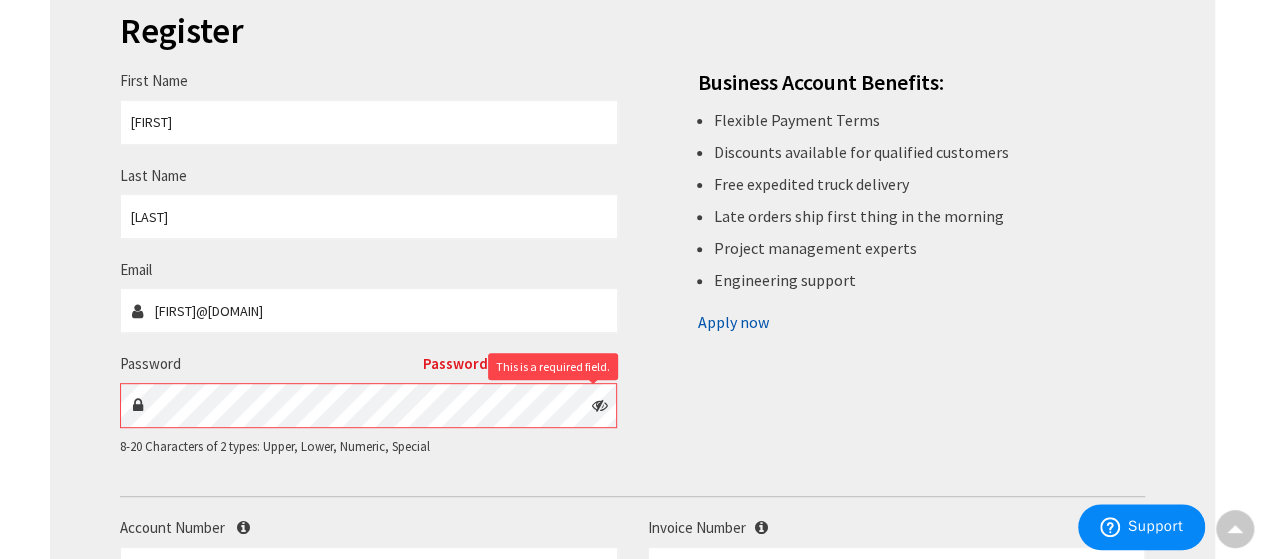 click at bounding box center [600, 405] 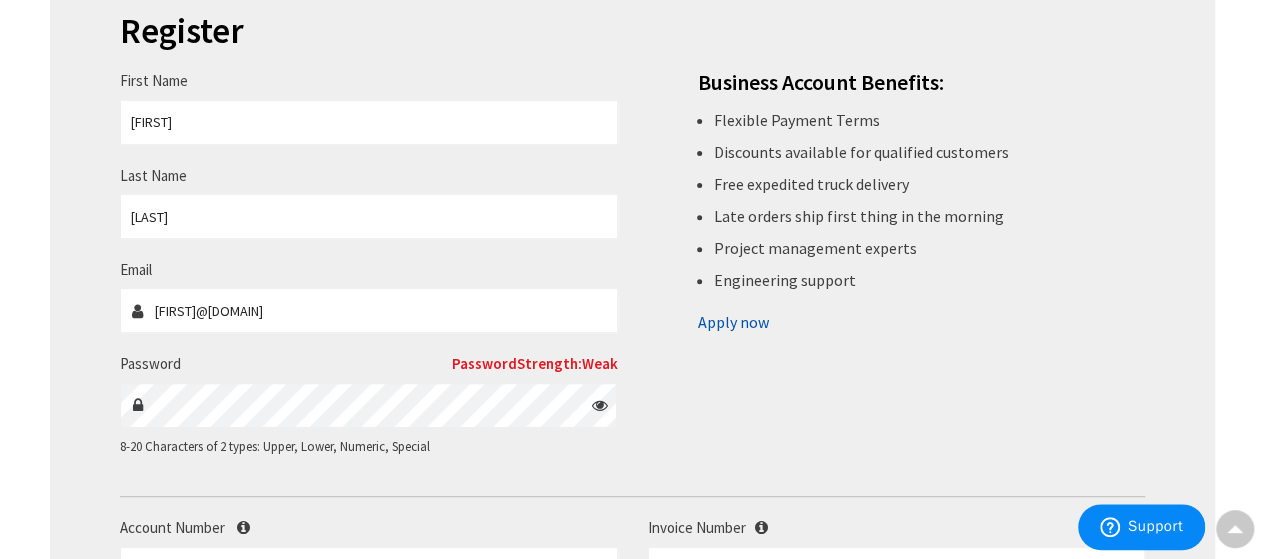 click on "Email
Charlesspilker@electricadvantage.com
Password
Password
Strength:
Weak
8-20 Characters of 2 types: Upper, Lower, Numeric, Special" at bounding box center (369, 367) 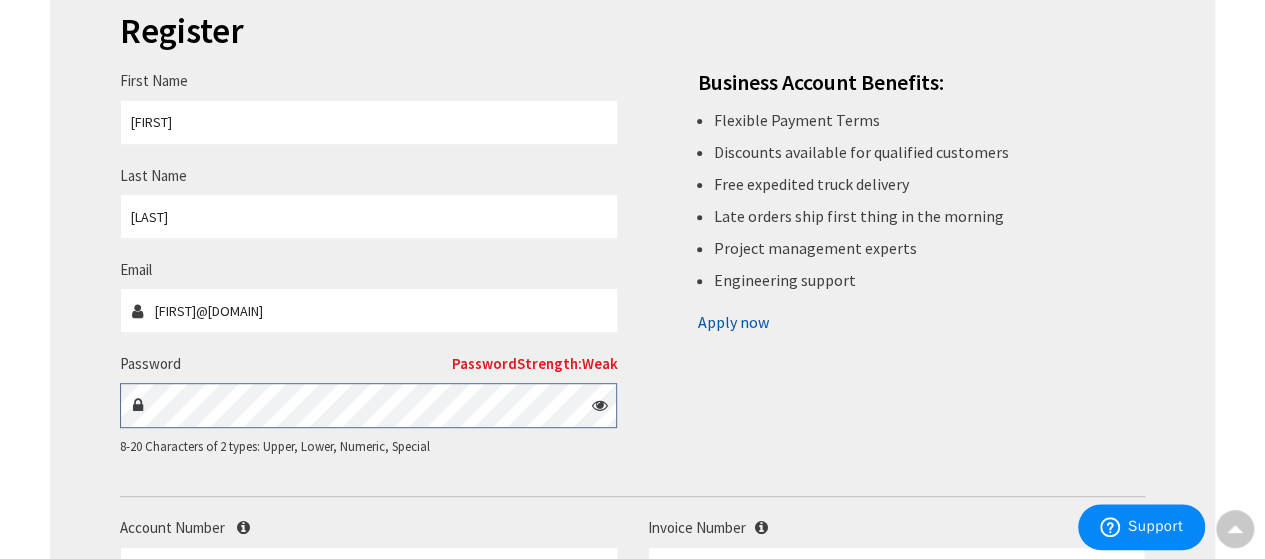 click on "Register
First Name
Charles
Last Name
Spilker
Email
Charlesspilker@electricadvantage.com
Password
Password" at bounding box center (632, 378) 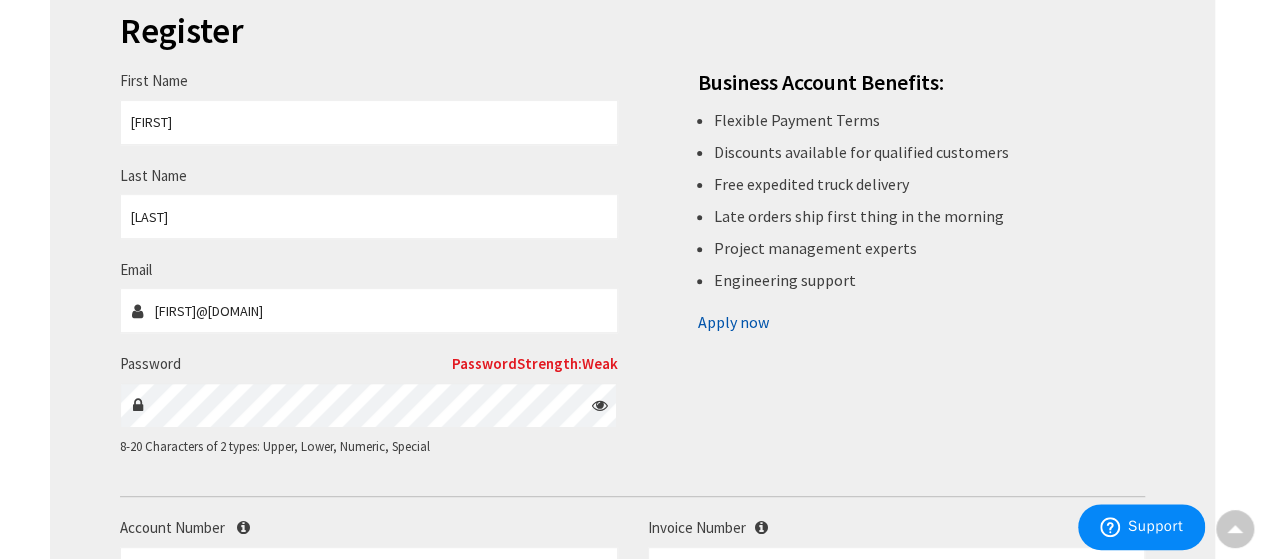 click on "First Name
Charles
Last Name
Spilker
Email
Charlesspilker@electricadvantage.com
Password
Password  Weak" at bounding box center [632, 244] 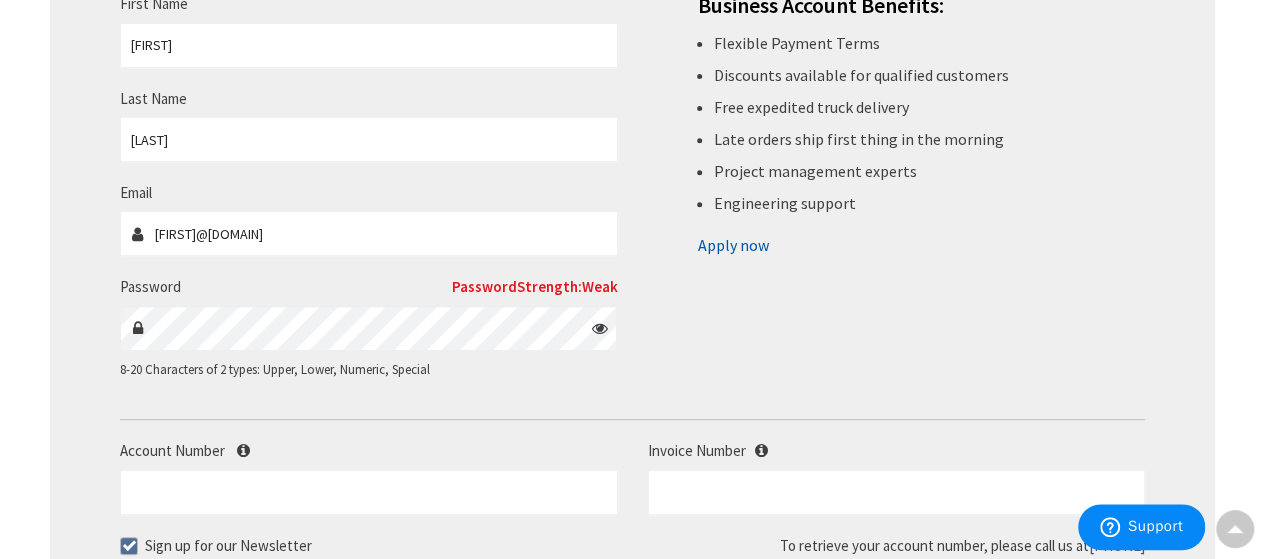 scroll, scrollTop: 362, scrollLeft: 0, axis: vertical 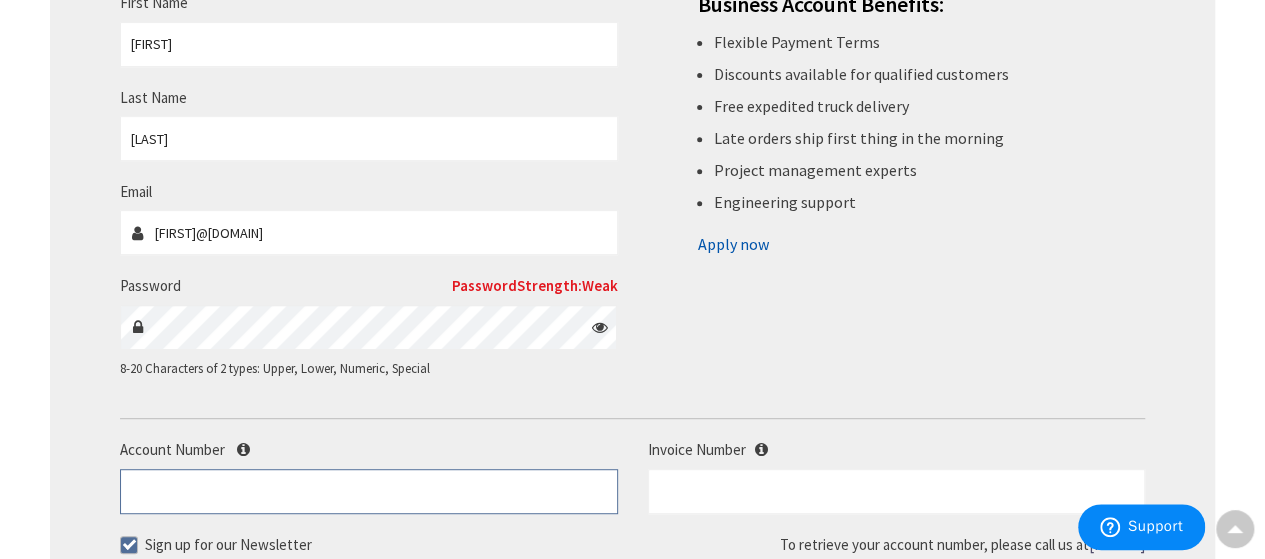 click on "Account Number" at bounding box center [369, 491] 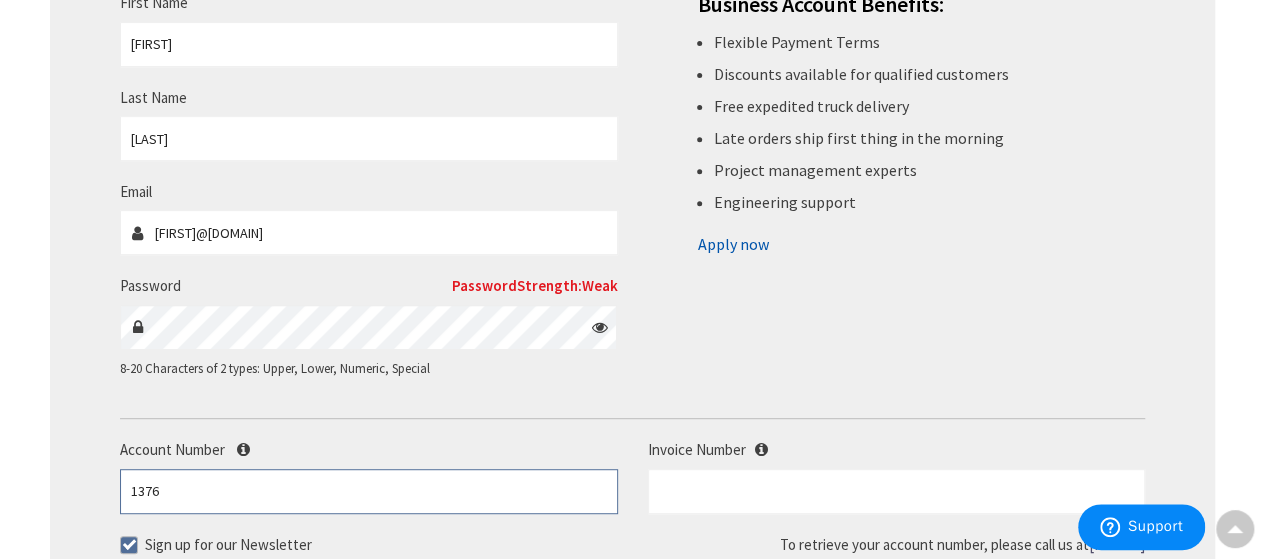 type on "1376" 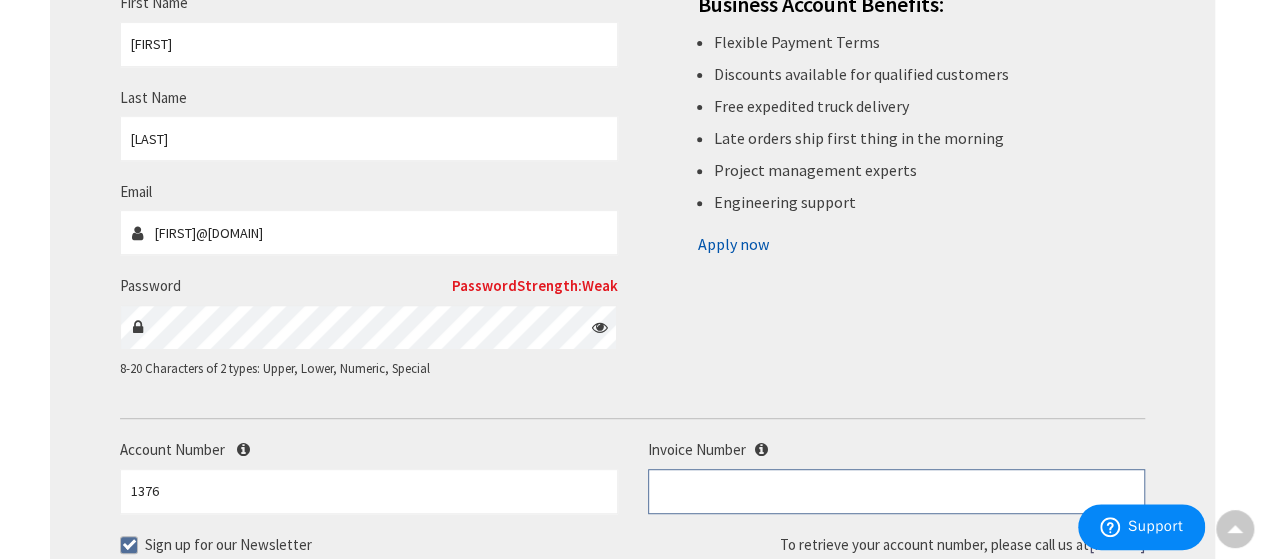 click at bounding box center [897, 491] 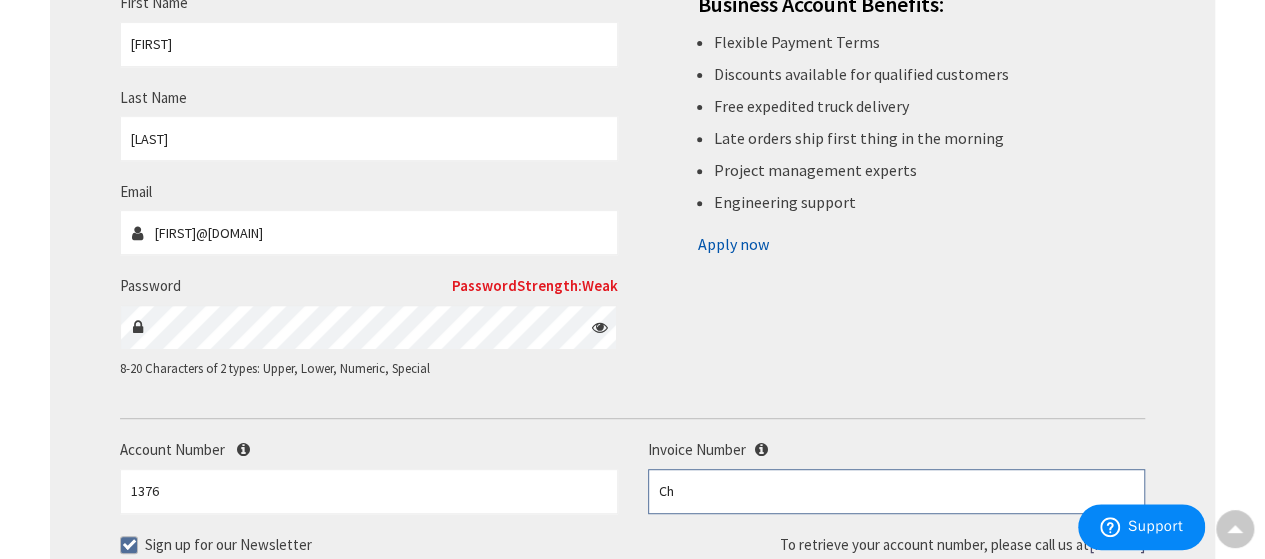 type on "C" 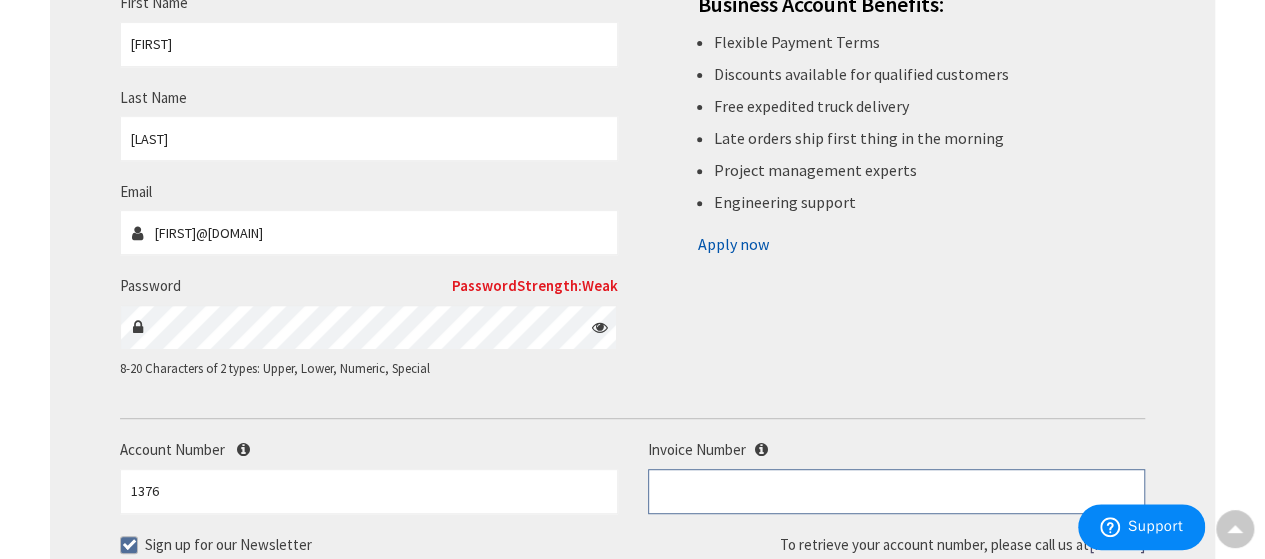 click at bounding box center (897, 491) 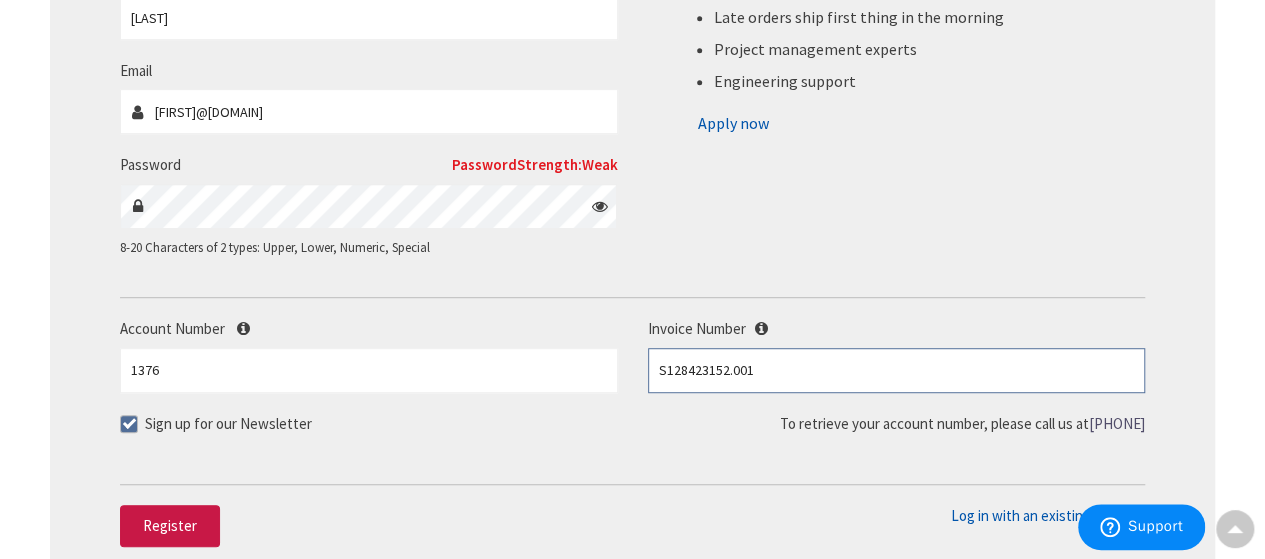 scroll, scrollTop: 497, scrollLeft: 0, axis: vertical 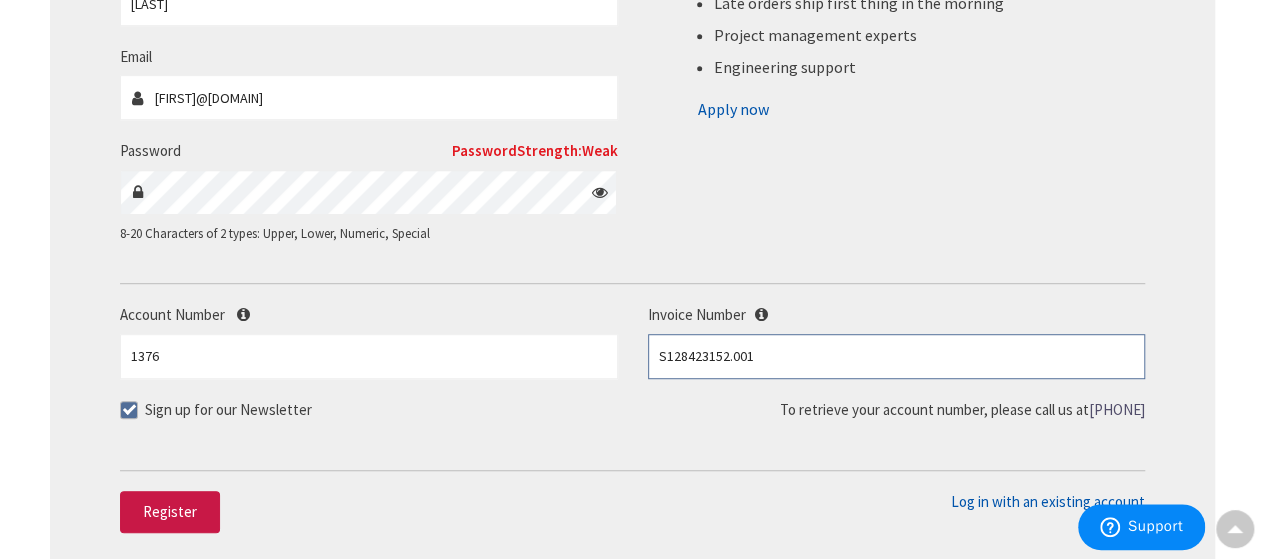 type on "S128423152.001" 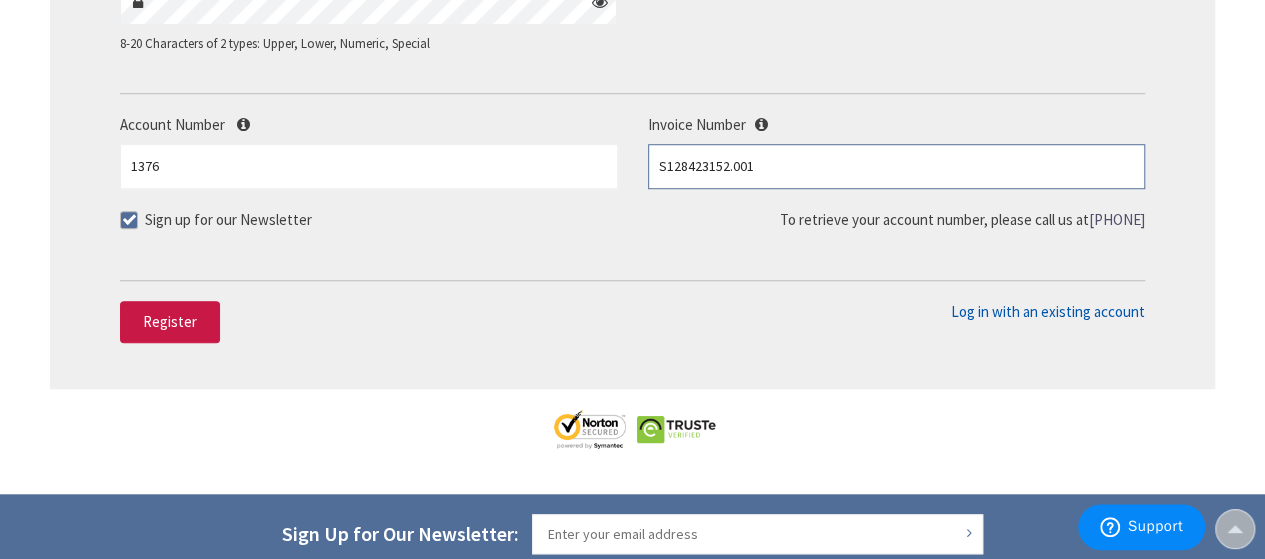 scroll, scrollTop: 647, scrollLeft: 0, axis: vertical 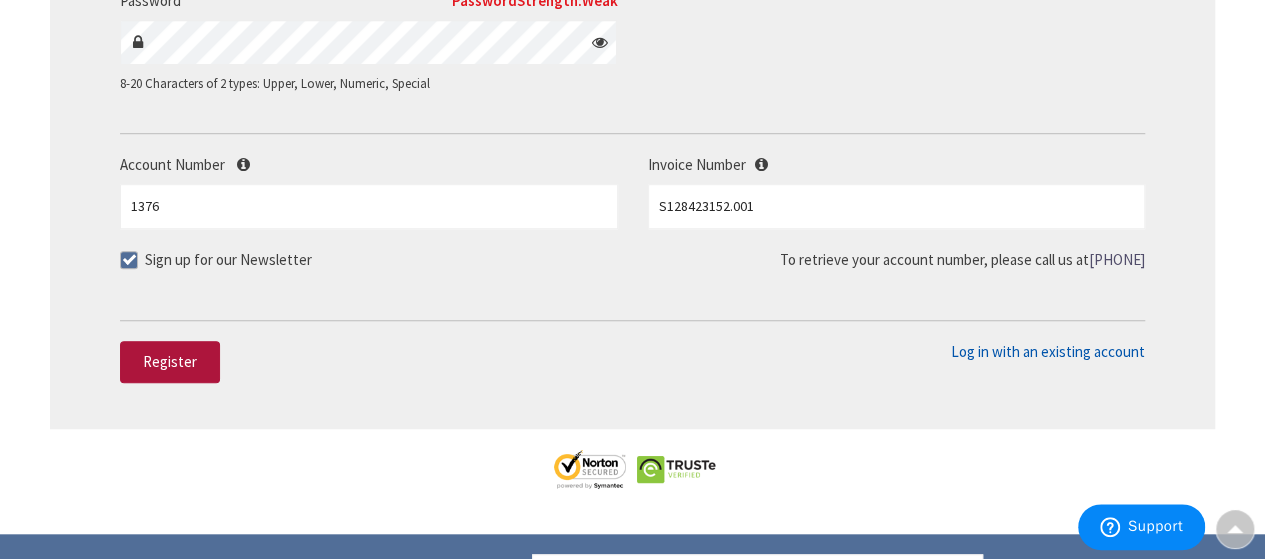 click on "Register" at bounding box center [170, 361] 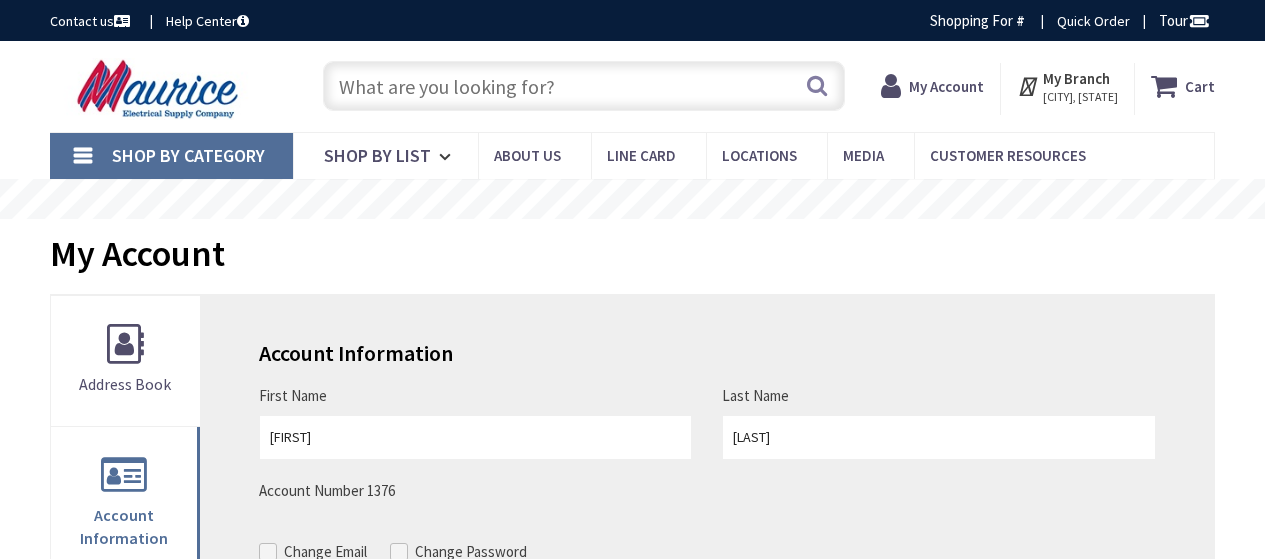 scroll, scrollTop: 0, scrollLeft: 0, axis: both 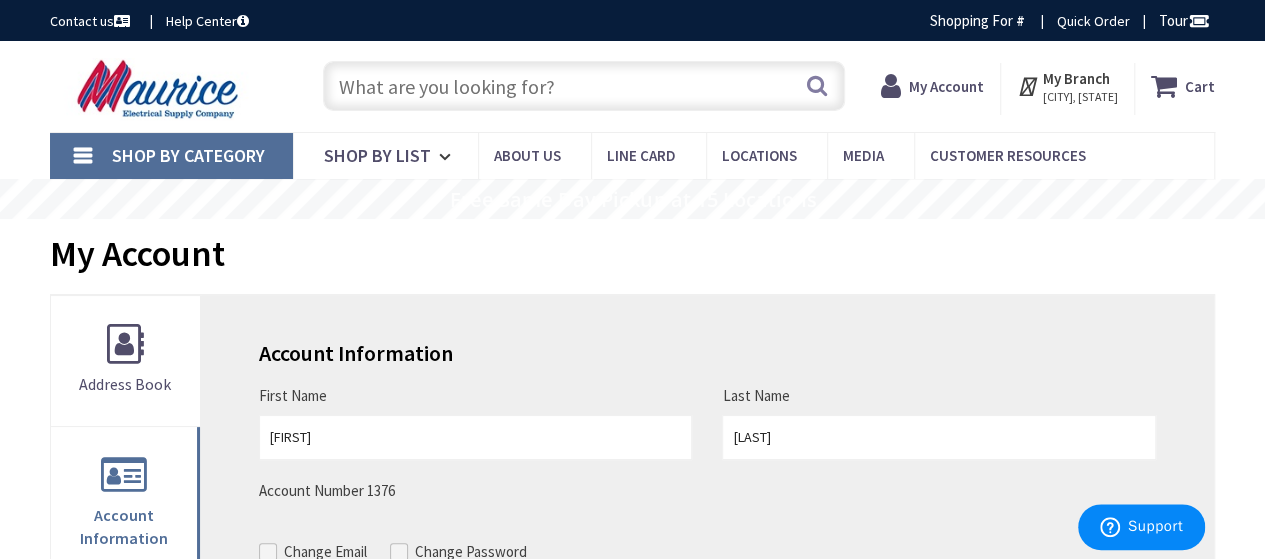 click on "My Account" at bounding box center (946, 86) 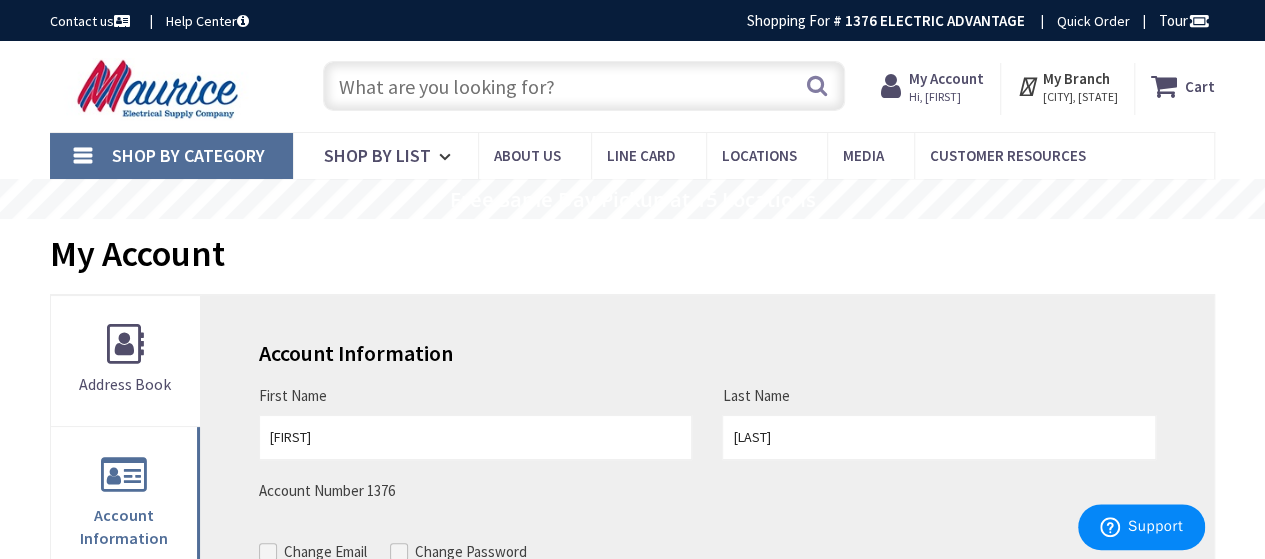 click on "My Account" at bounding box center (946, 78) 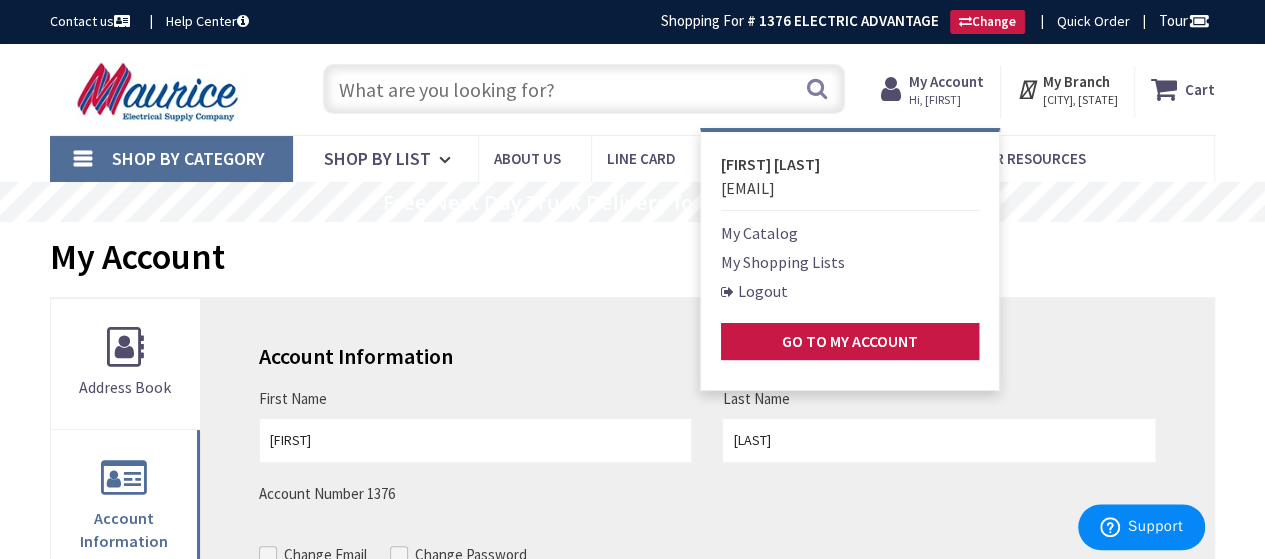 click on "Logout" at bounding box center (754, 291) 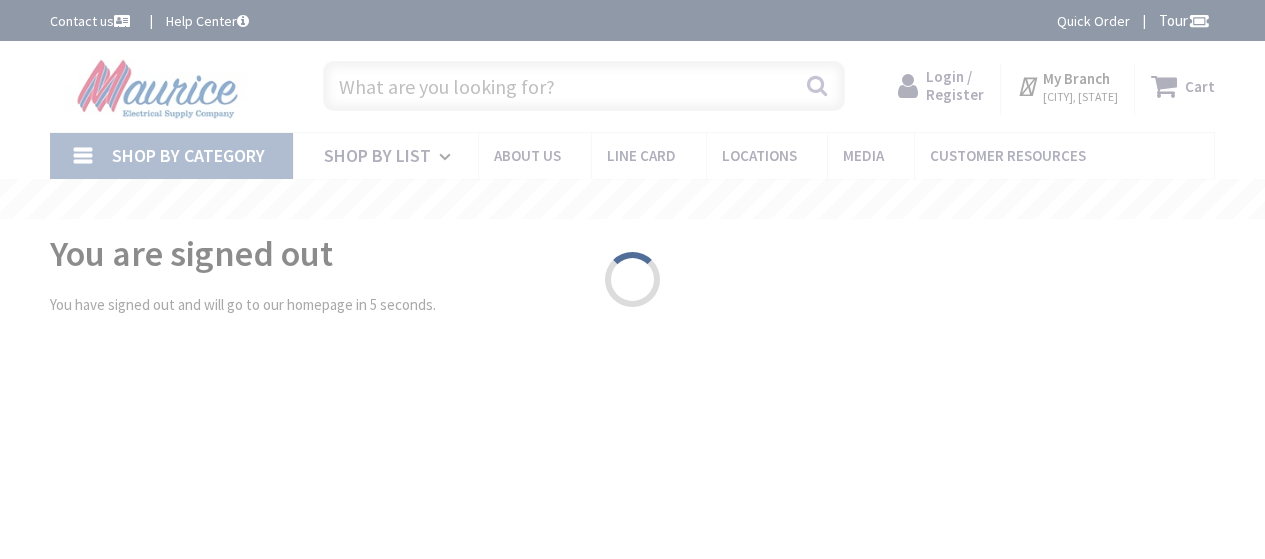 scroll, scrollTop: 0, scrollLeft: 0, axis: both 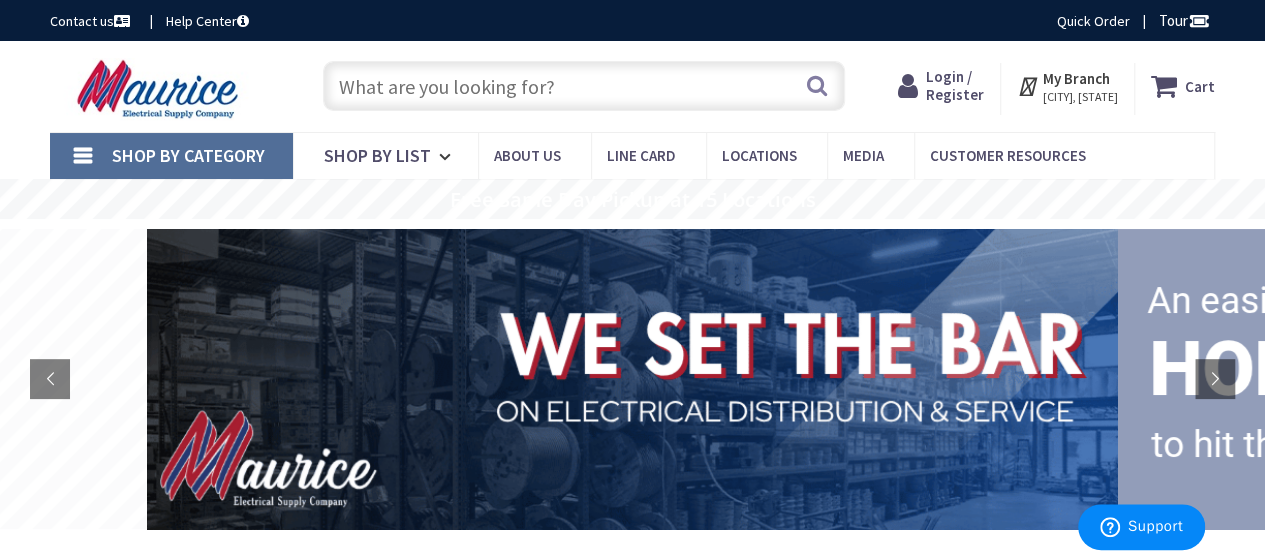 click on "Login / Register" at bounding box center [955, 85] 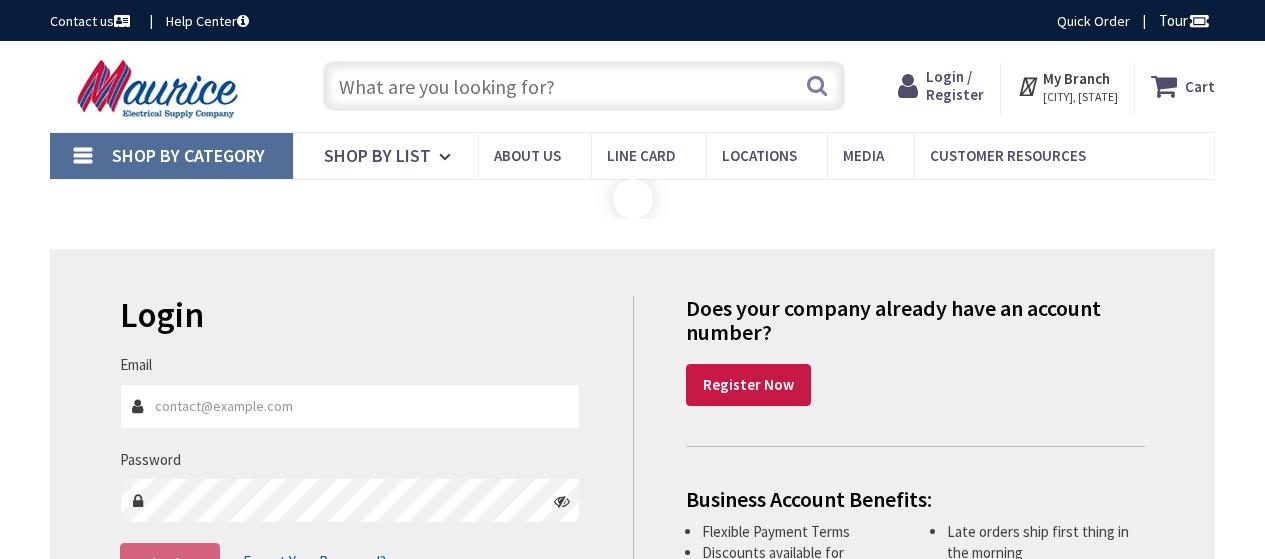 scroll, scrollTop: 0, scrollLeft: 0, axis: both 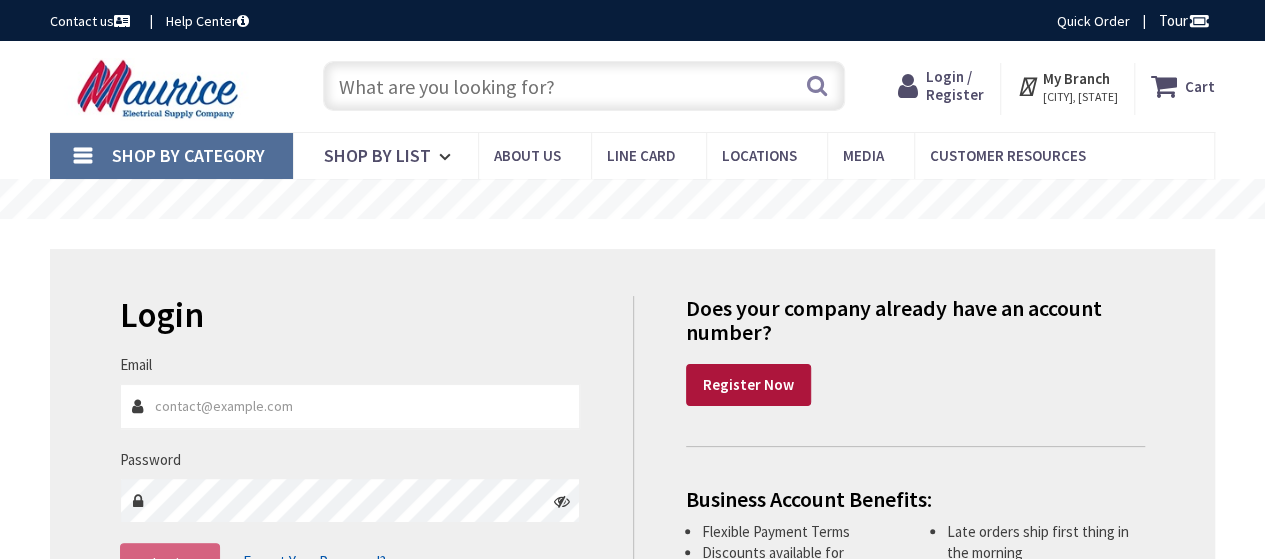 click on "Register Now" at bounding box center [748, 384] 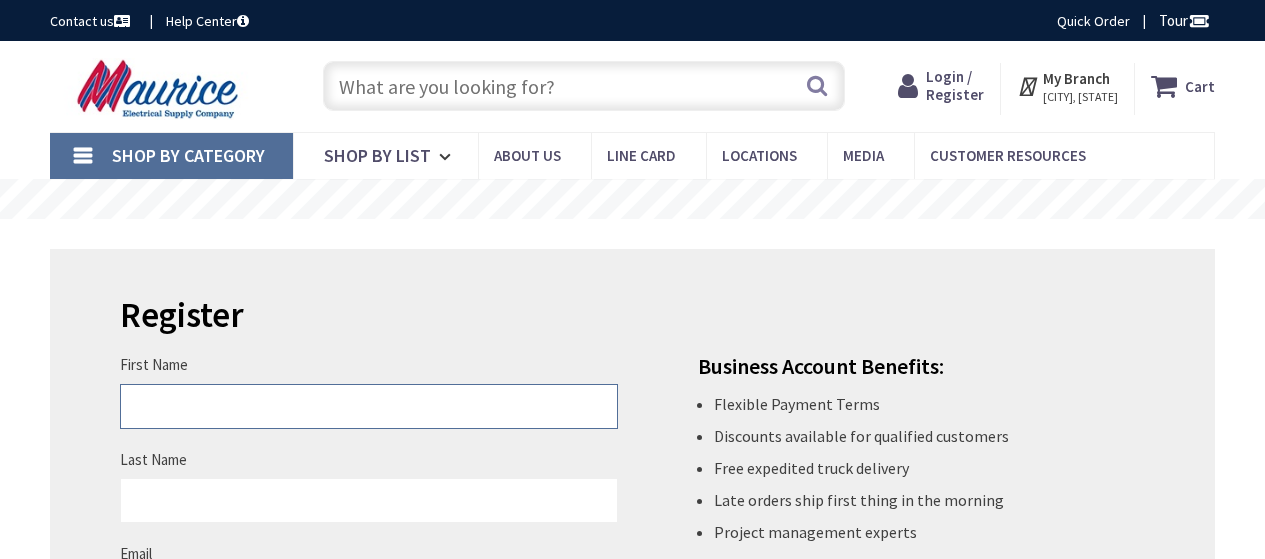 drag, startPoint x: 0, startPoint y: 0, endPoint x: 234, endPoint y: 419, distance: 479.91354 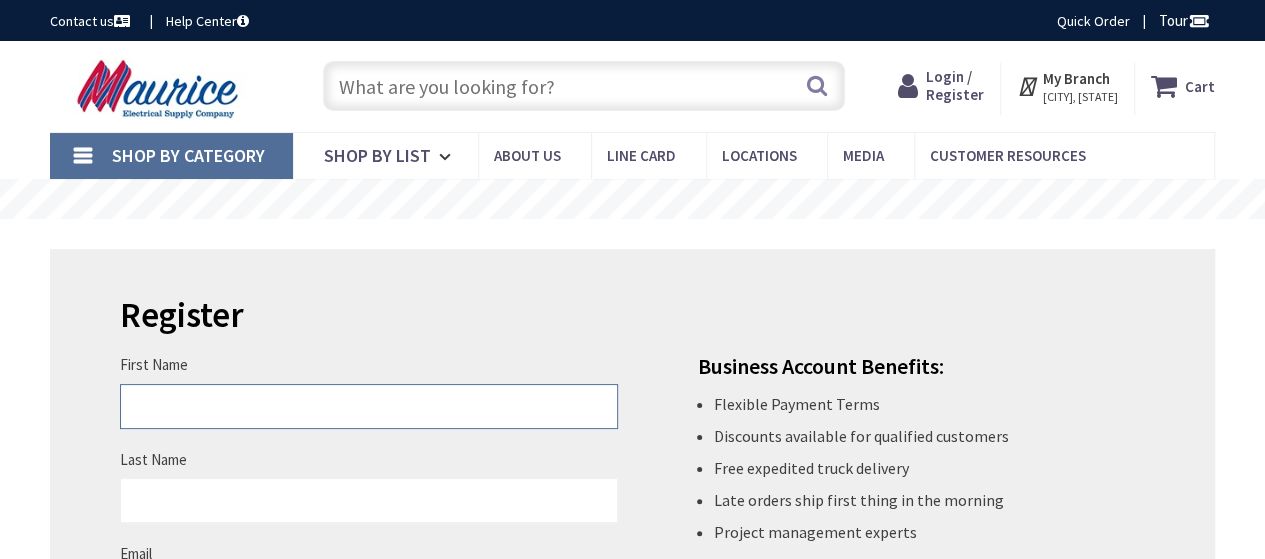 scroll, scrollTop: 0, scrollLeft: 0, axis: both 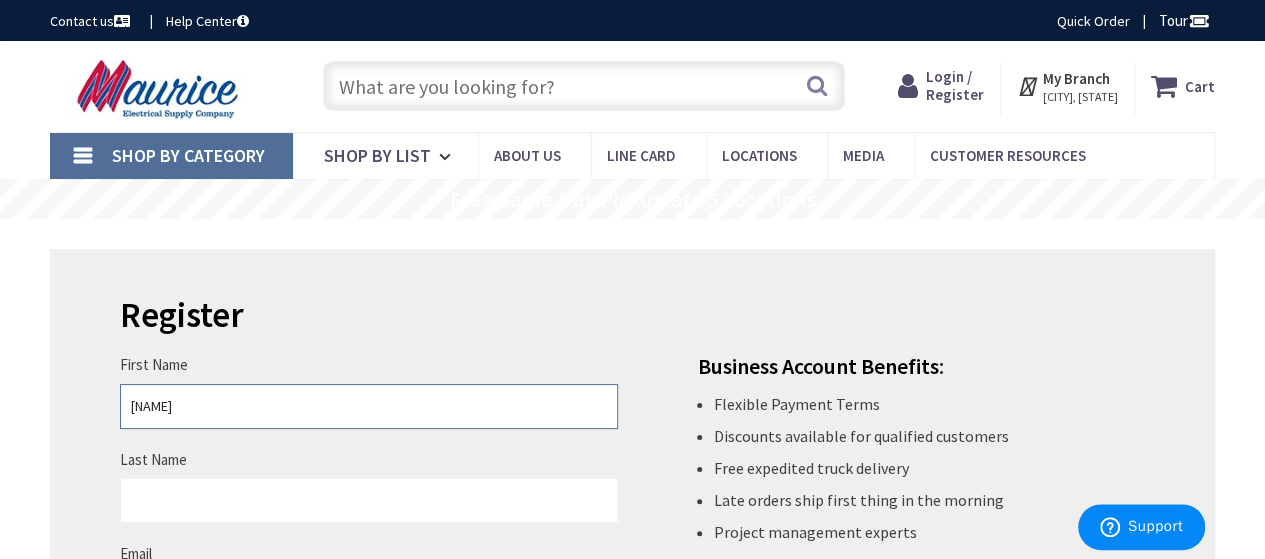 type on "James" 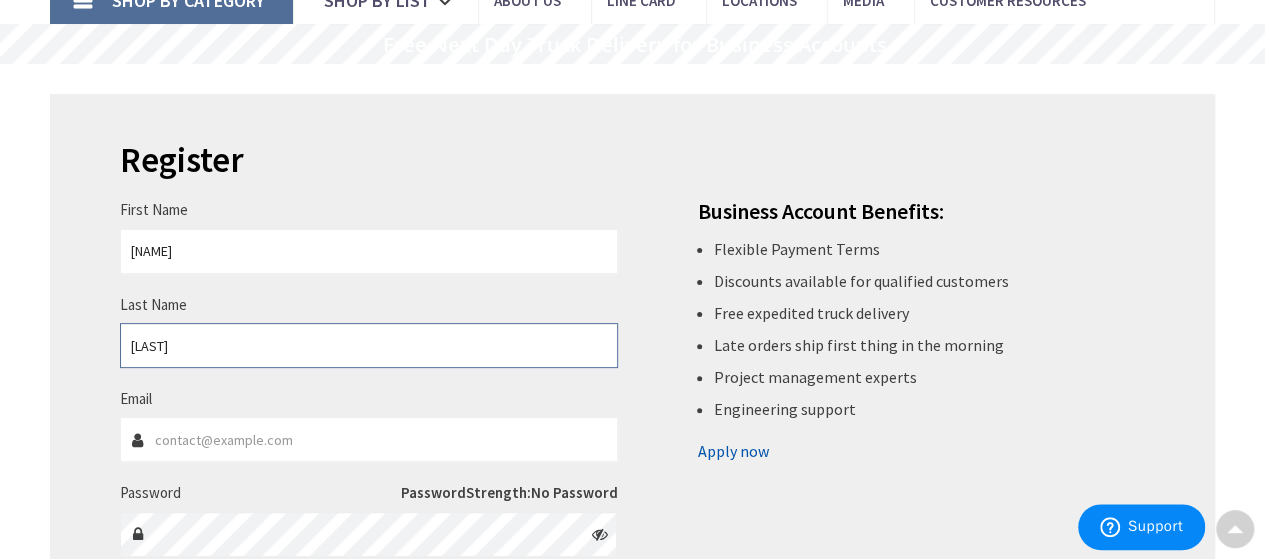 scroll, scrollTop: 160, scrollLeft: 0, axis: vertical 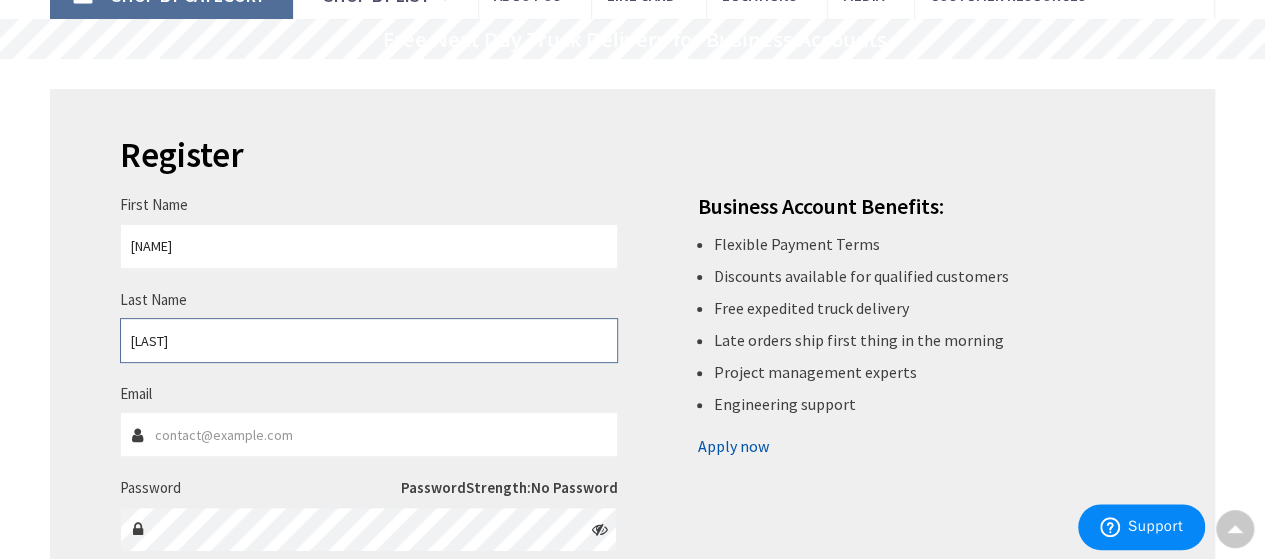 type on "Caffrey" 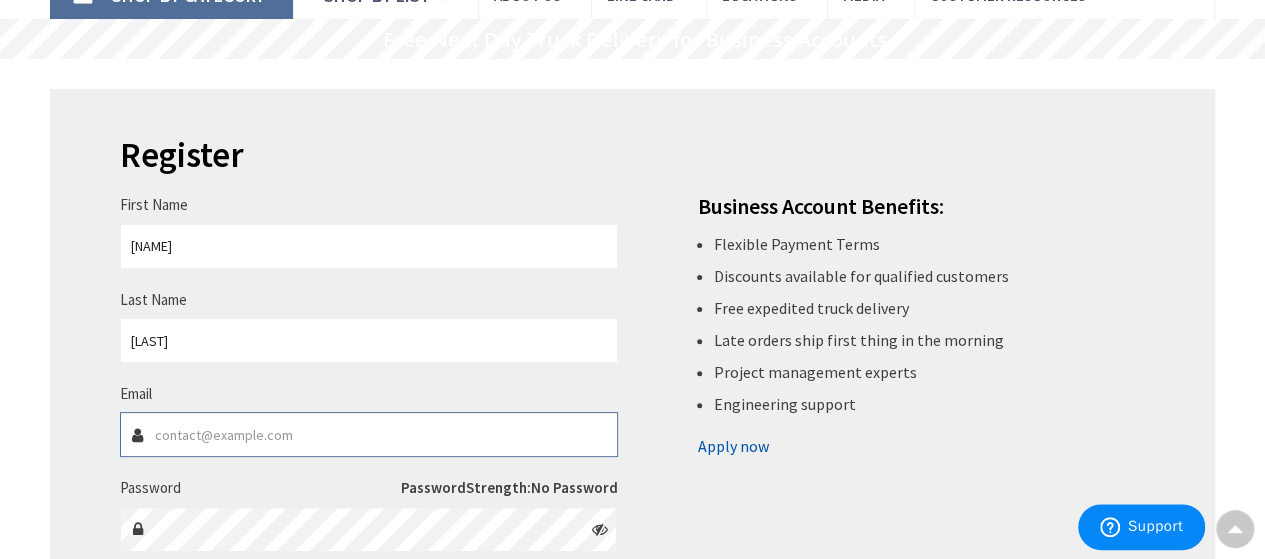 click on "Email" at bounding box center [369, 434] 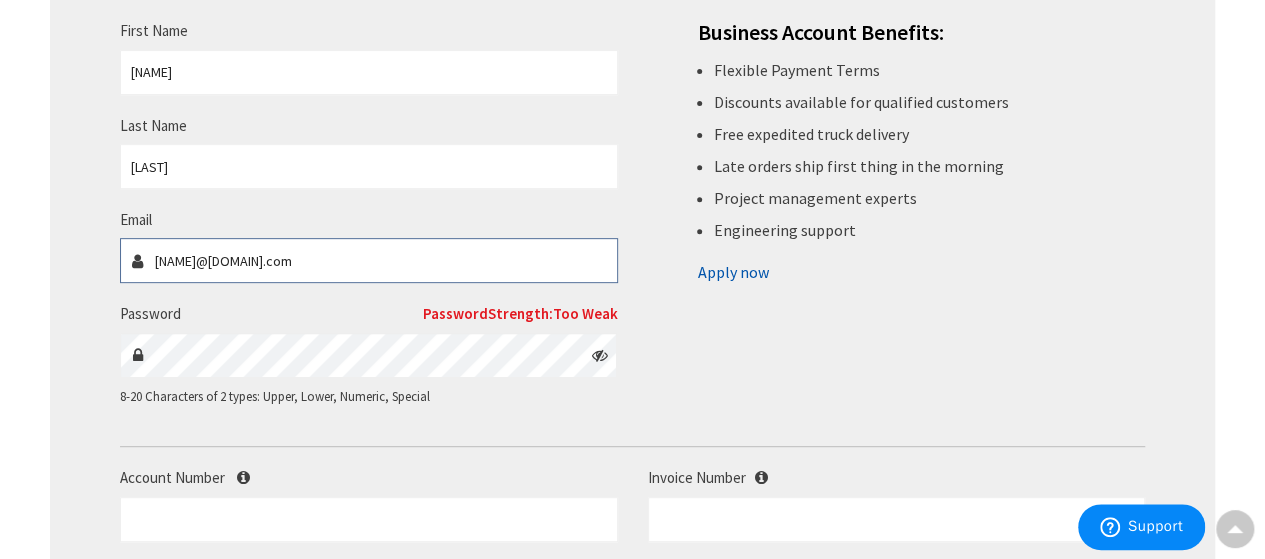 scroll, scrollTop: 345, scrollLeft: 0, axis: vertical 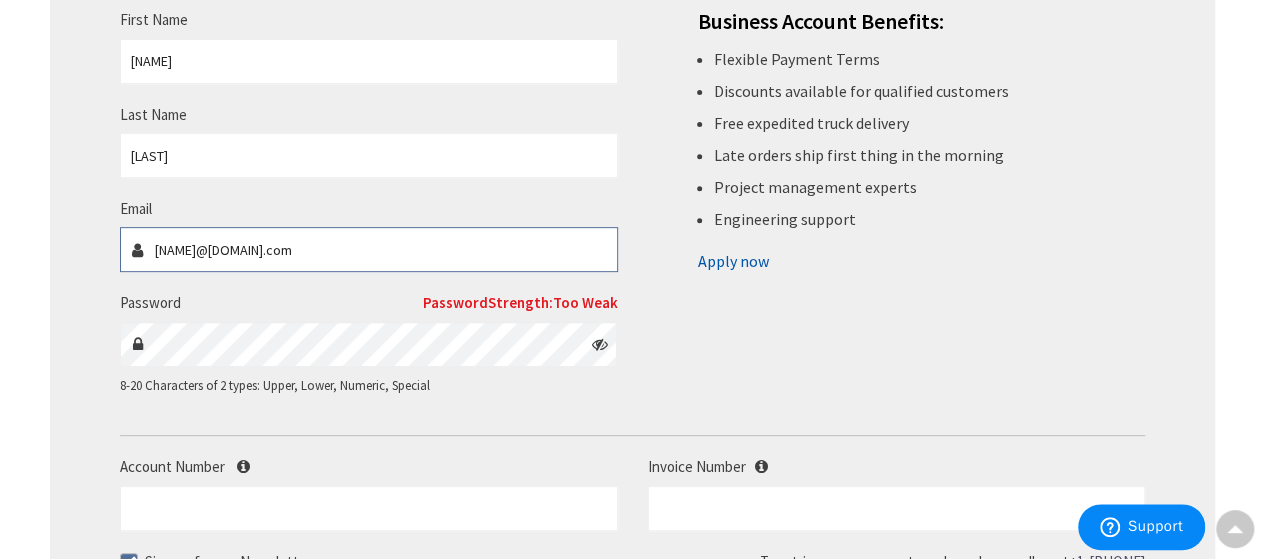 type on "jamescaffrey@electricadvantage.com" 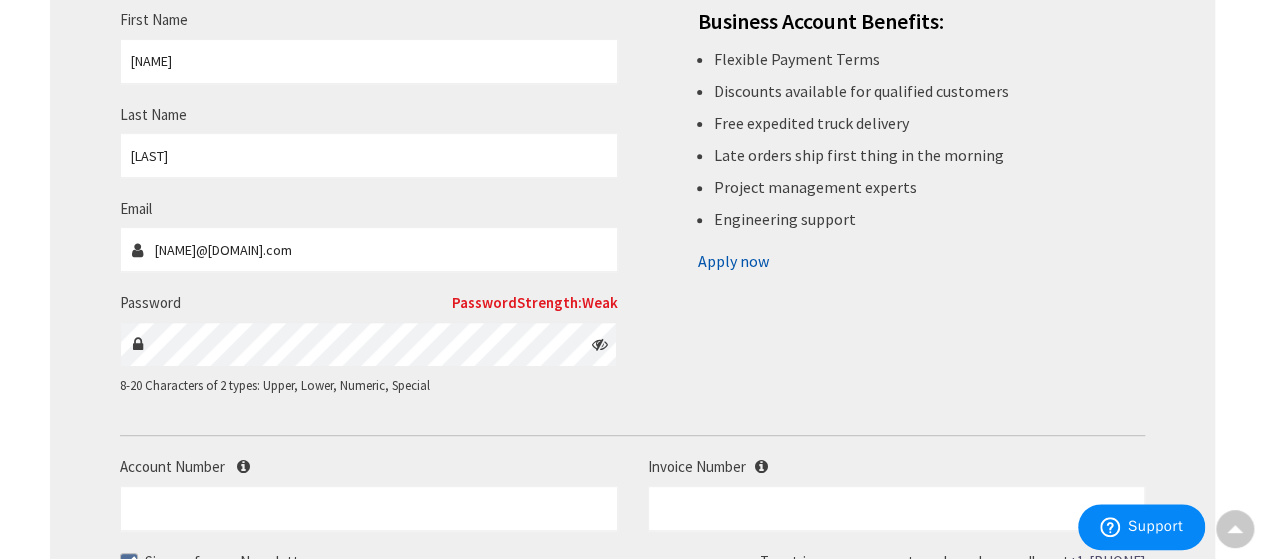 click at bounding box center (600, 344) 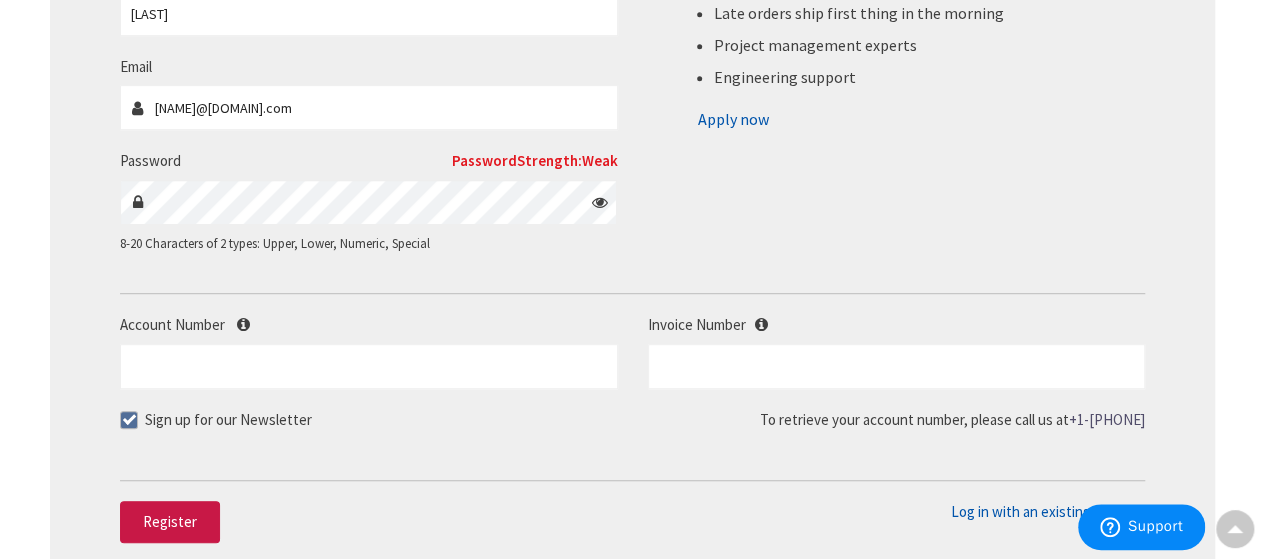 scroll, scrollTop: 493, scrollLeft: 0, axis: vertical 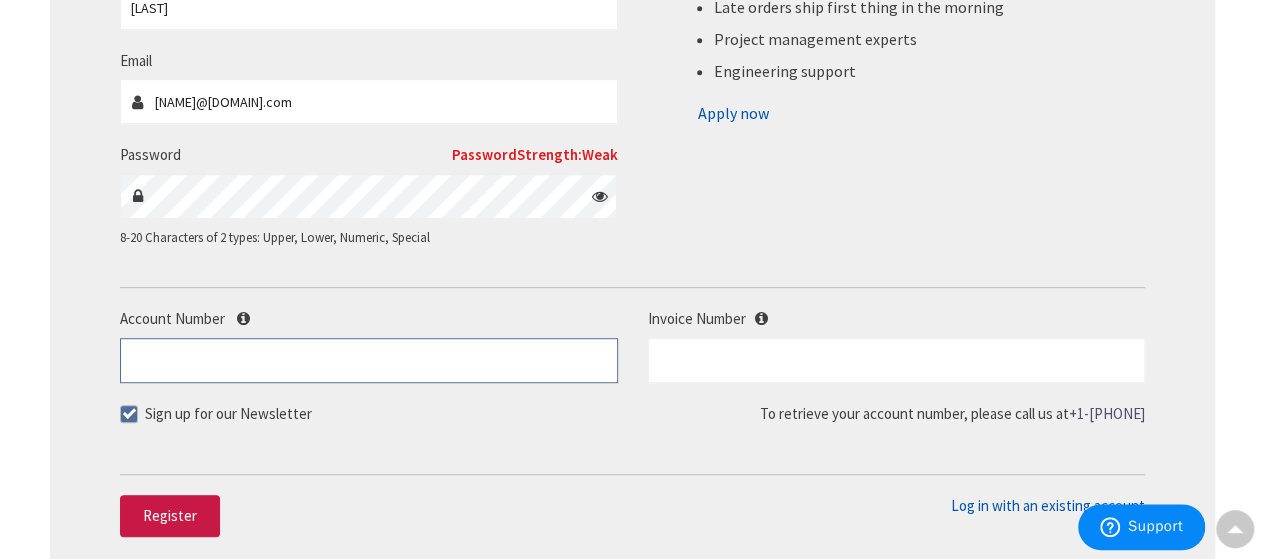 click on "Account Number" at bounding box center [369, 360] 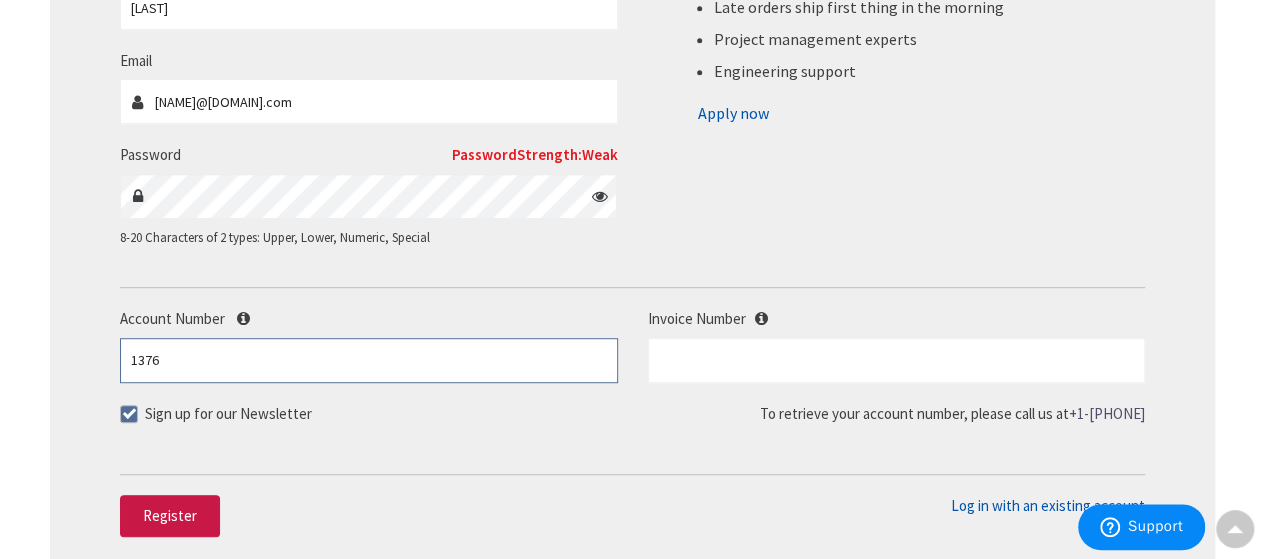 type on "1376" 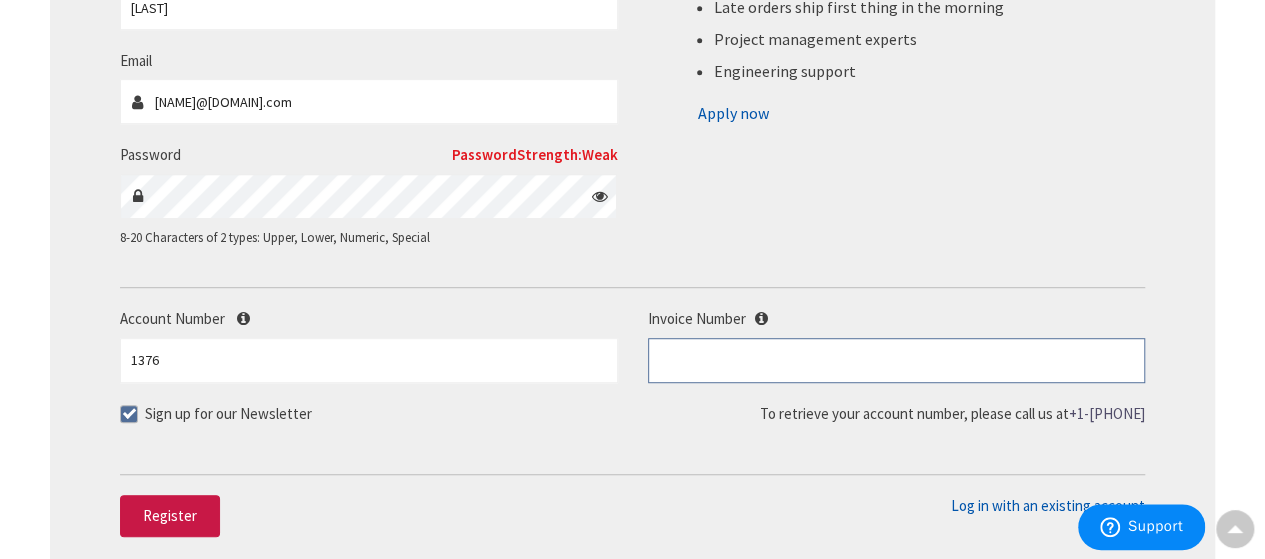 click at bounding box center [897, 360] 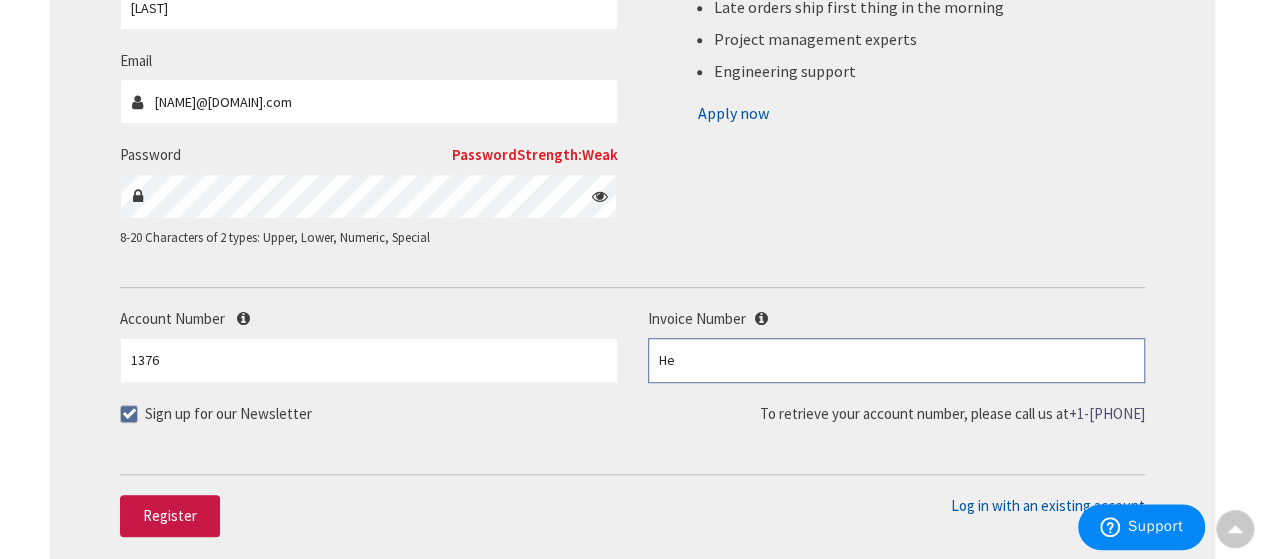 type on "H" 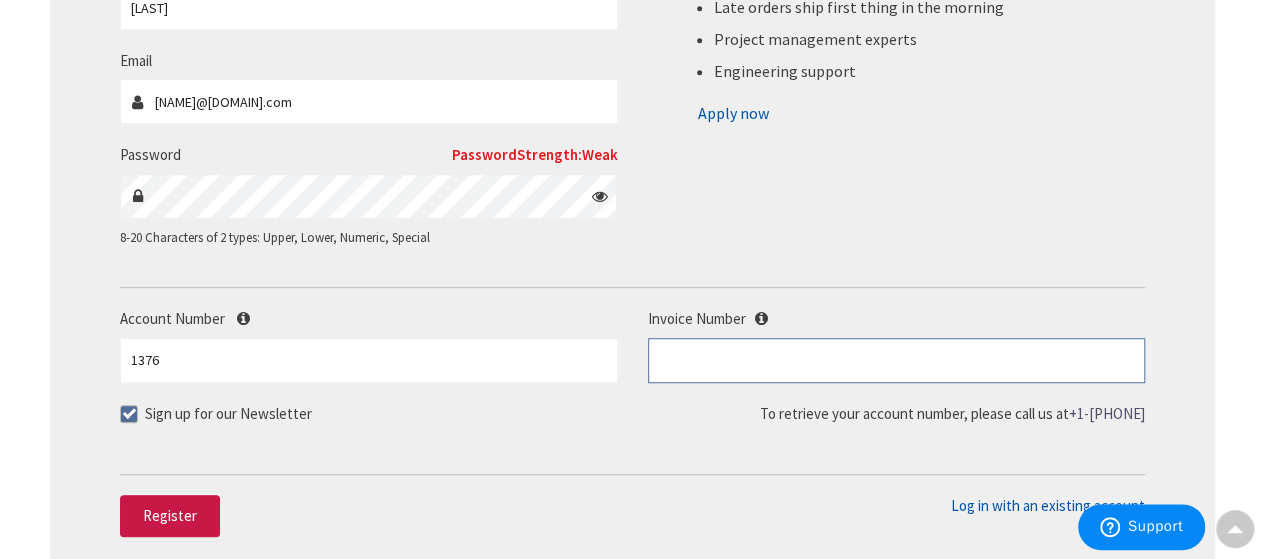paste on "S128423152.001" 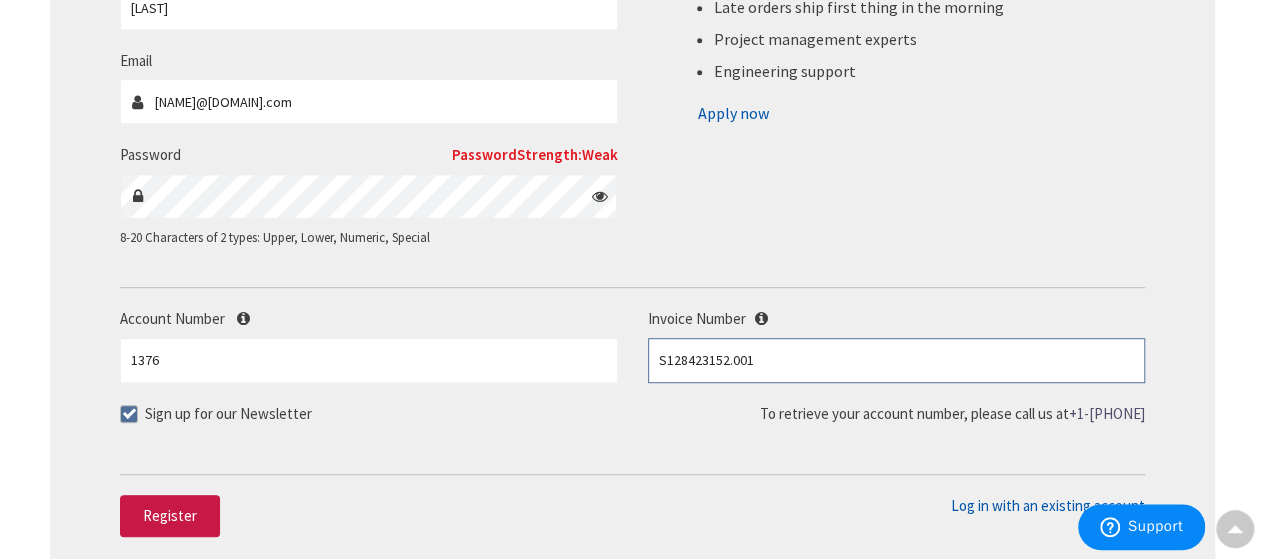 type on "S128423152.001" 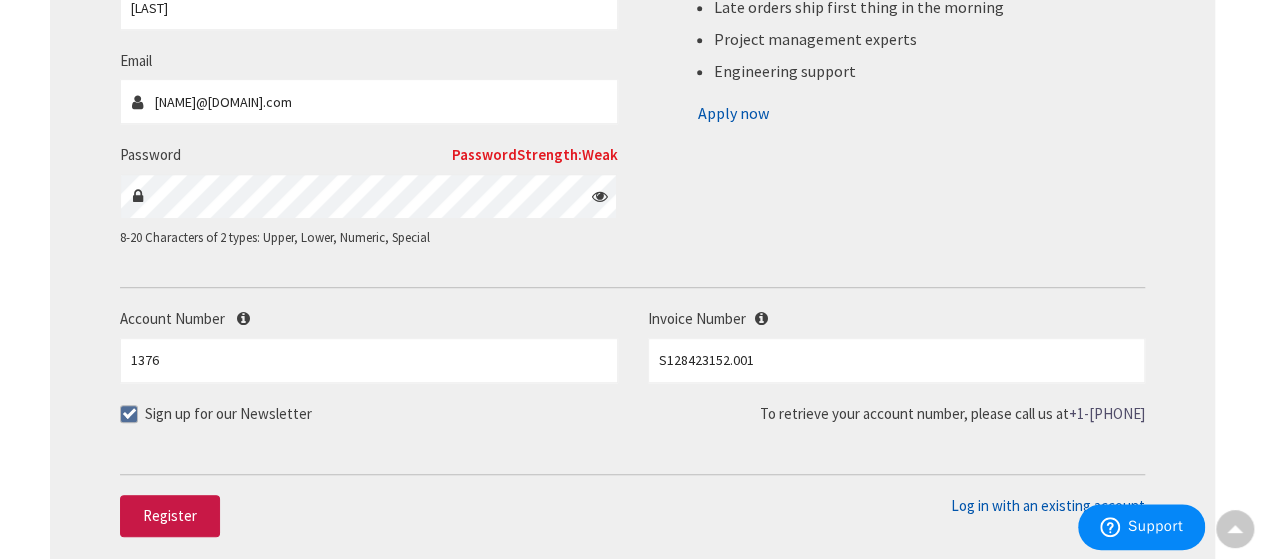 click on "Account Number
1376
Invoice Number
S128423152.001
Sign up for our Newsletter
+1-301-298-2606" at bounding box center [632, 376] 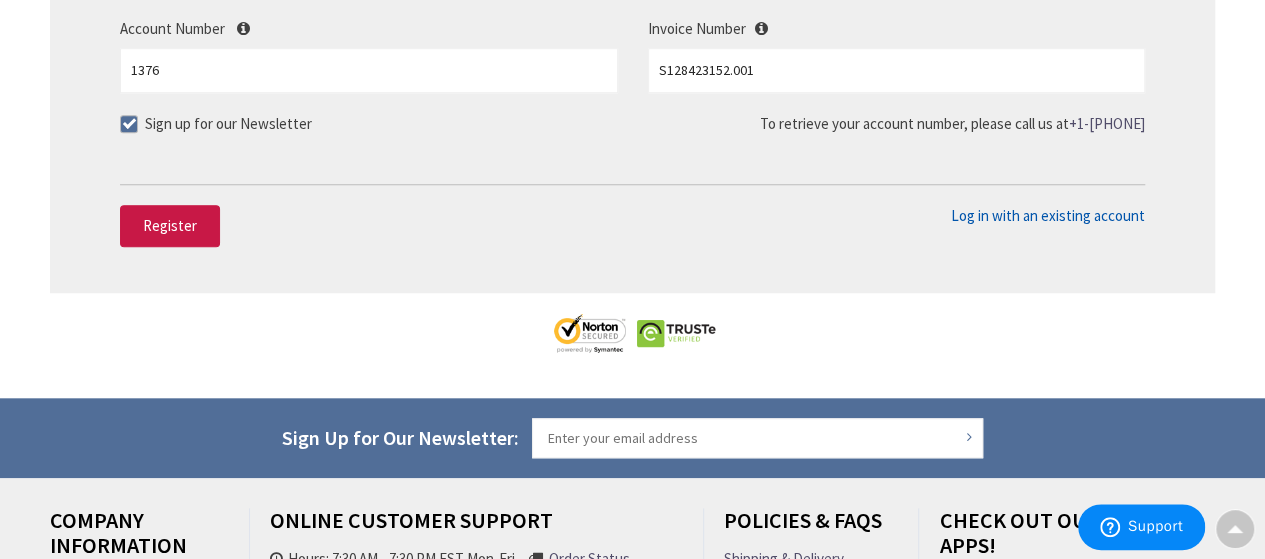 scroll, scrollTop: 784, scrollLeft: 0, axis: vertical 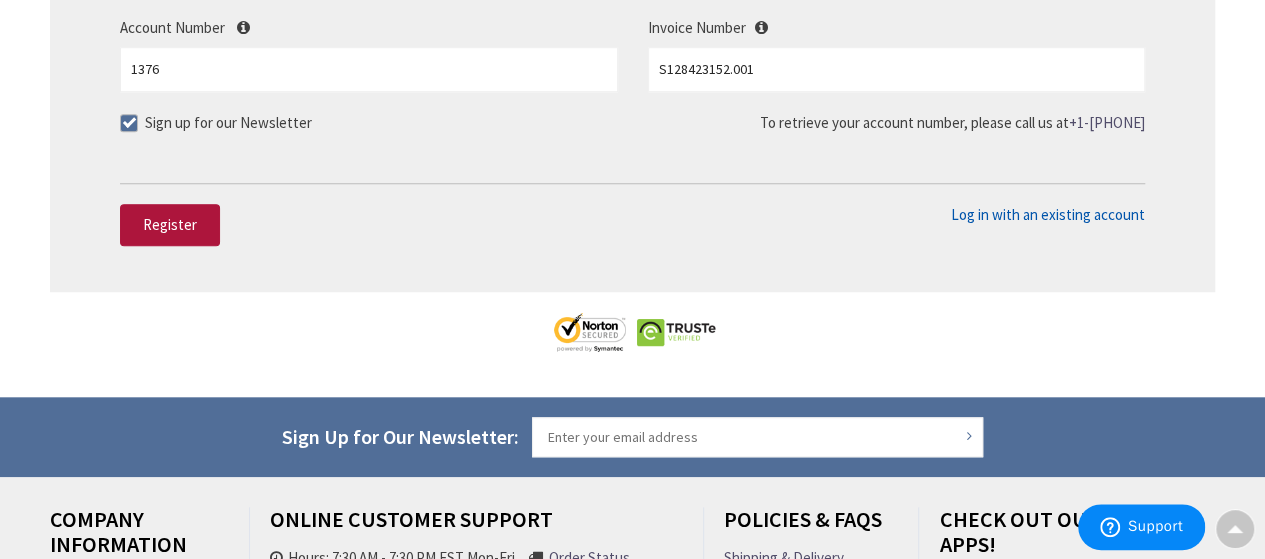 click on "Register" at bounding box center (170, 224) 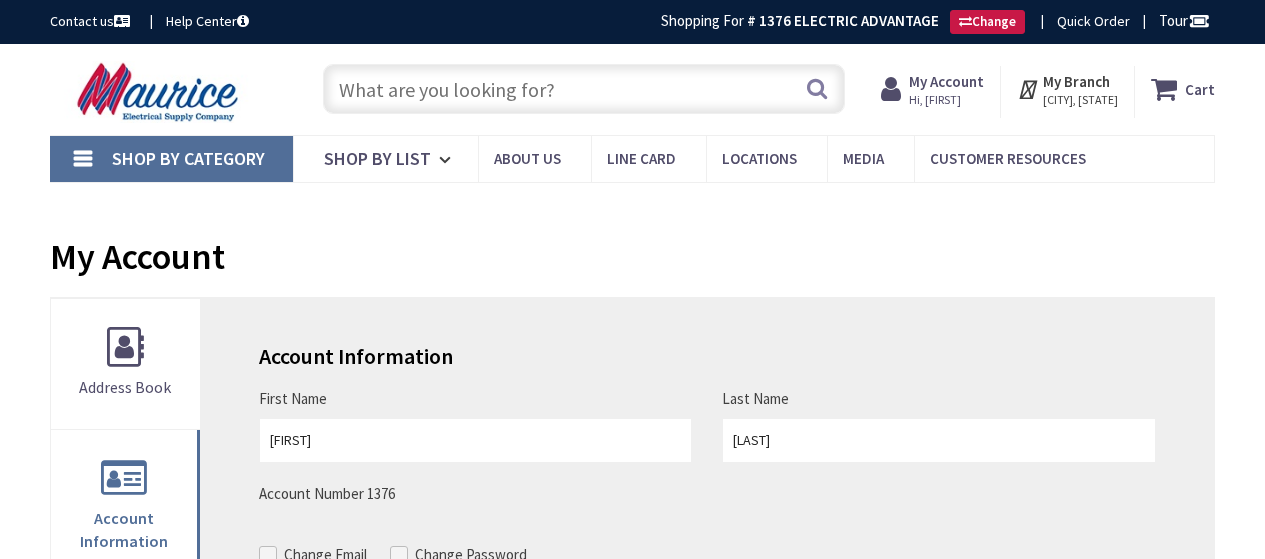 scroll, scrollTop: 0, scrollLeft: 0, axis: both 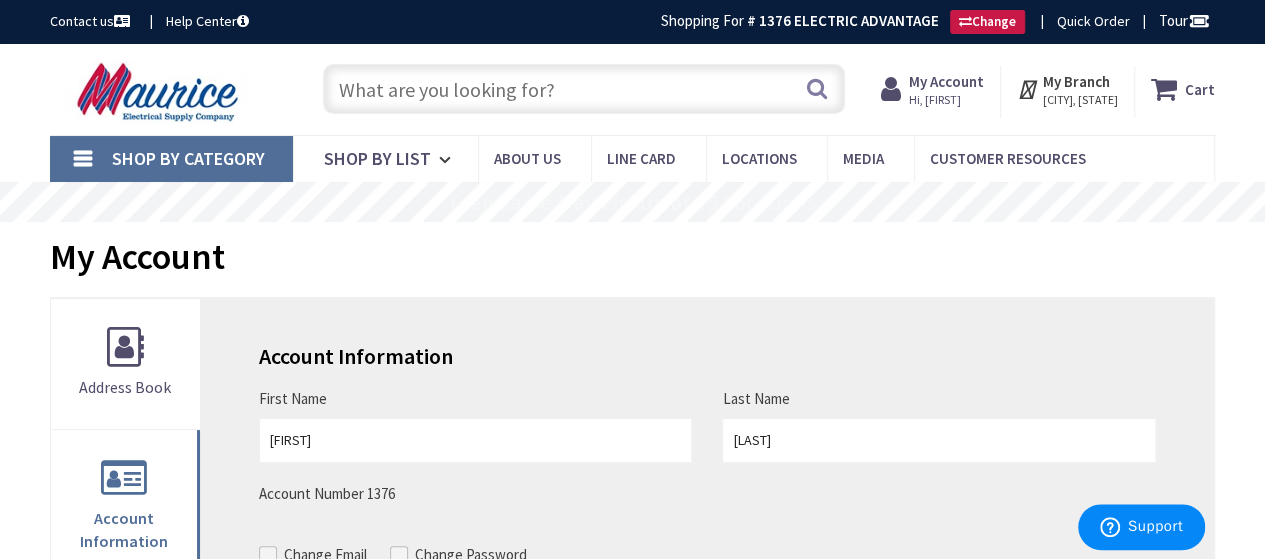 click on "My Account" at bounding box center (946, 81) 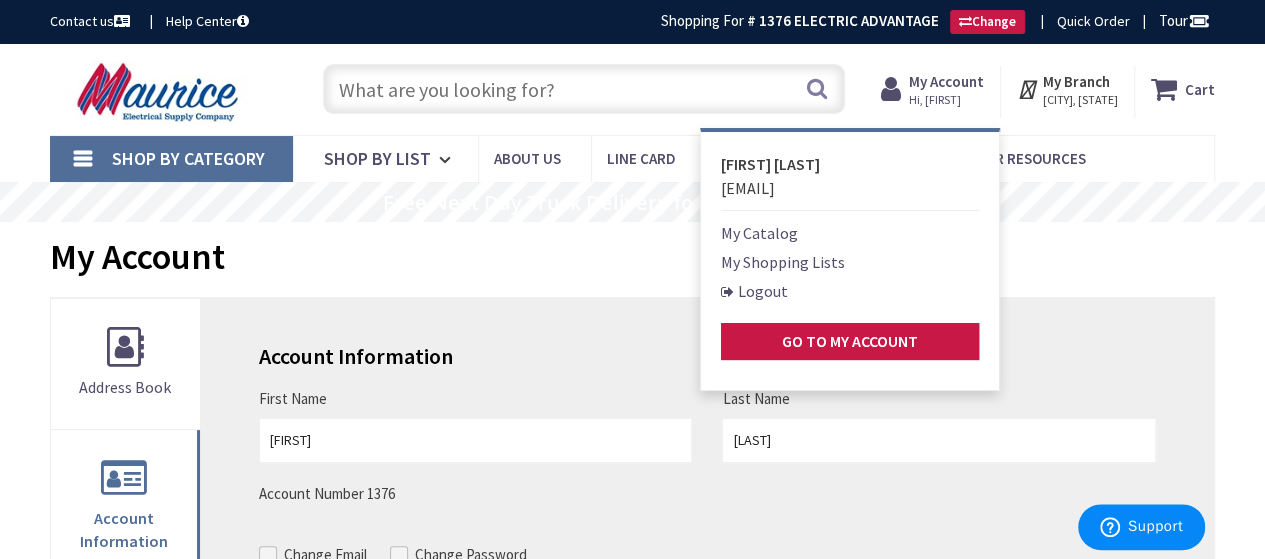 click on "Logout" at bounding box center (754, 291) 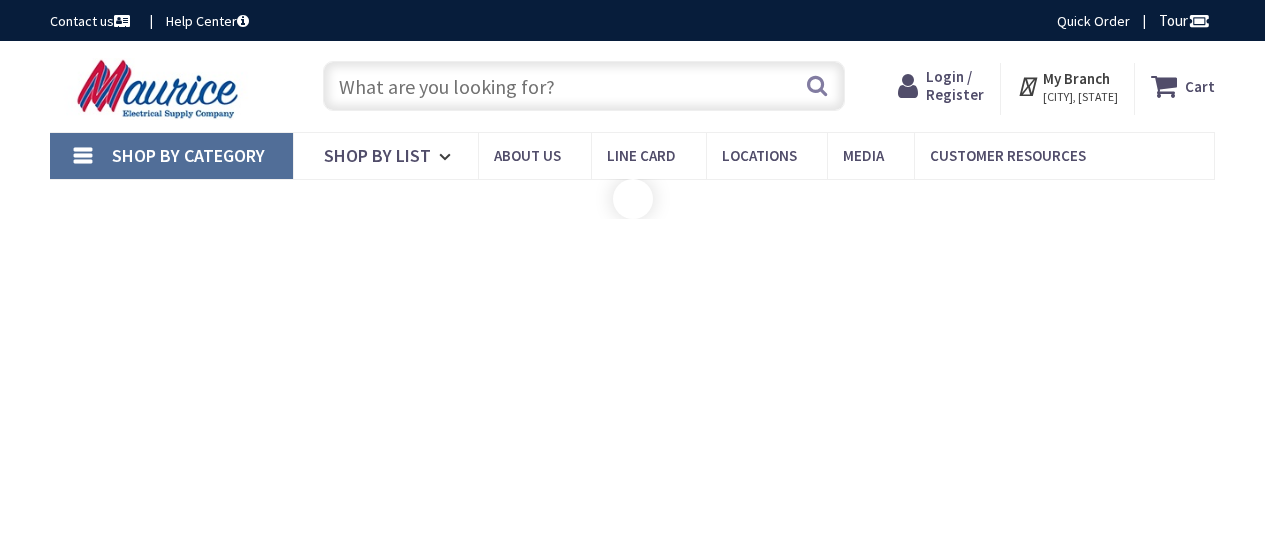 scroll, scrollTop: 0, scrollLeft: 0, axis: both 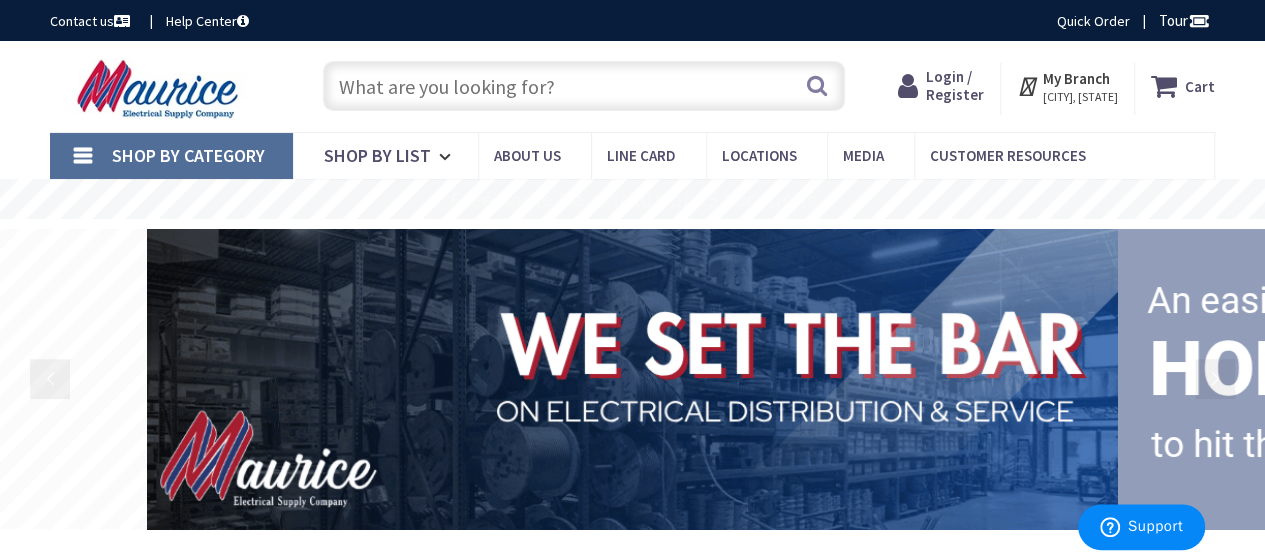 click on "Login / Register" at bounding box center (955, 85) 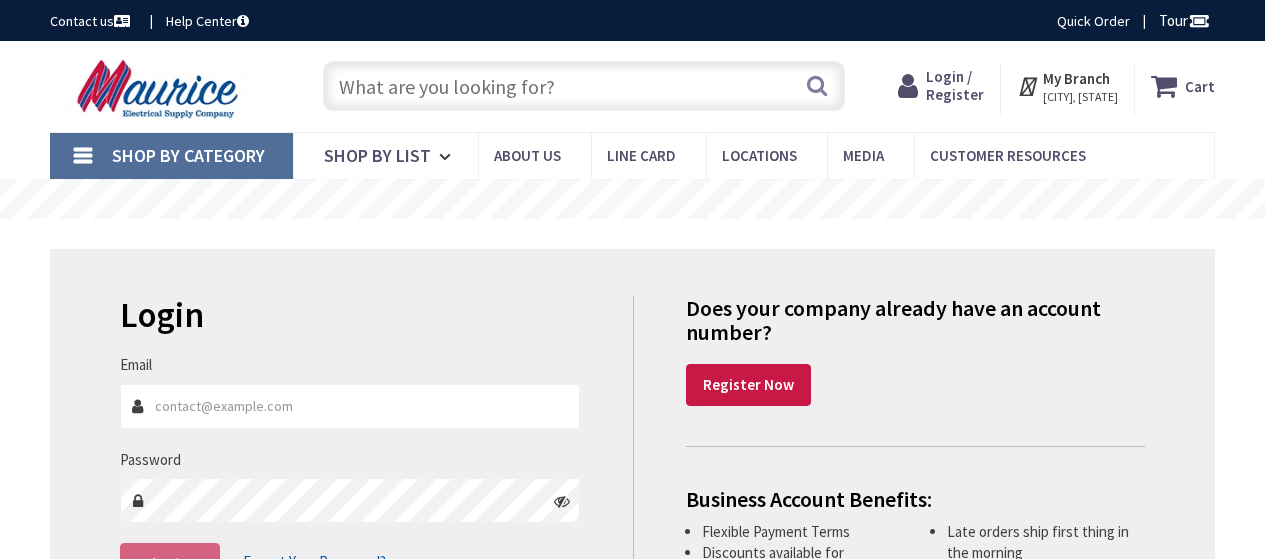 scroll, scrollTop: 0, scrollLeft: 0, axis: both 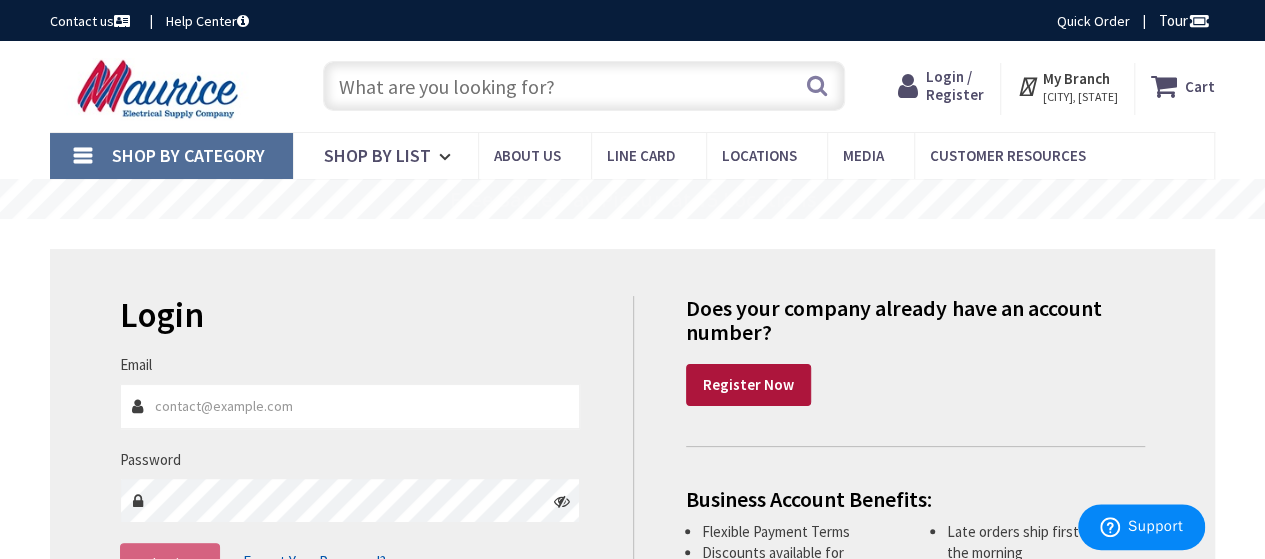 click on "Register Now" at bounding box center (748, 385) 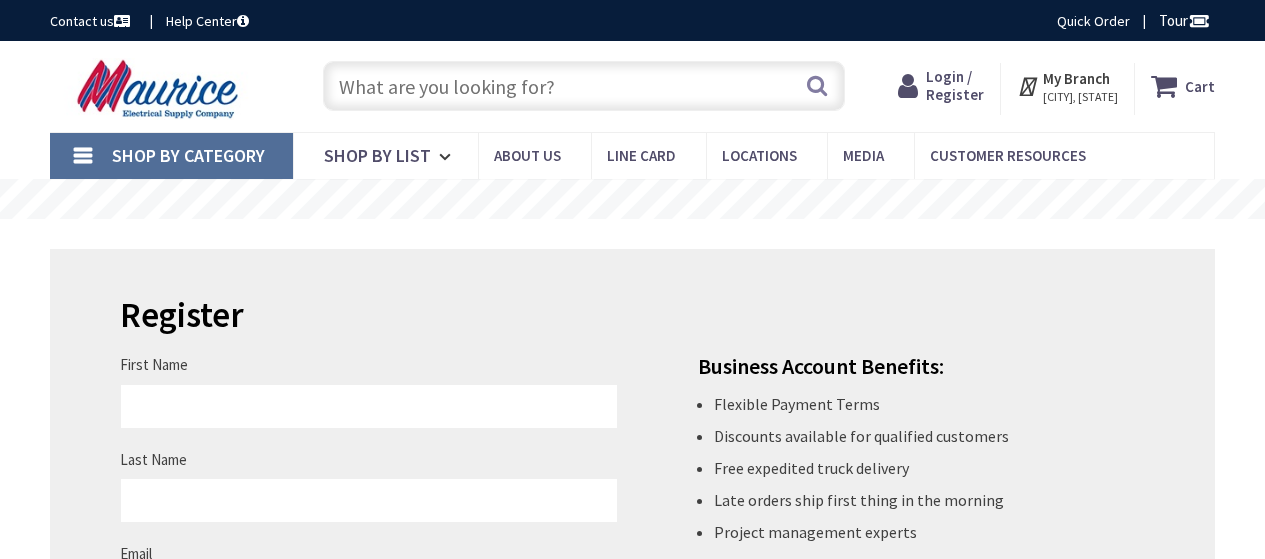 scroll, scrollTop: 0, scrollLeft: 0, axis: both 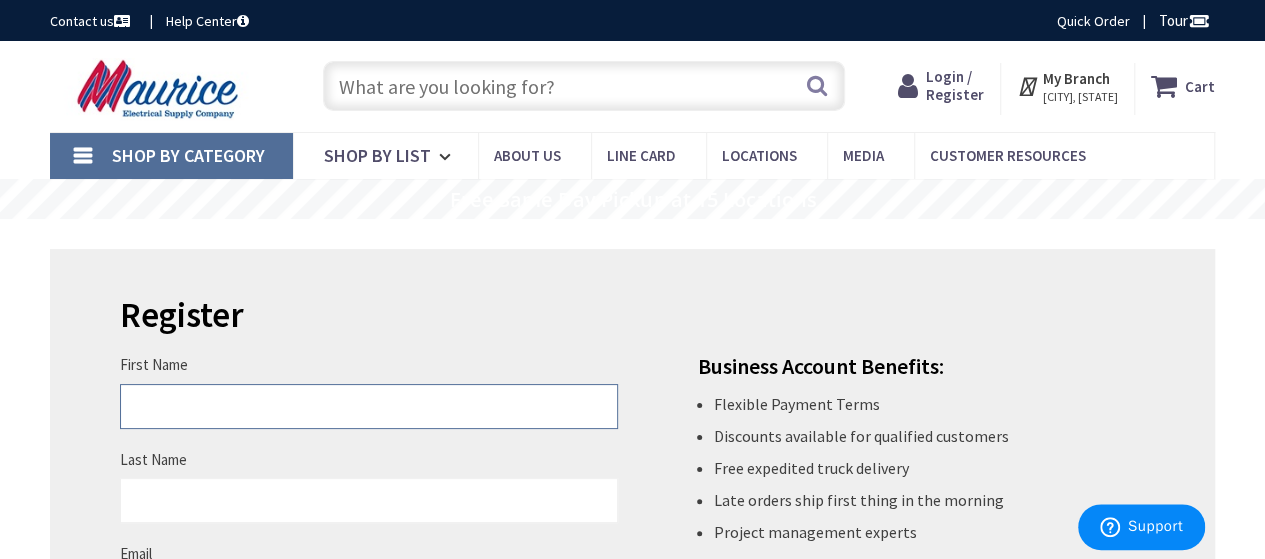 click on "First Name" at bounding box center [369, 406] 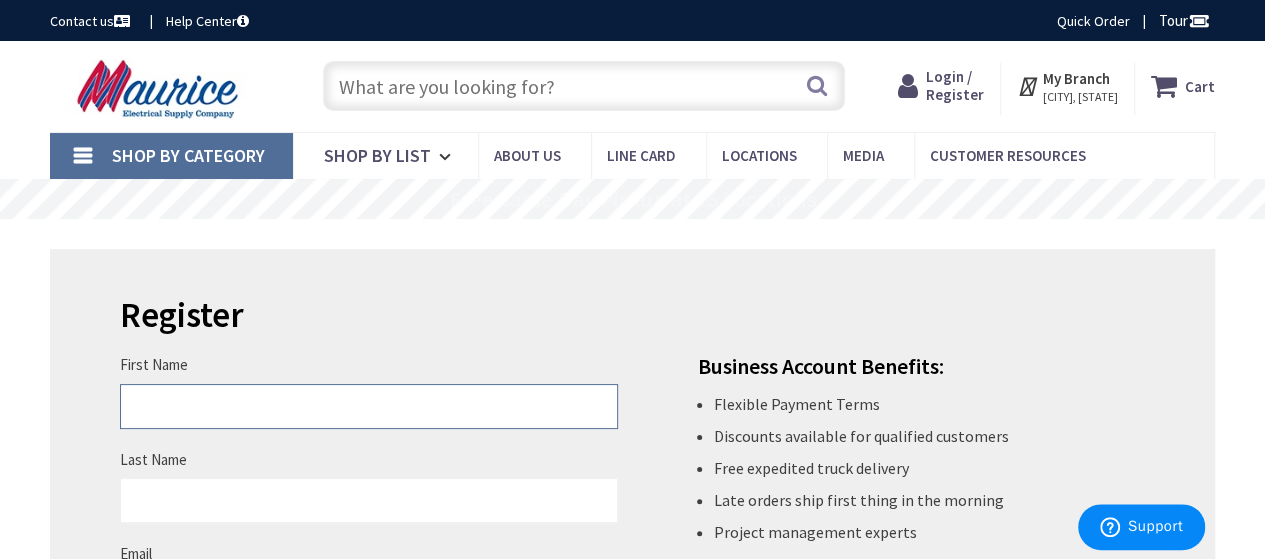 type on "E" 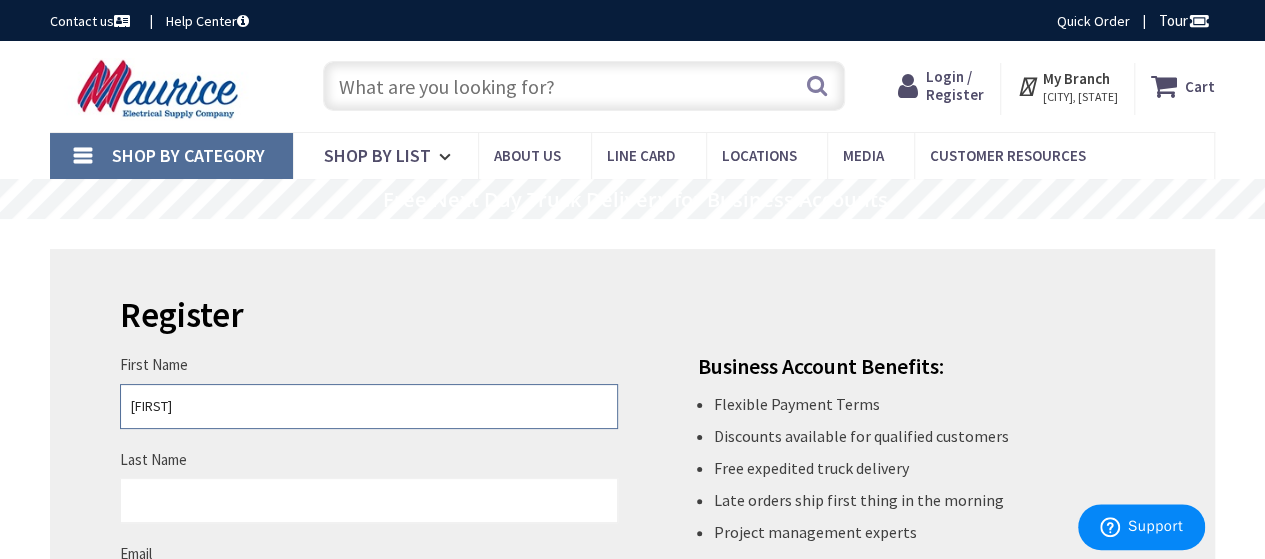 type on "[FIRST]" 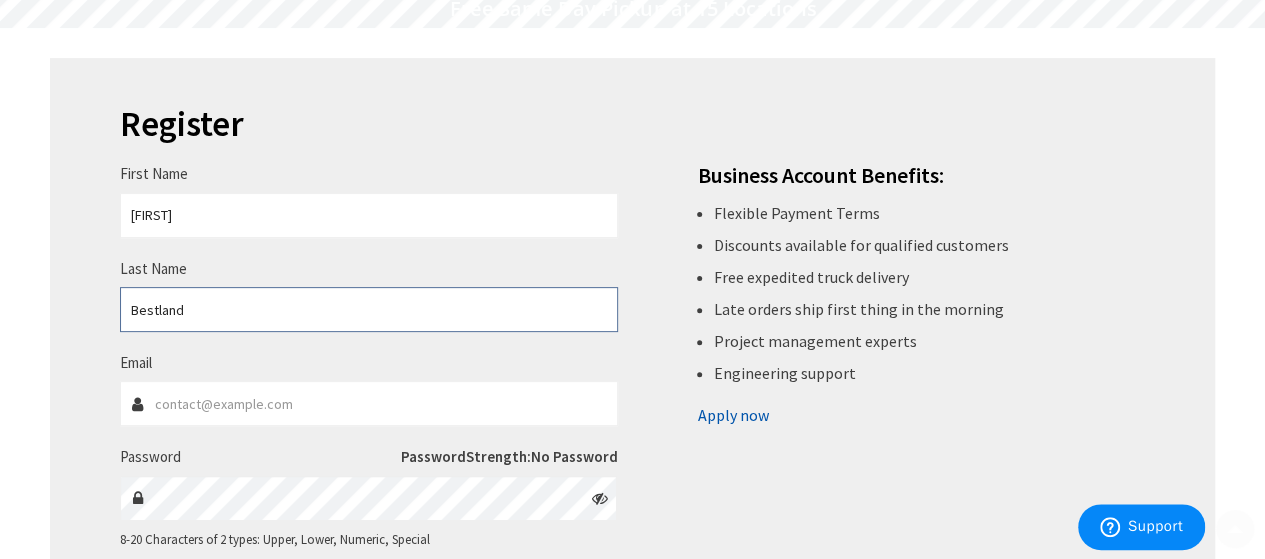 scroll, scrollTop: 200, scrollLeft: 0, axis: vertical 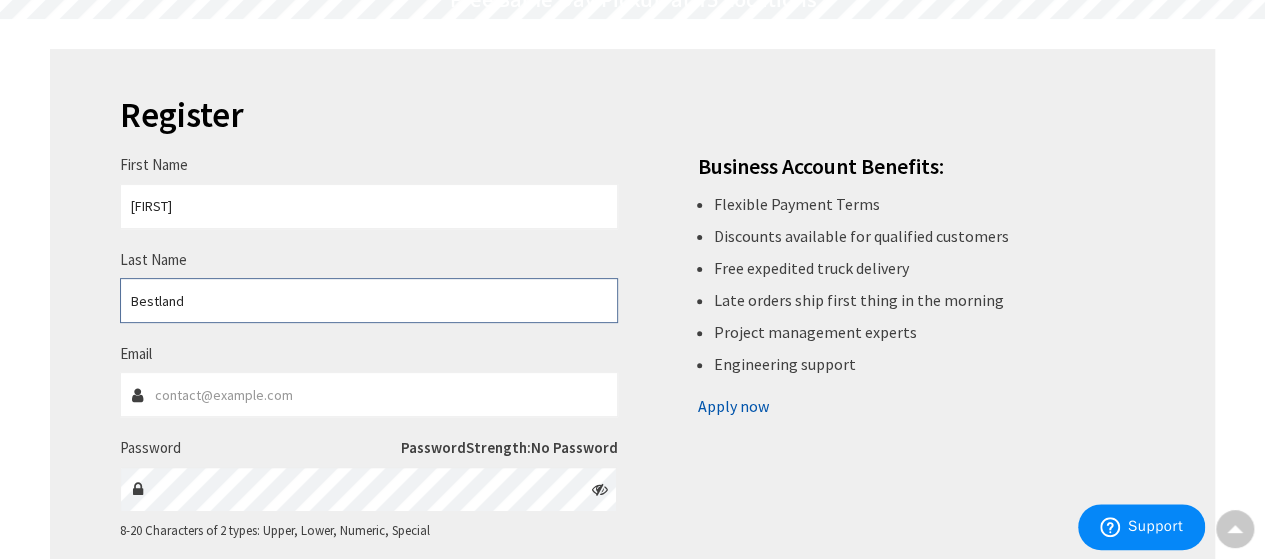 type on "Bestland" 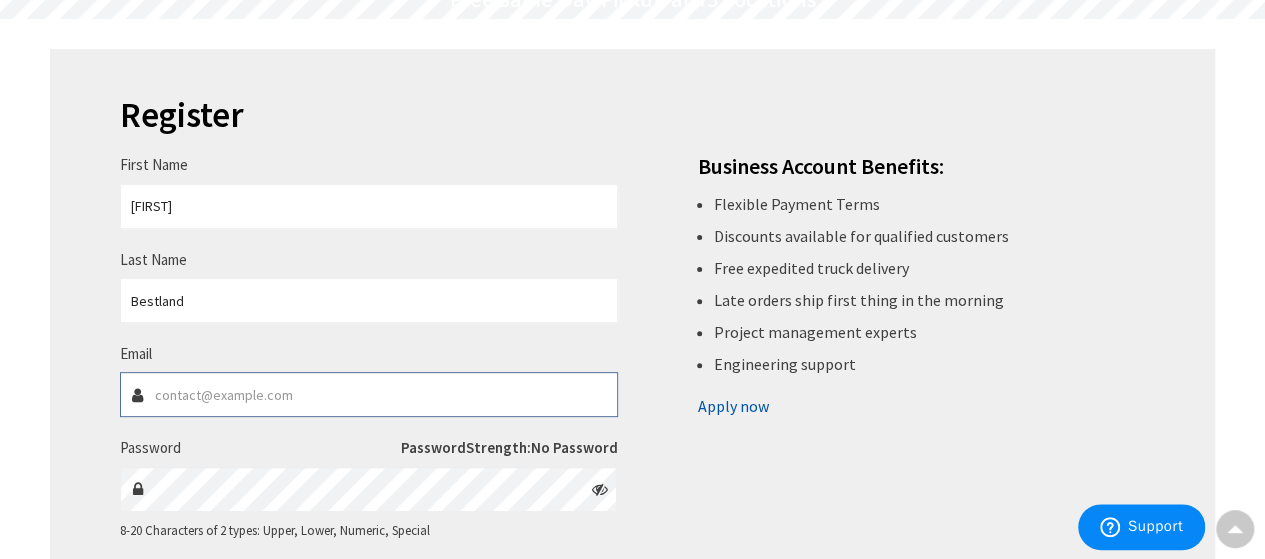 click on "Email" at bounding box center [369, 394] 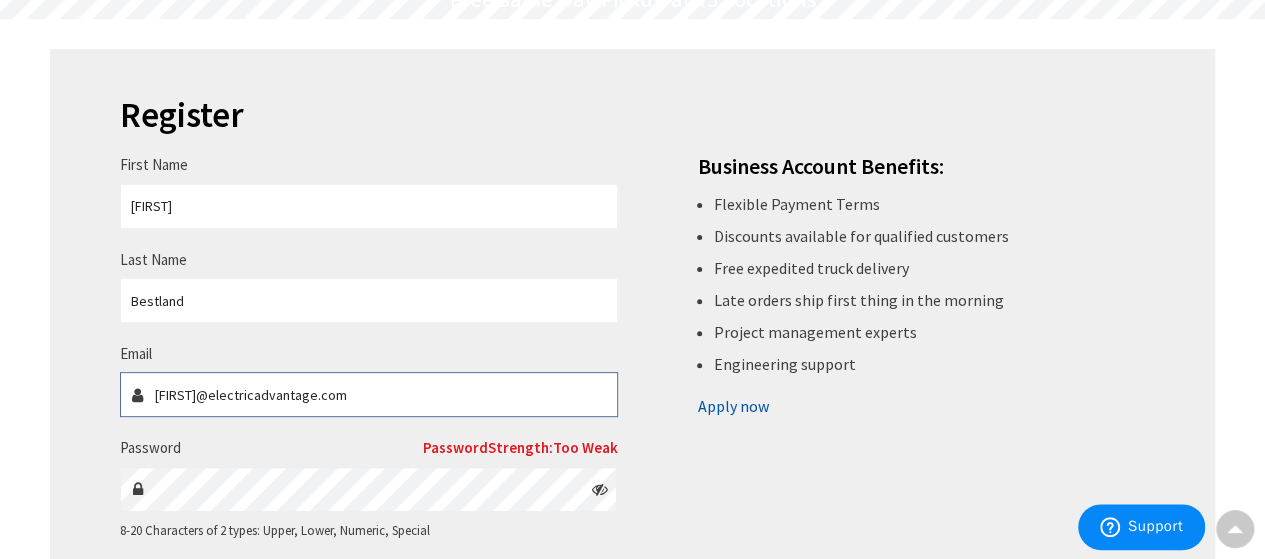 type on "[EMAIL]" 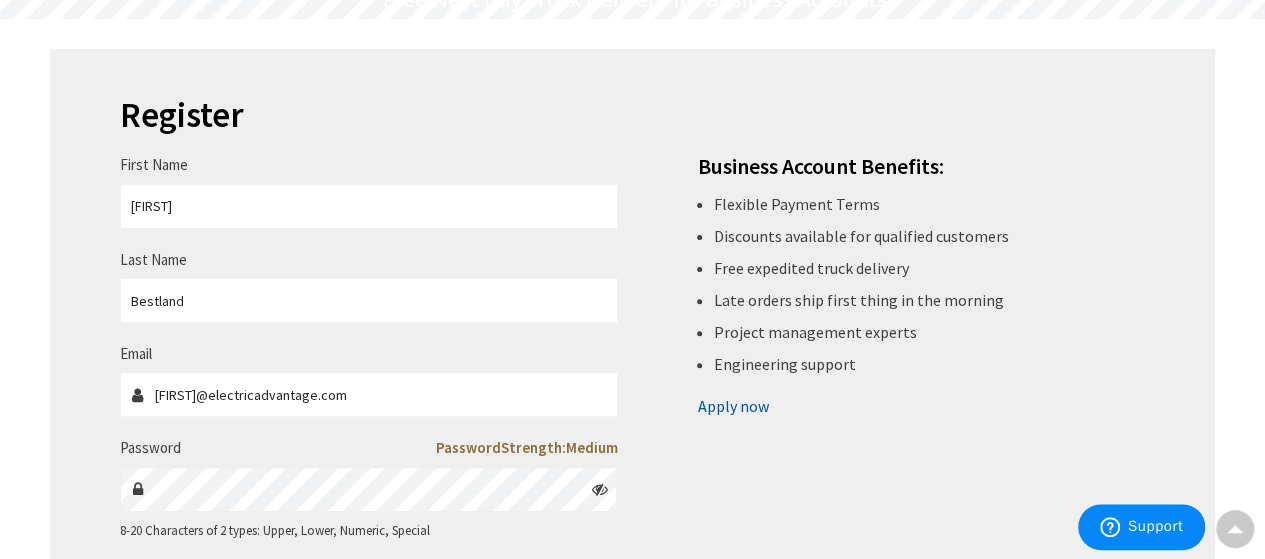 click at bounding box center [600, 489] 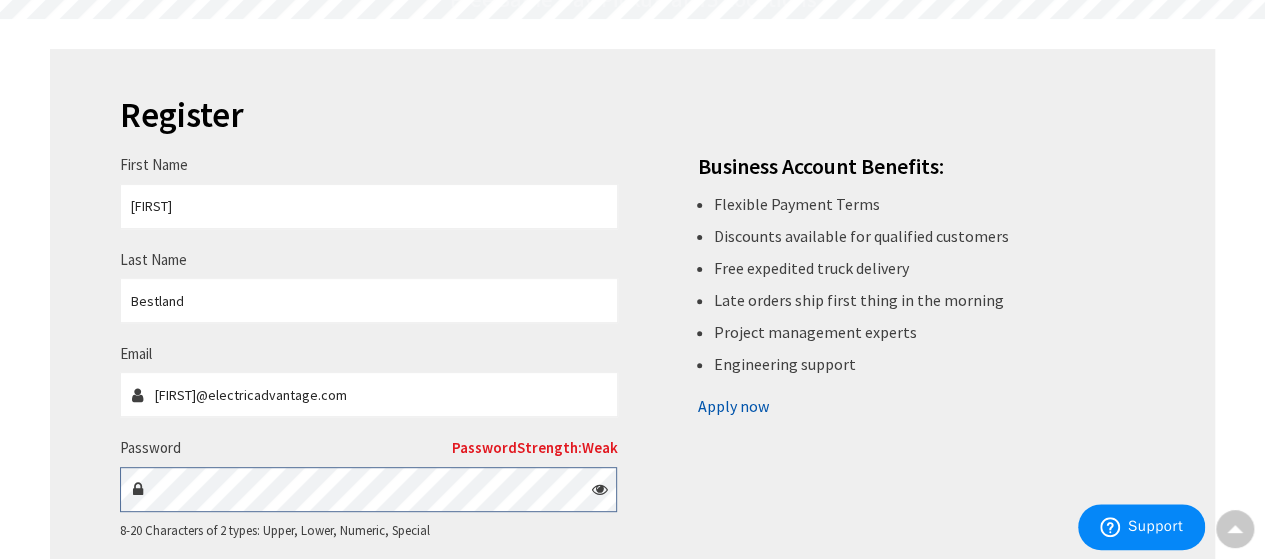 click on "Register
First Name
Evan
Last Name
Bestland
Email
evanbestland@electricadvantage.com
Password
Password  Weak" at bounding box center [632, 462] 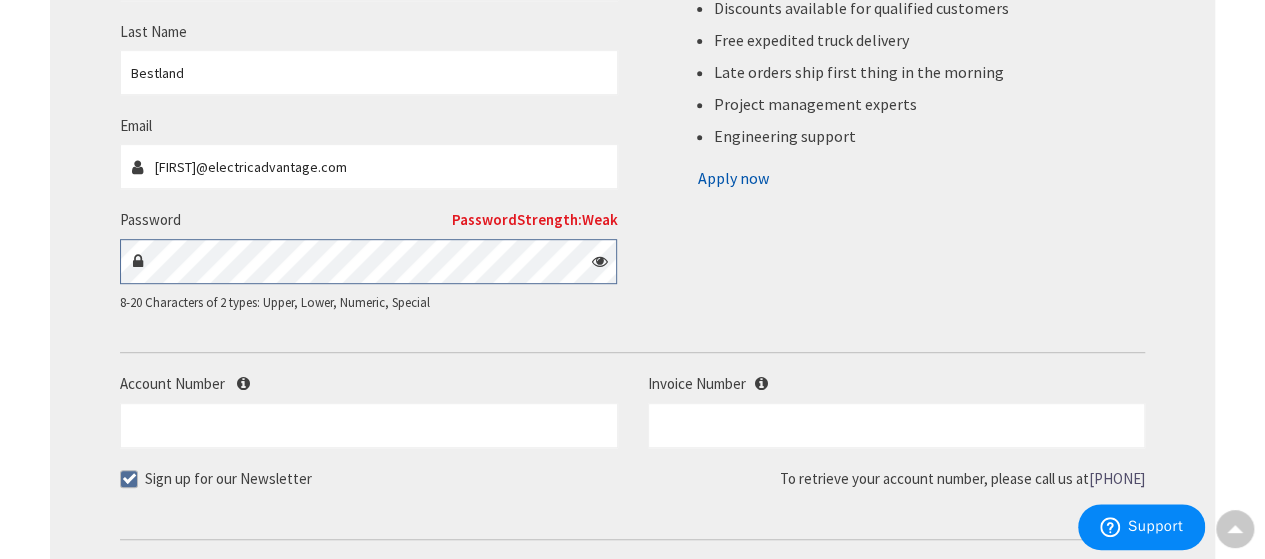 scroll, scrollTop: 430, scrollLeft: 0, axis: vertical 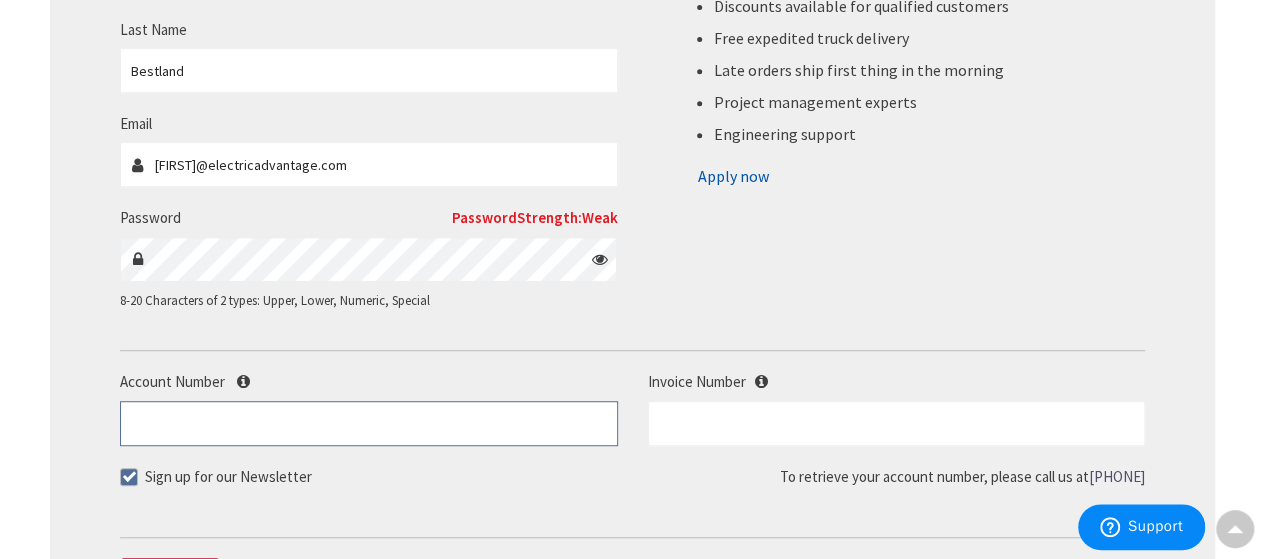click on "Account Number" at bounding box center (369, 423) 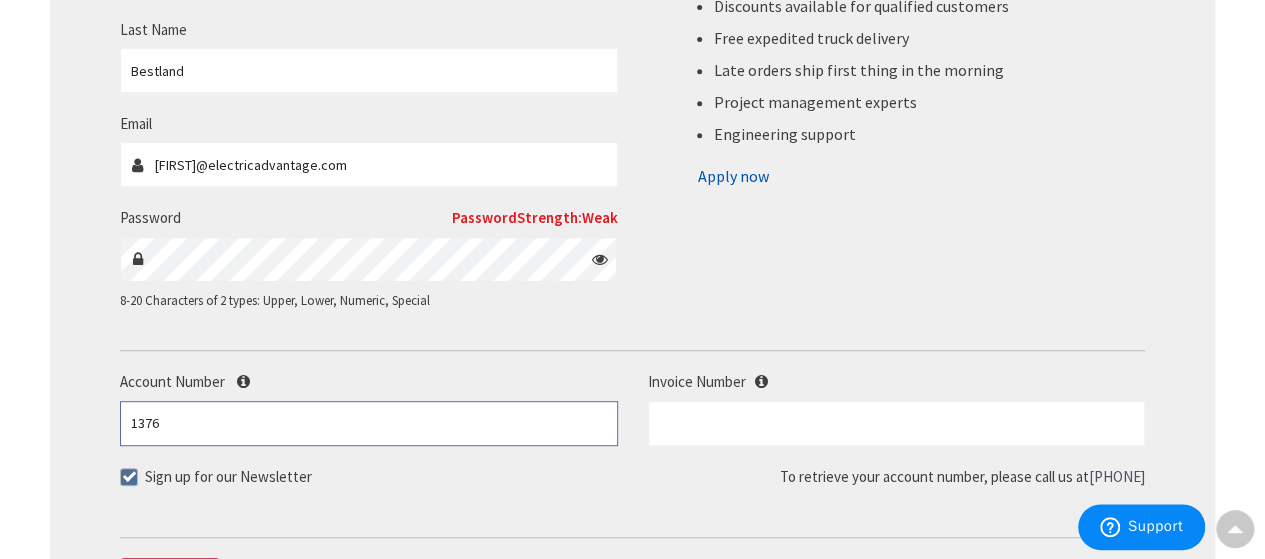type on "1376" 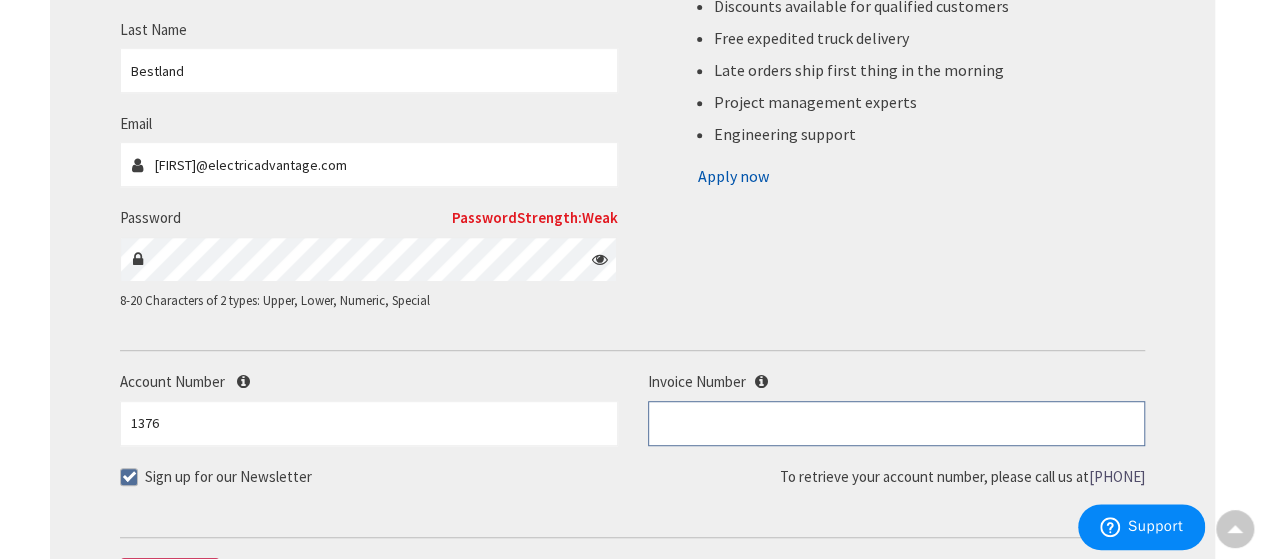 paste on "S128423152.001" 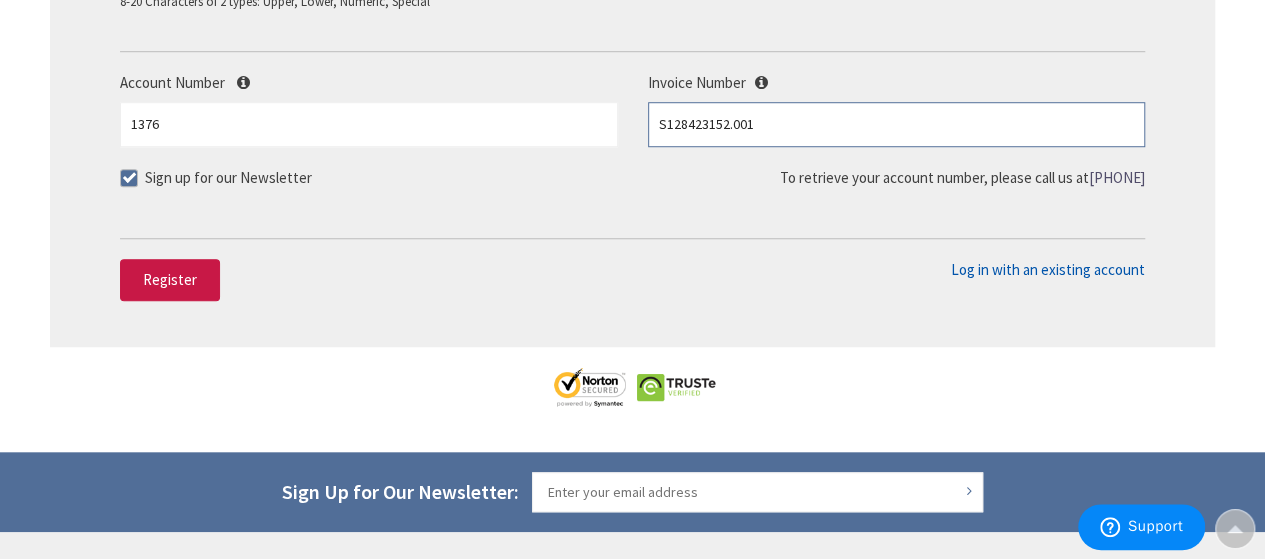 scroll, scrollTop: 733, scrollLeft: 0, axis: vertical 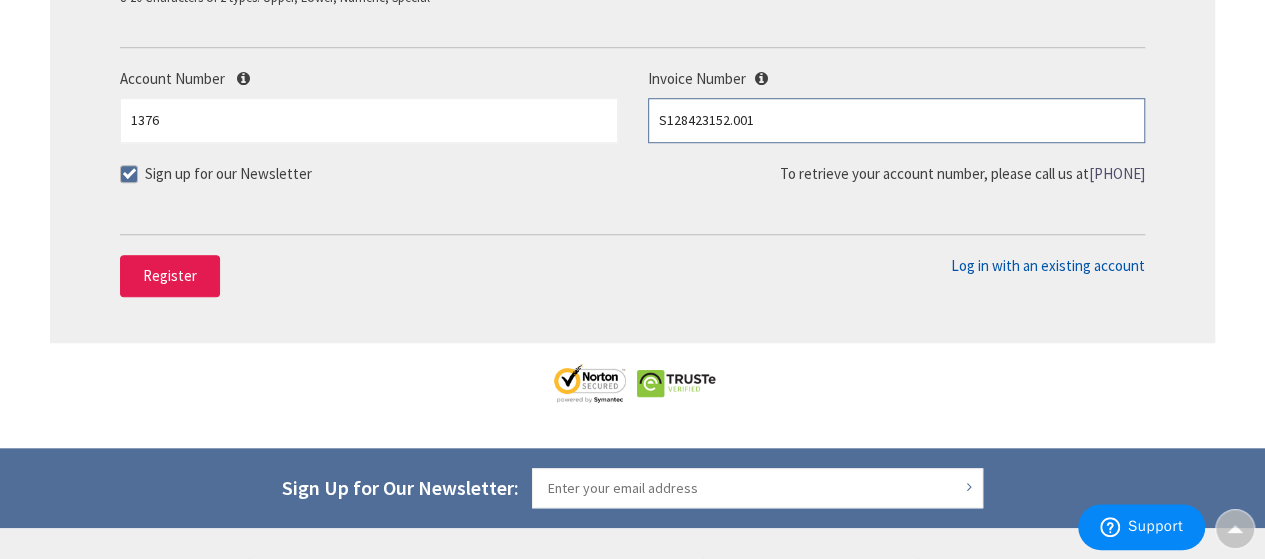 type on "S128423152.001" 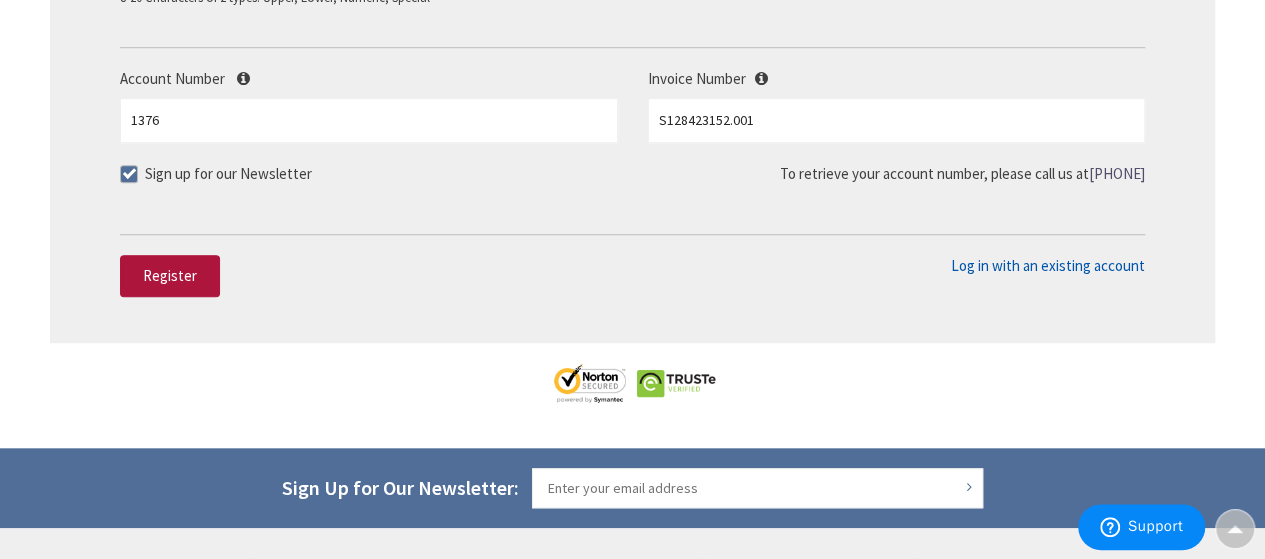 click on "Register" at bounding box center [170, 275] 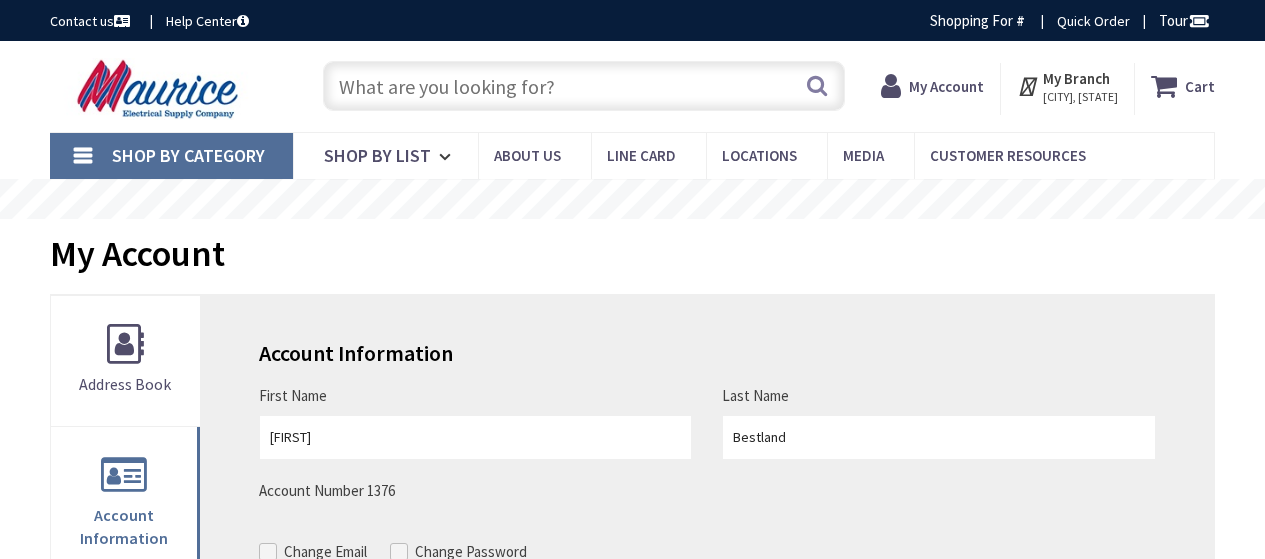 scroll, scrollTop: 0, scrollLeft: 0, axis: both 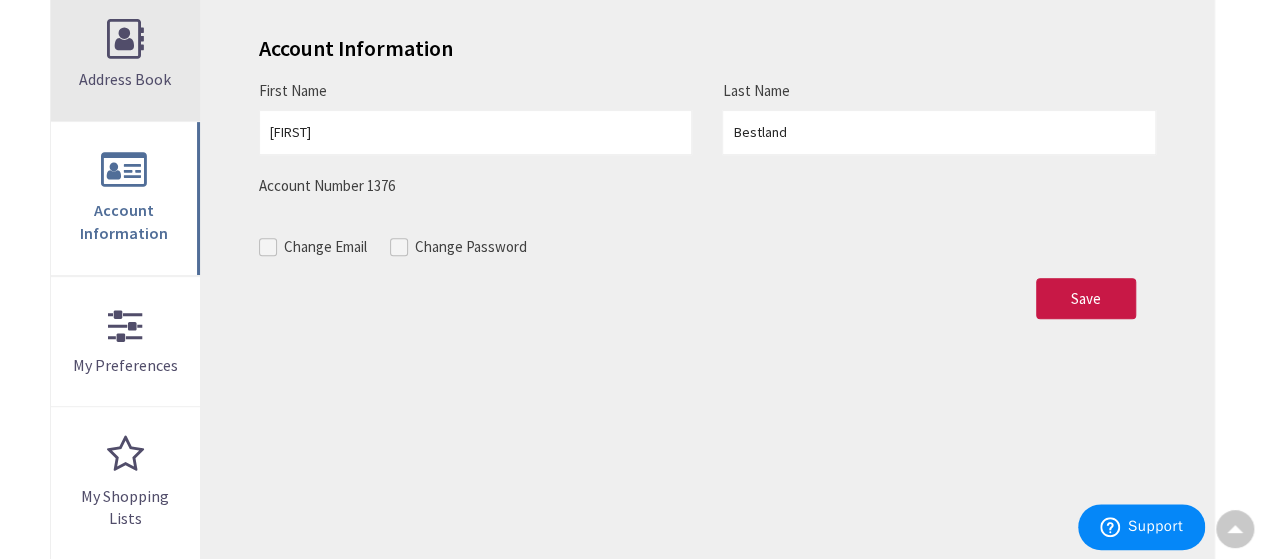click on "Address Book" at bounding box center (125, 79) 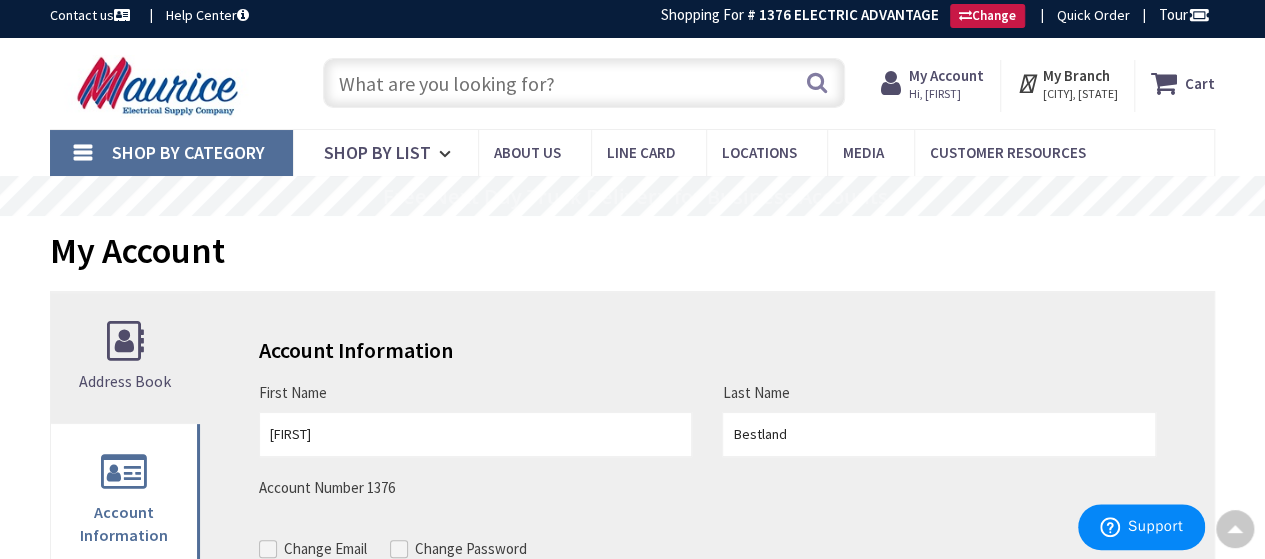 scroll, scrollTop: 4, scrollLeft: 0, axis: vertical 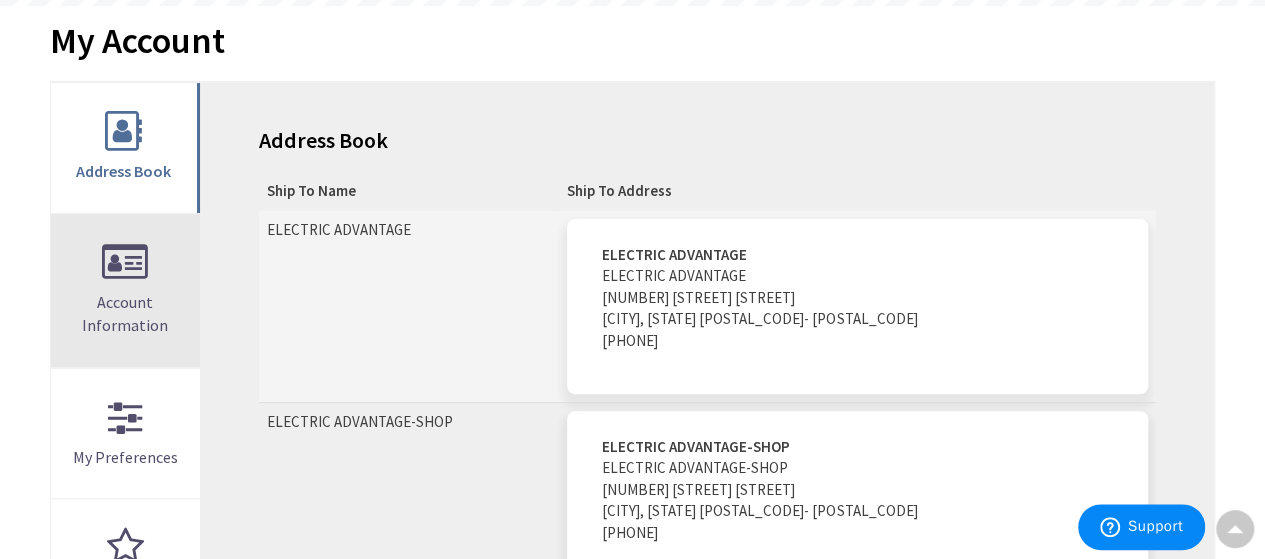 click on "Account Information" at bounding box center (125, 290) 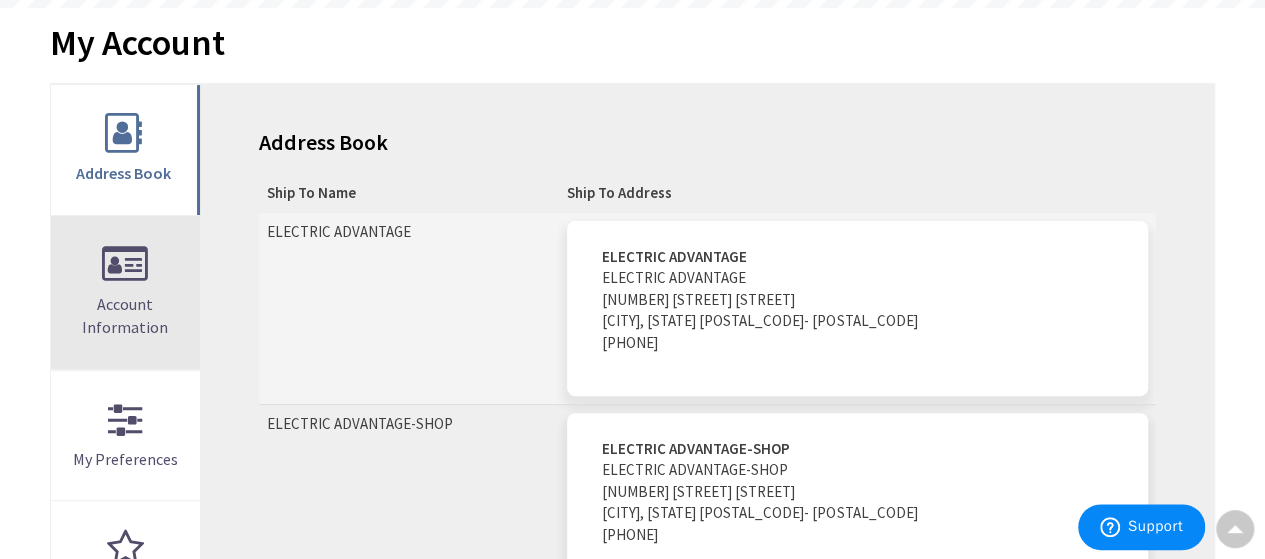 scroll, scrollTop: 212, scrollLeft: 0, axis: vertical 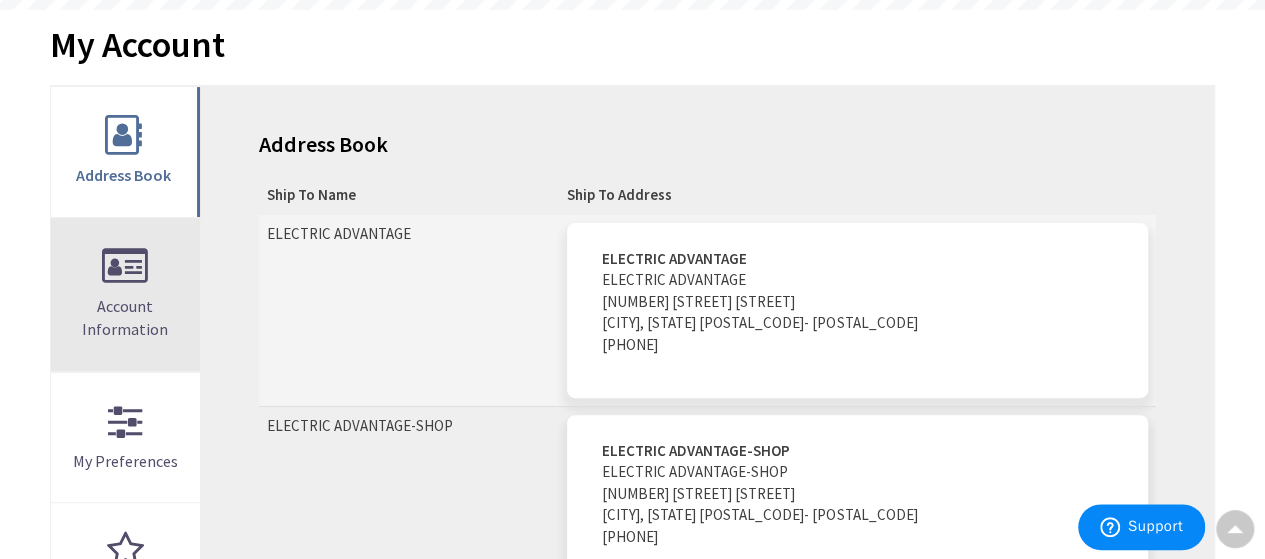 click on "Account Information" at bounding box center (125, 294) 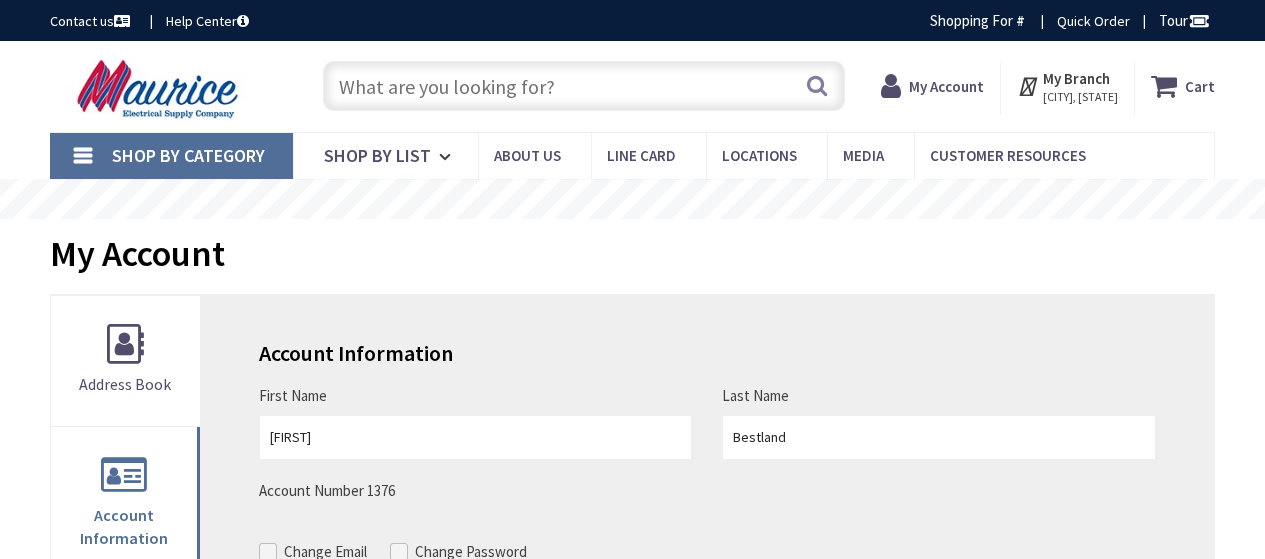 scroll, scrollTop: 0, scrollLeft: 0, axis: both 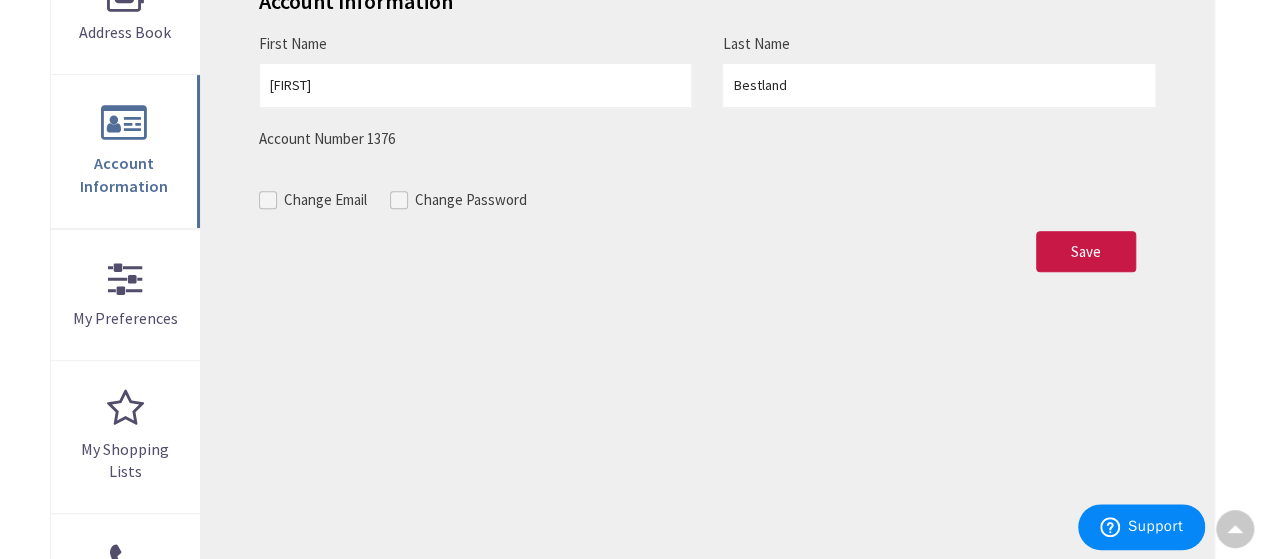 click at bounding box center [268, 200] 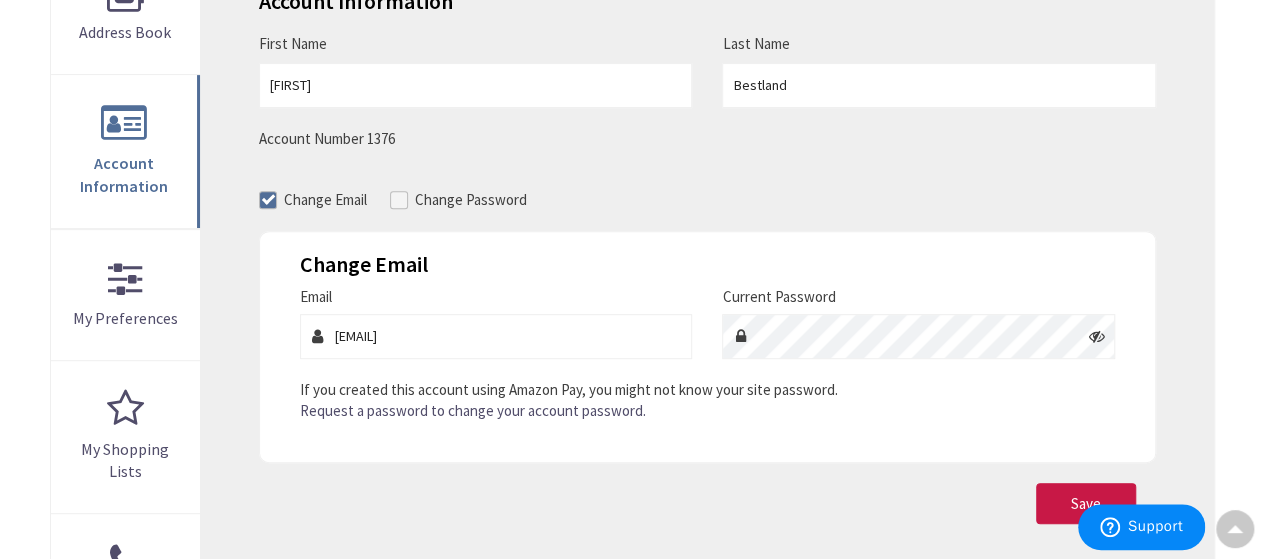 click at bounding box center (268, 200) 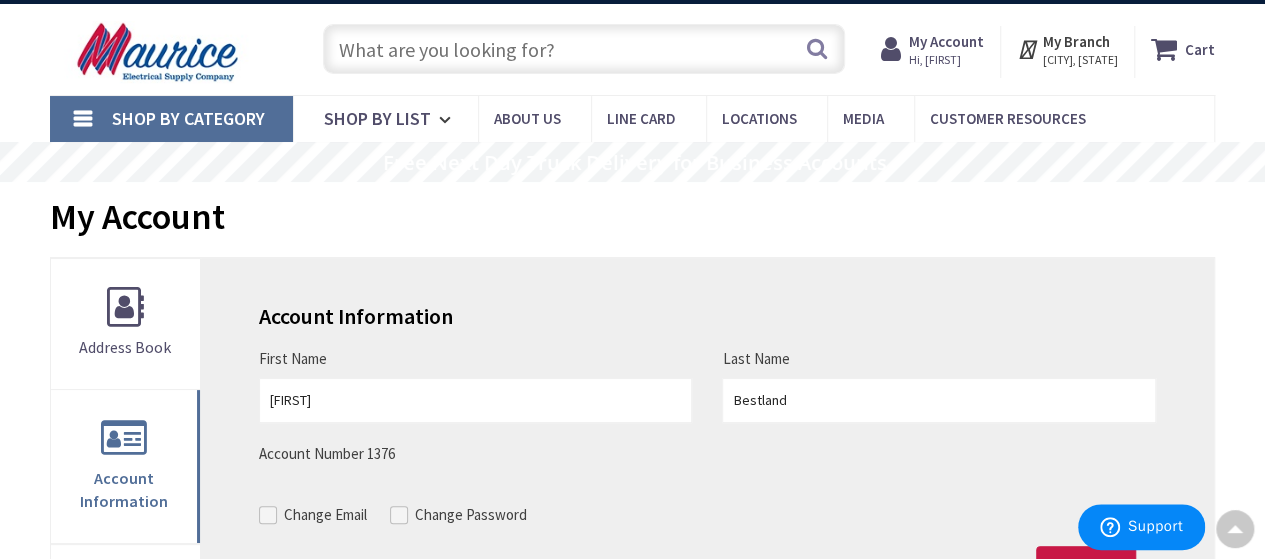 scroll, scrollTop: 0, scrollLeft: 0, axis: both 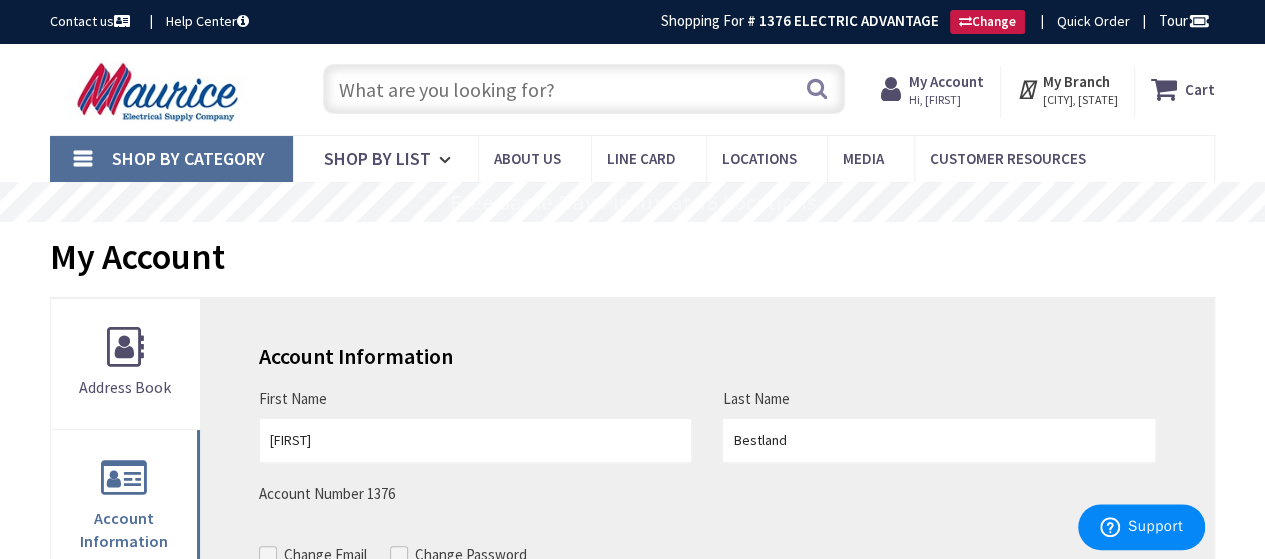 click on "Hi, Evan" at bounding box center (946, 100) 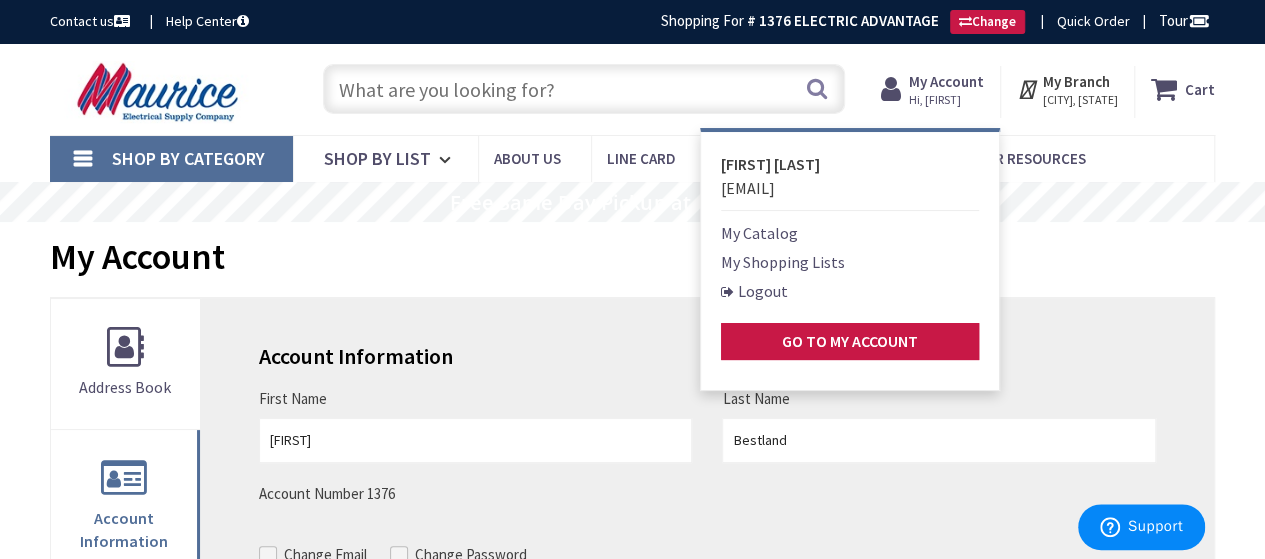 click on "Logout" at bounding box center (754, 291) 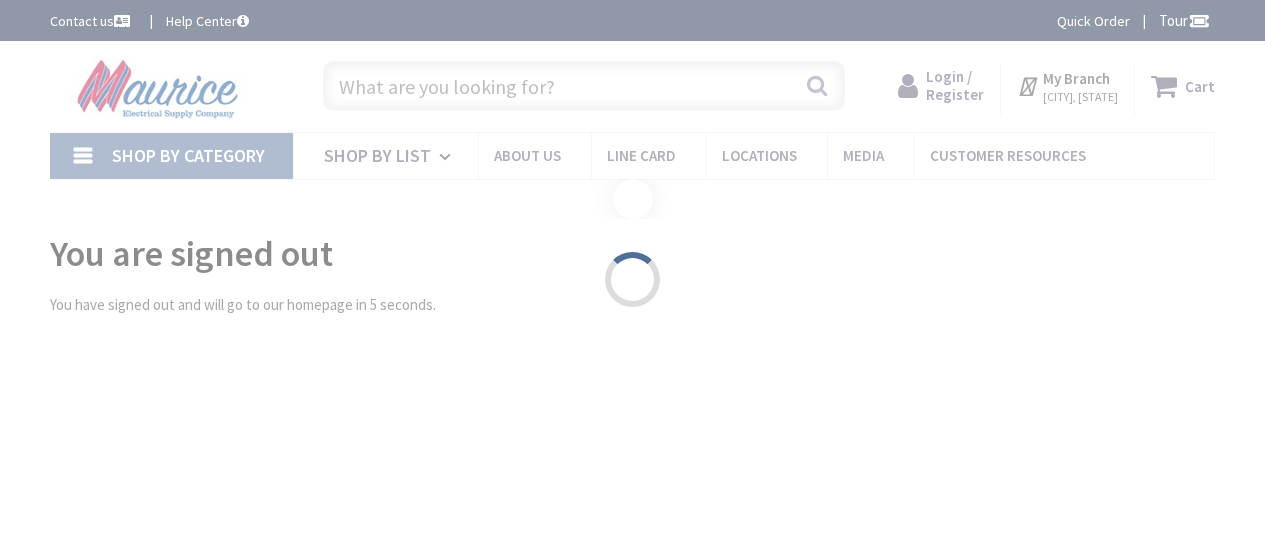 scroll, scrollTop: 0, scrollLeft: 0, axis: both 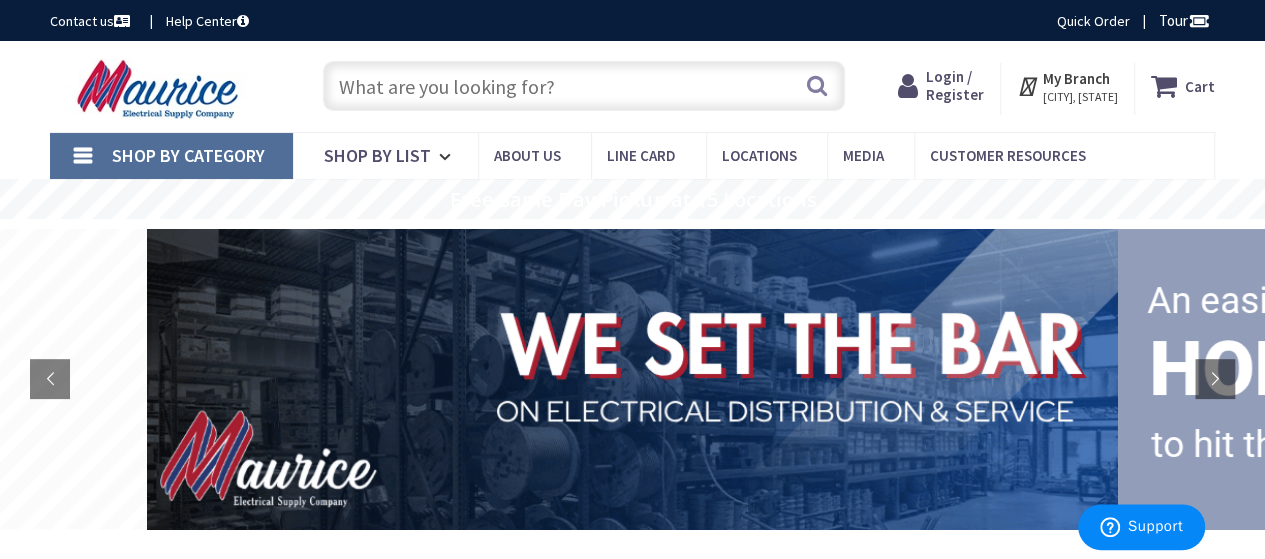 click on "Login / Register" at bounding box center [955, 85] 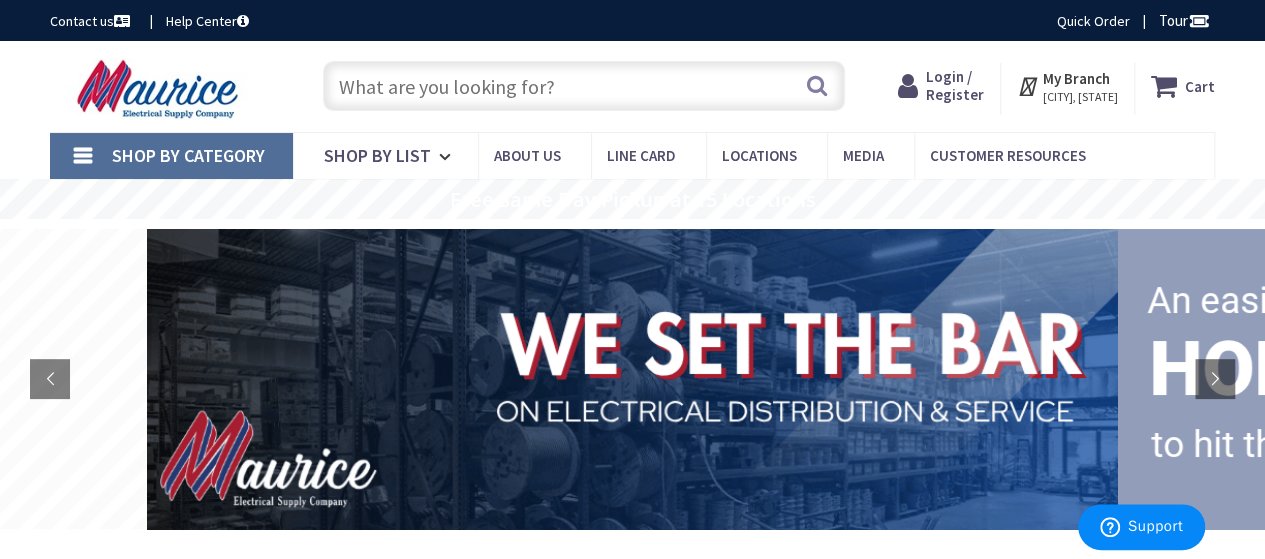 click on "Login / Register" at bounding box center [955, 85] 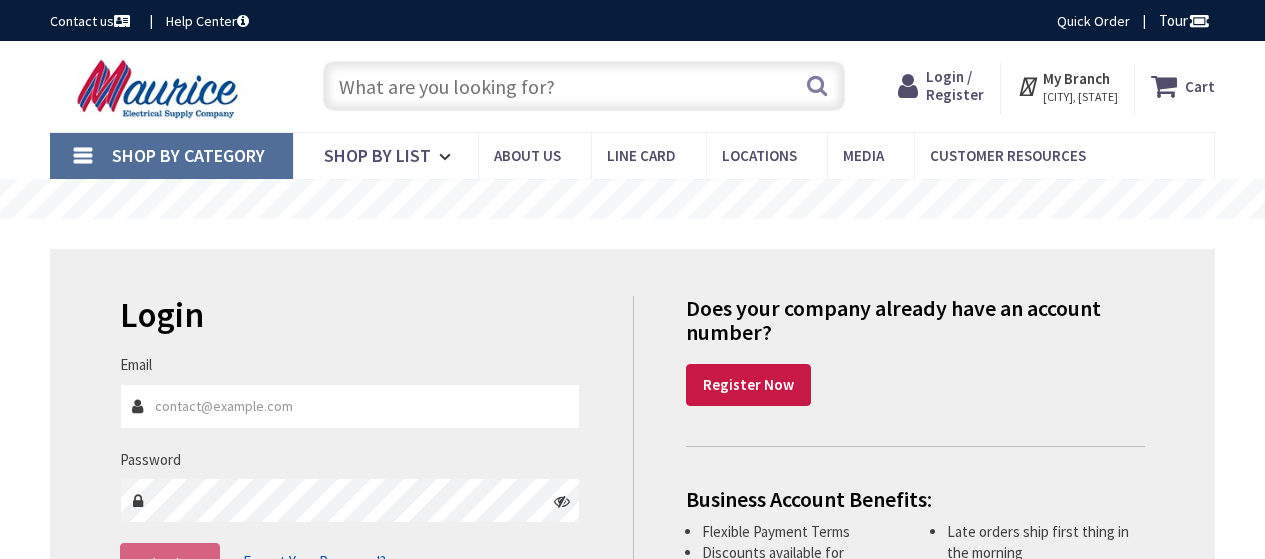 scroll, scrollTop: 0, scrollLeft: 0, axis: both 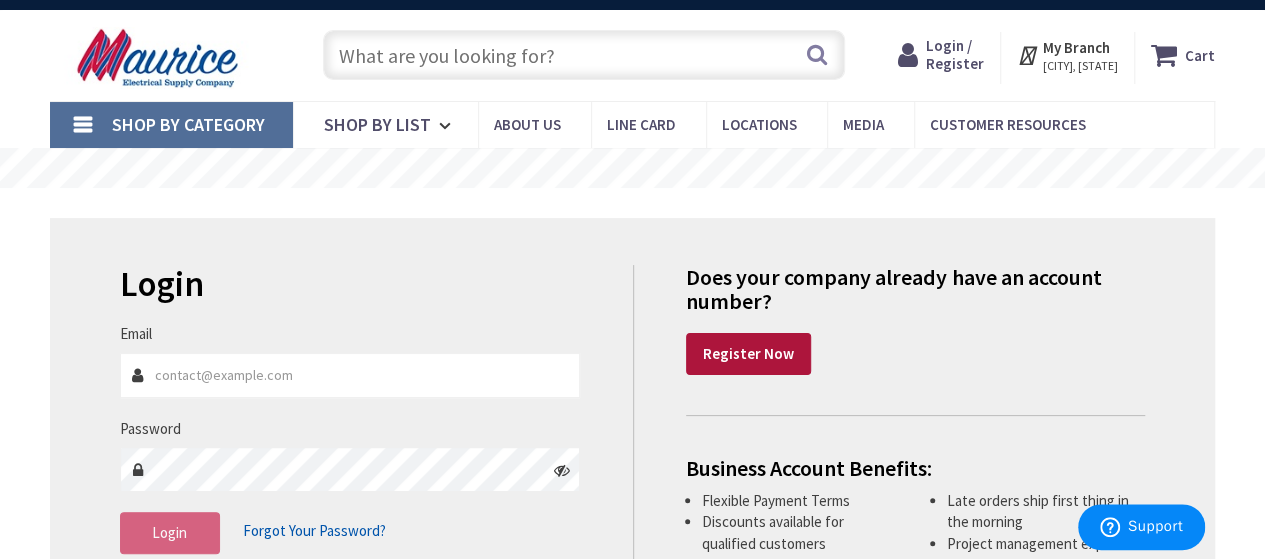 click on "Register Now" at bounding box center [748, 353] 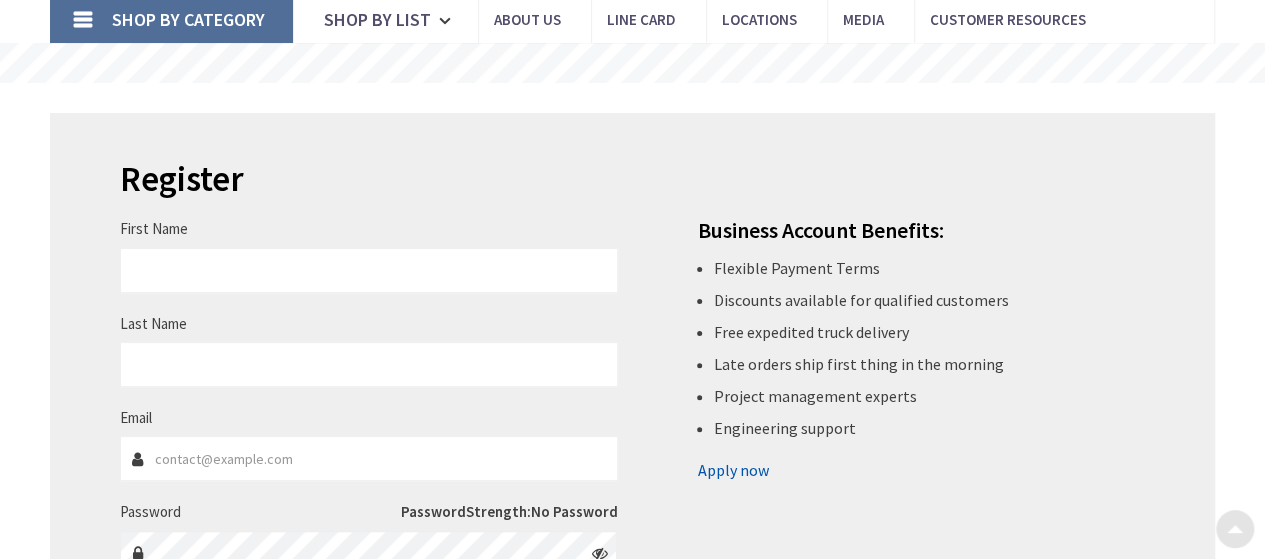 scroll, scrollTop: 176, scrollLeft: 0, axis: vertical 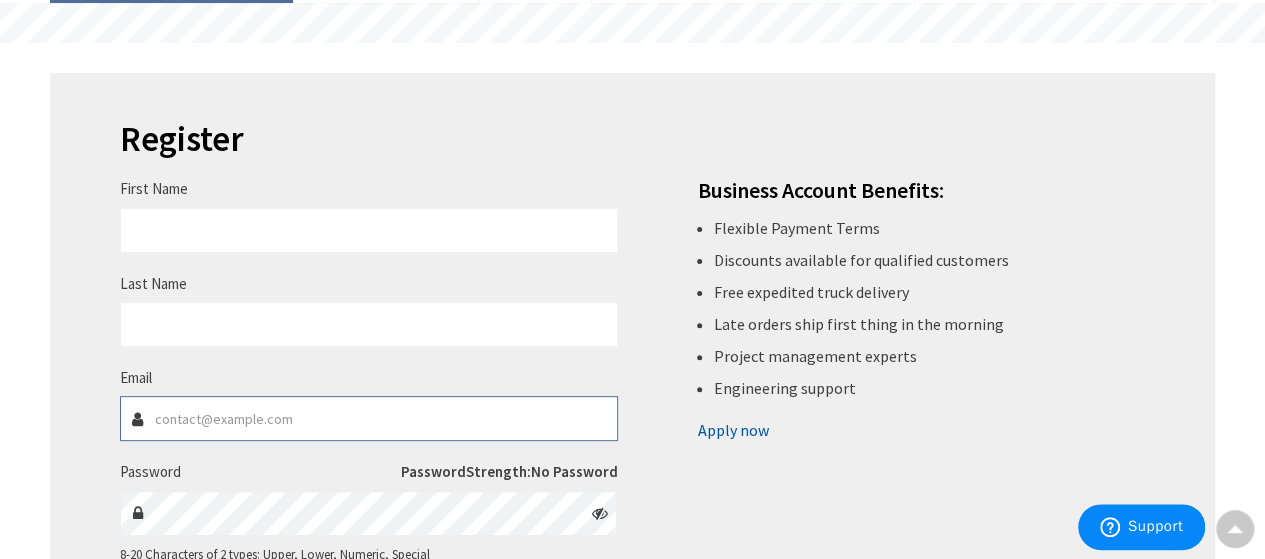 click on "Email" at bounding box center (369, 418) 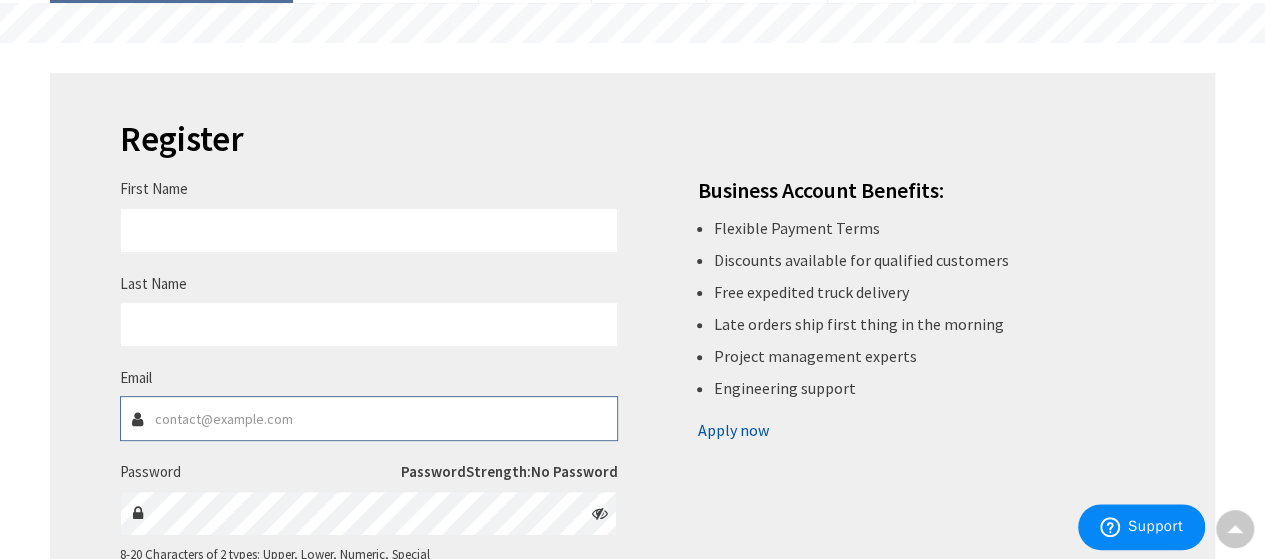 paste on "[EMAIL]" 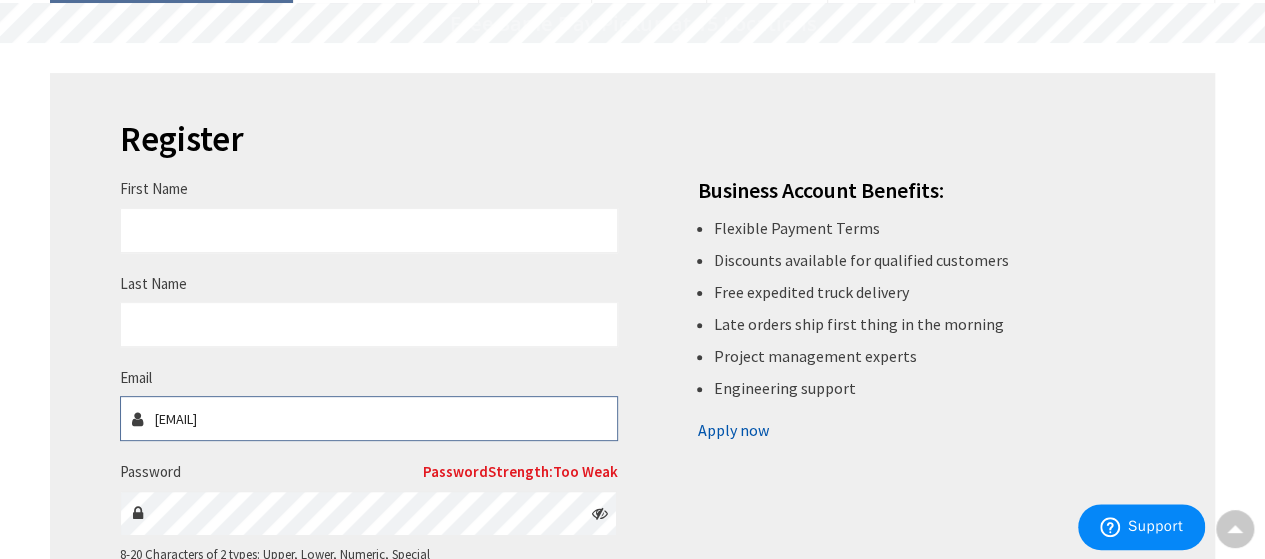 type on "[EMAIL]" 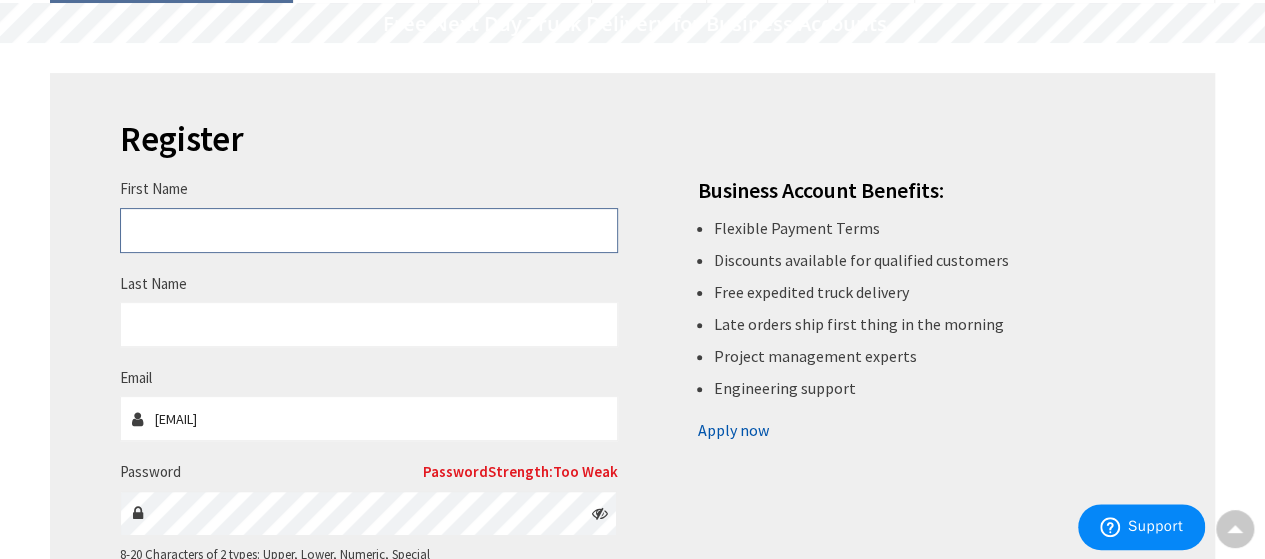 click on "First Name" at bounding box center (369, 230) 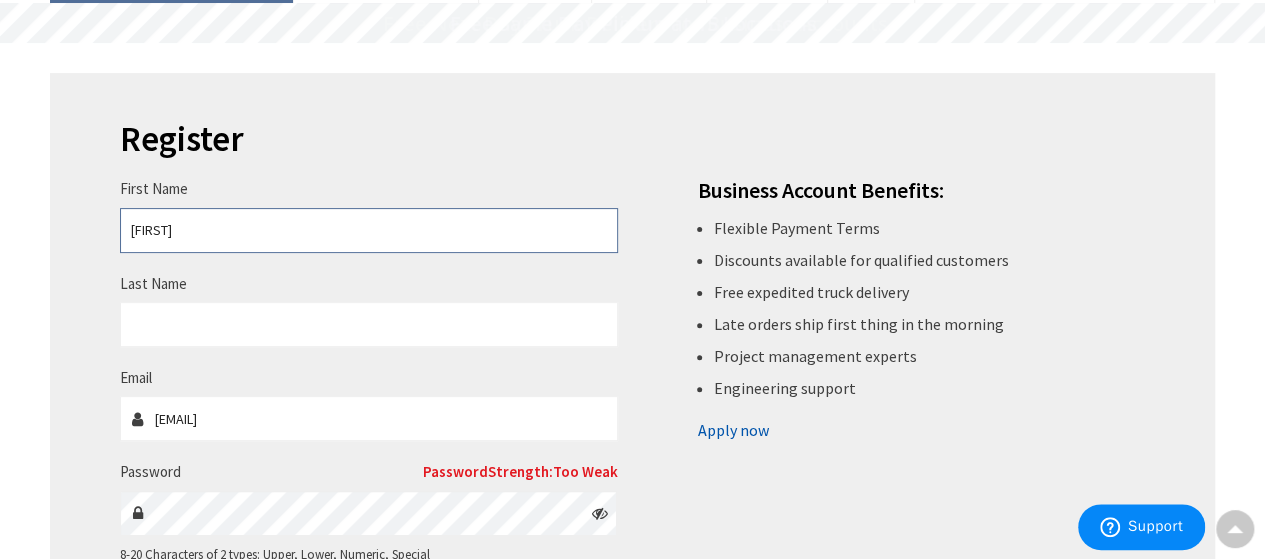 type on "[FIRST]" 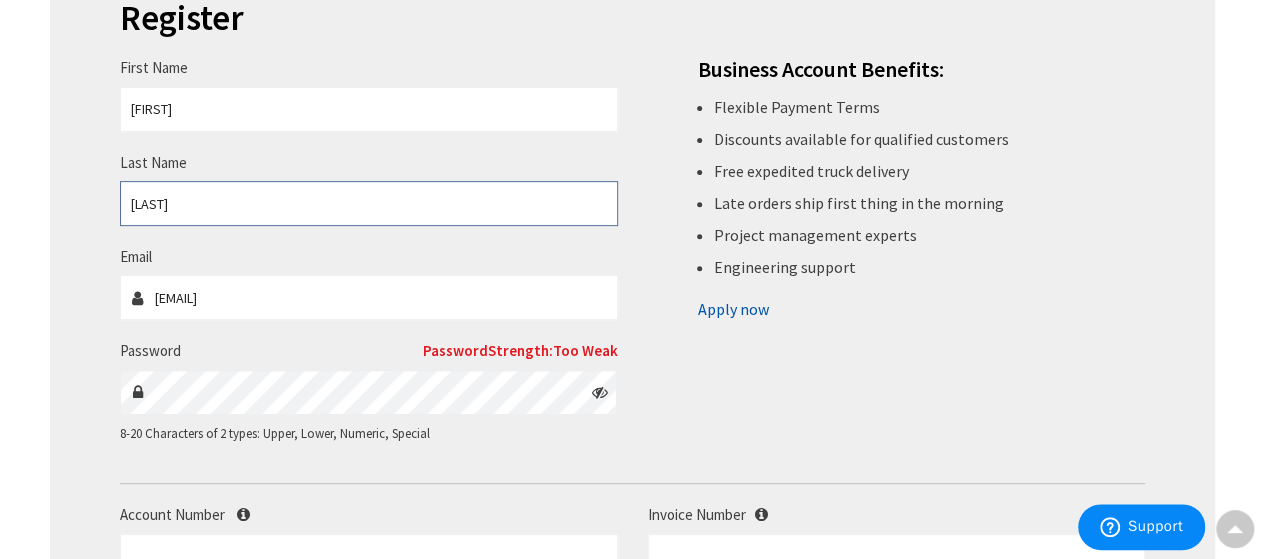scroll, scrollTop: 298, scrollLeft: 0, axis: vertical 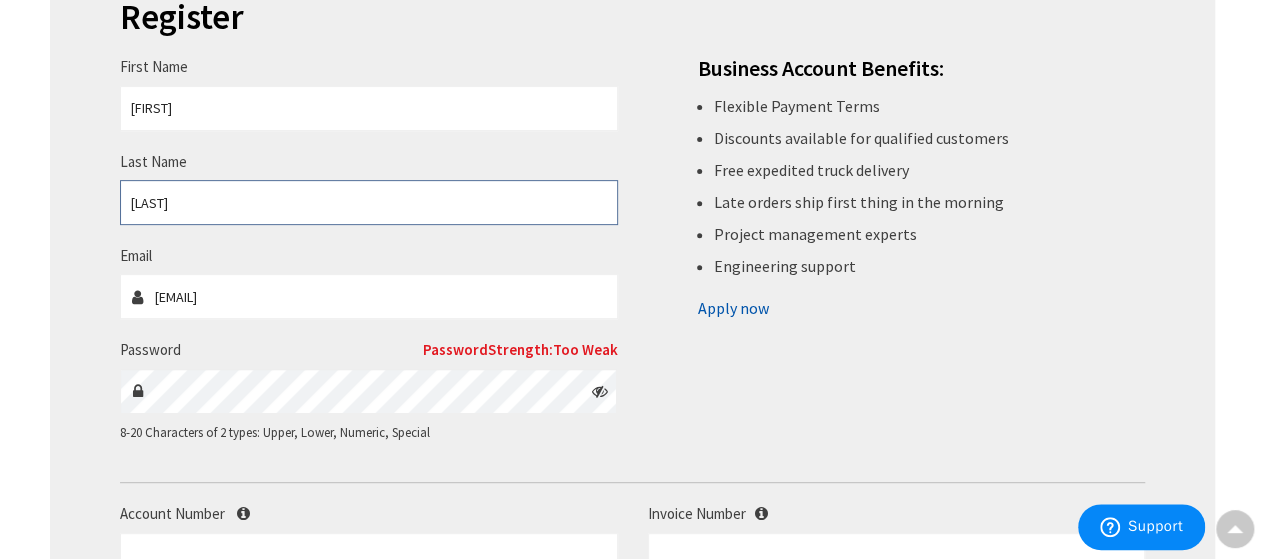 type on "[LAST]" 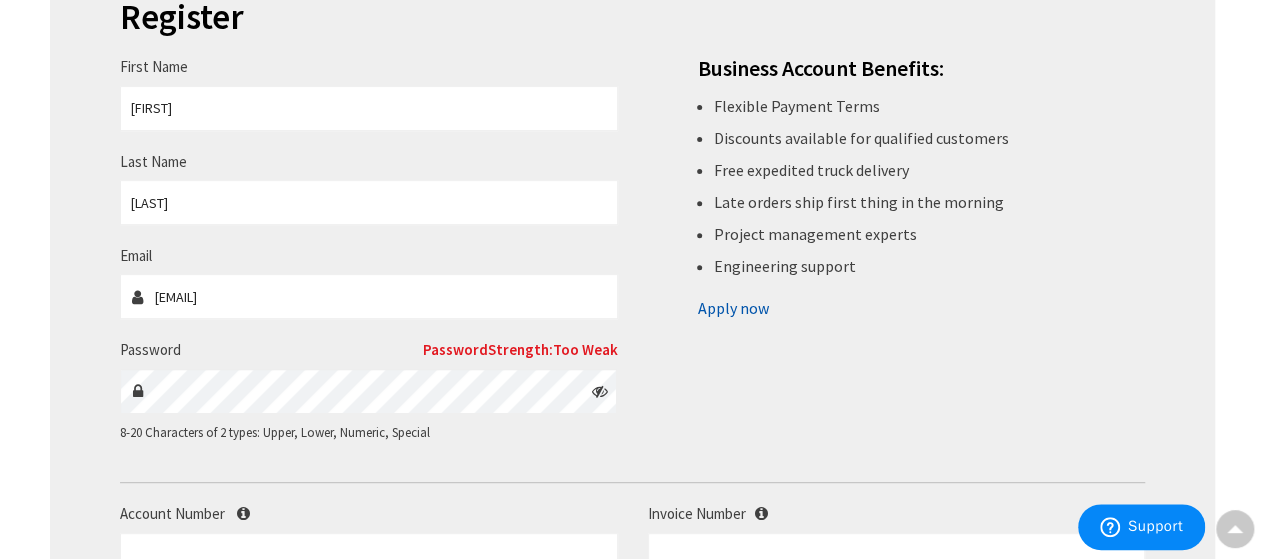 click at bounding box center (600, 391) 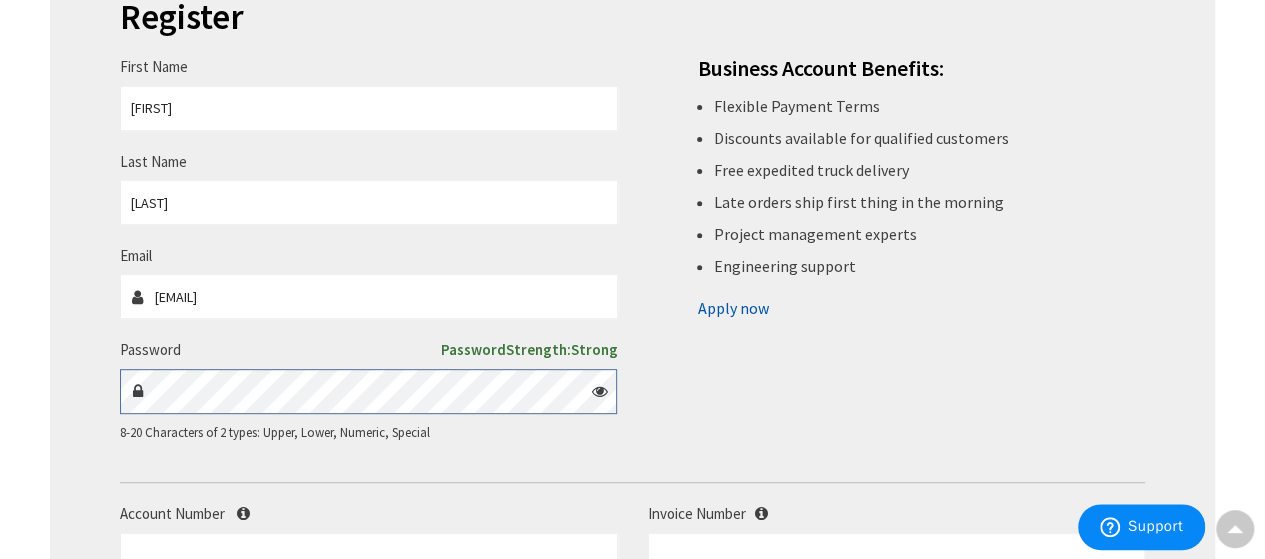 click on "Register
First Name
Niranjan
Last Name
Shrestha
Email
Niranjanshrestha@electricadvantage.com
Password
Password" at bounding box center (632, 364) 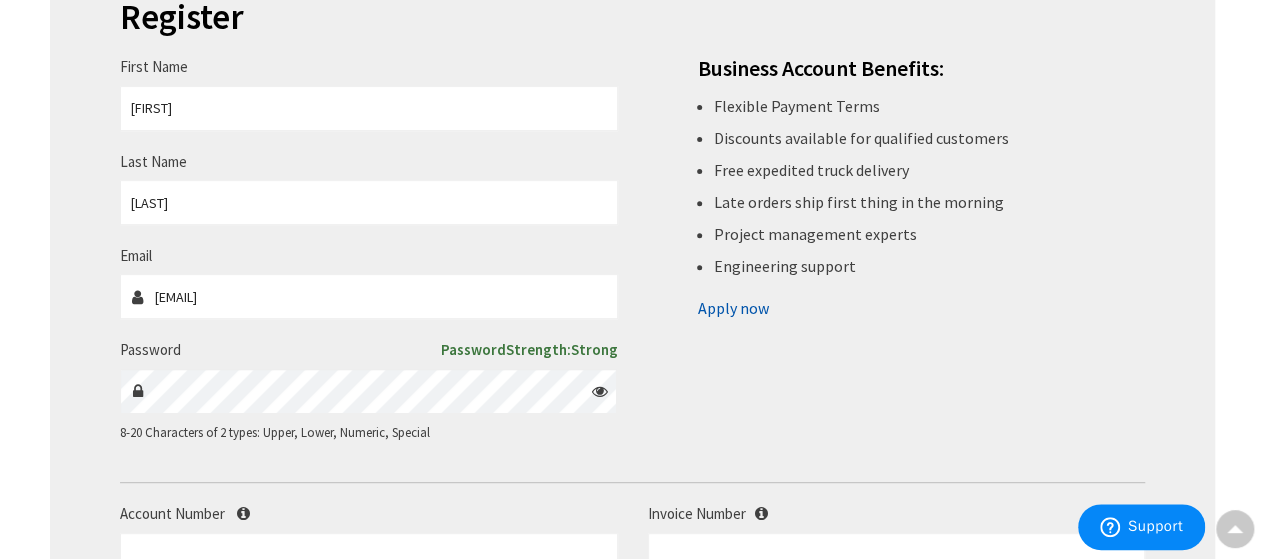 click on "First Name
Niranjan
Last Name
Shrestha
Email
Niranjanshrestha@electricadvantage.com
Password
Password  Strong" at bounding box center (632, 230) 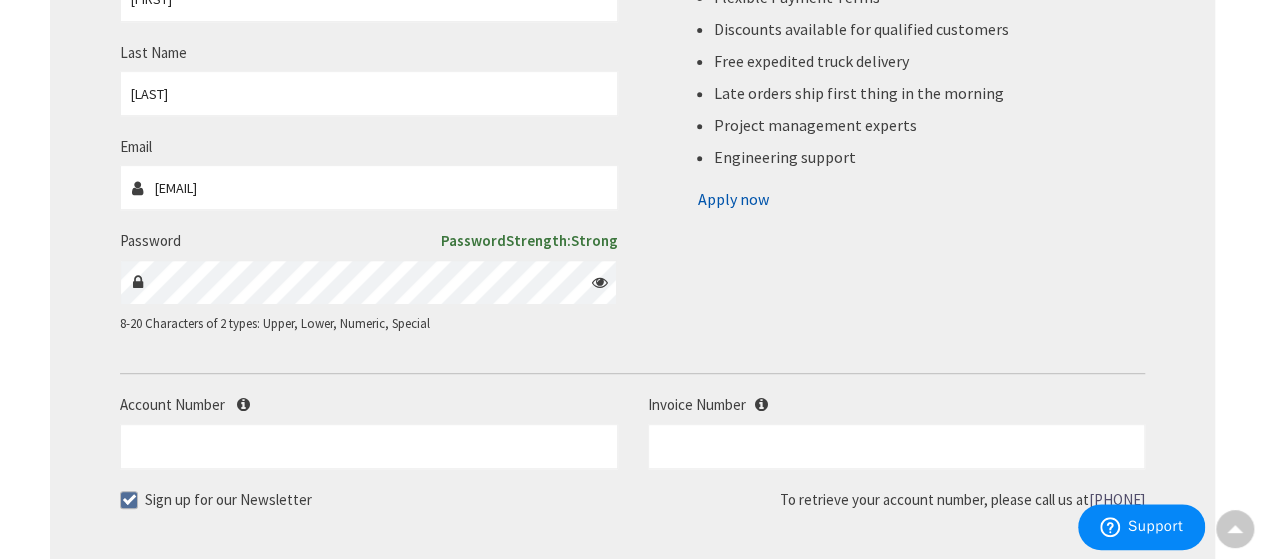 scroll, scrollTop: 412, scrollLeft: 0, axis: vertical 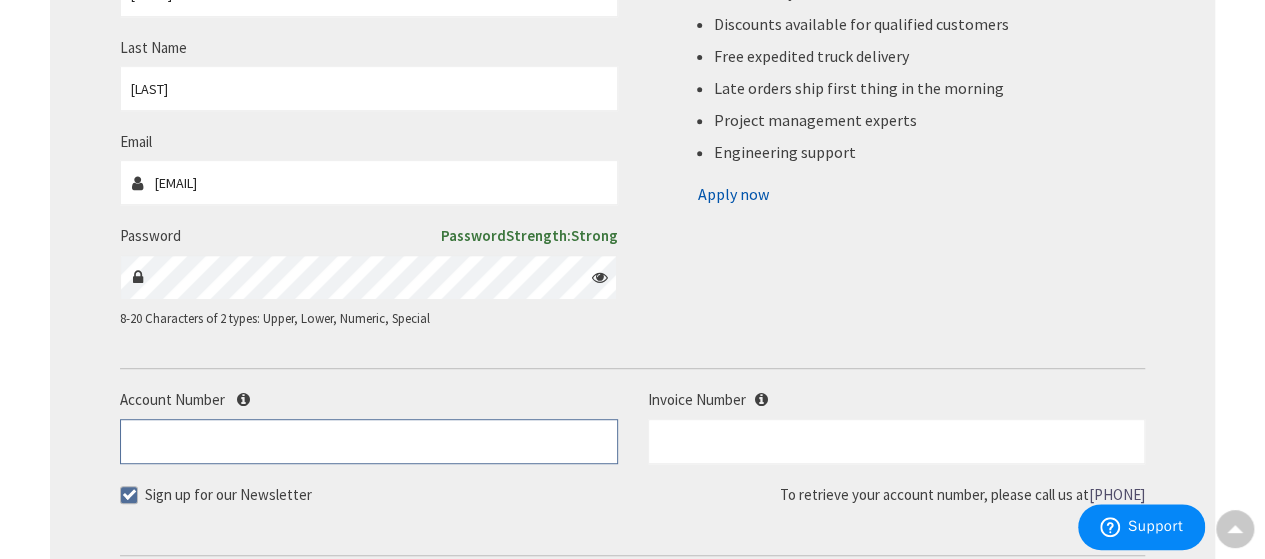 click on "Account Number" at bounding box center [369, 441] 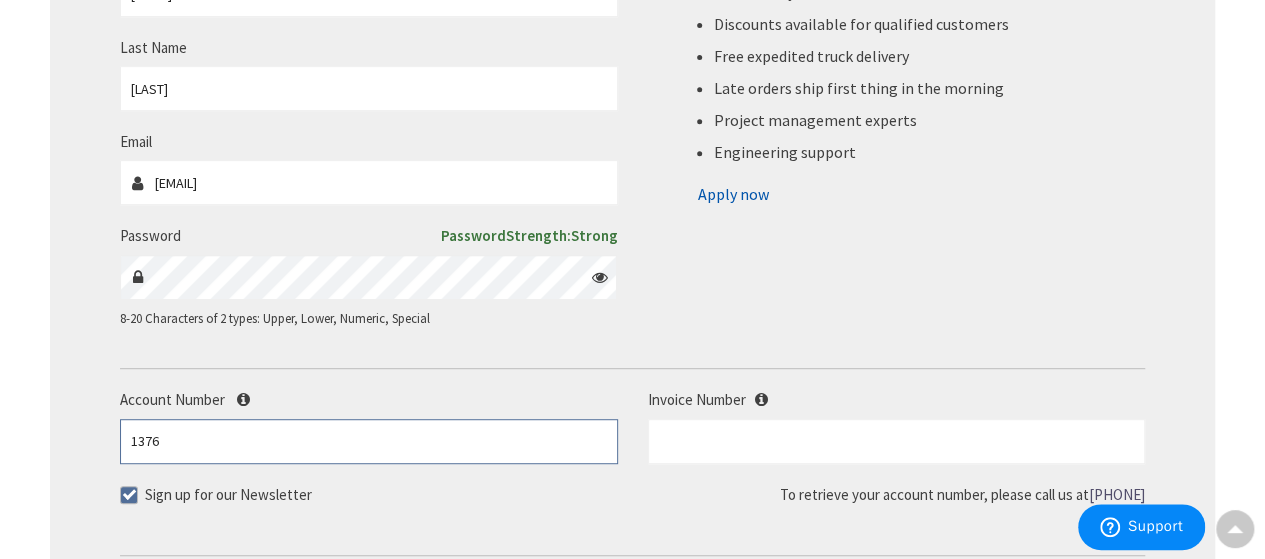 type on "1376" 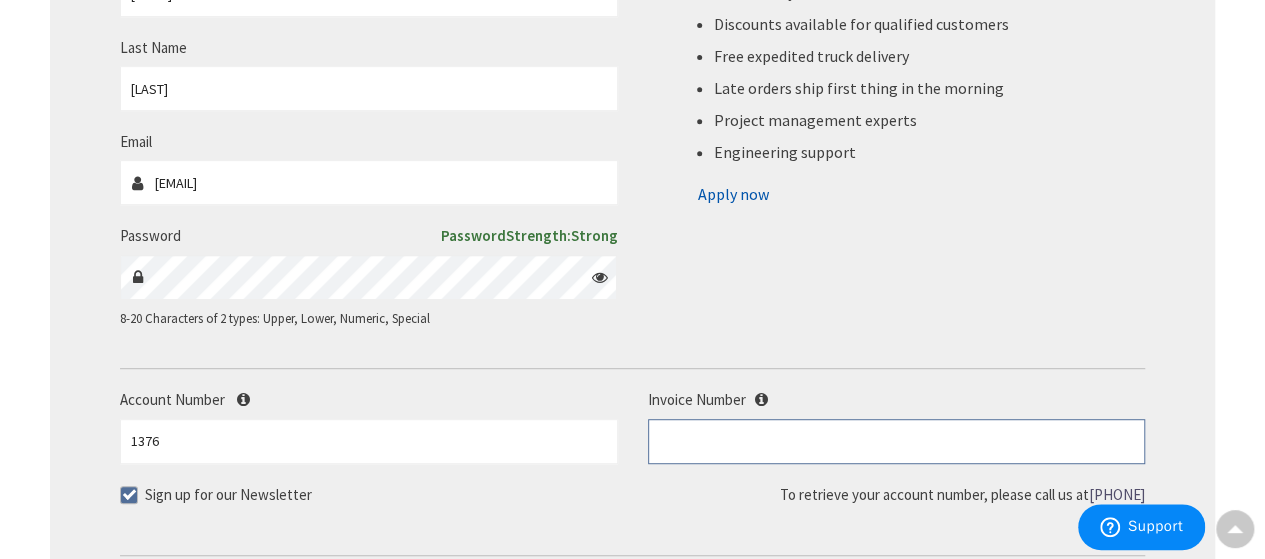 click at bounding box center [897, 441] 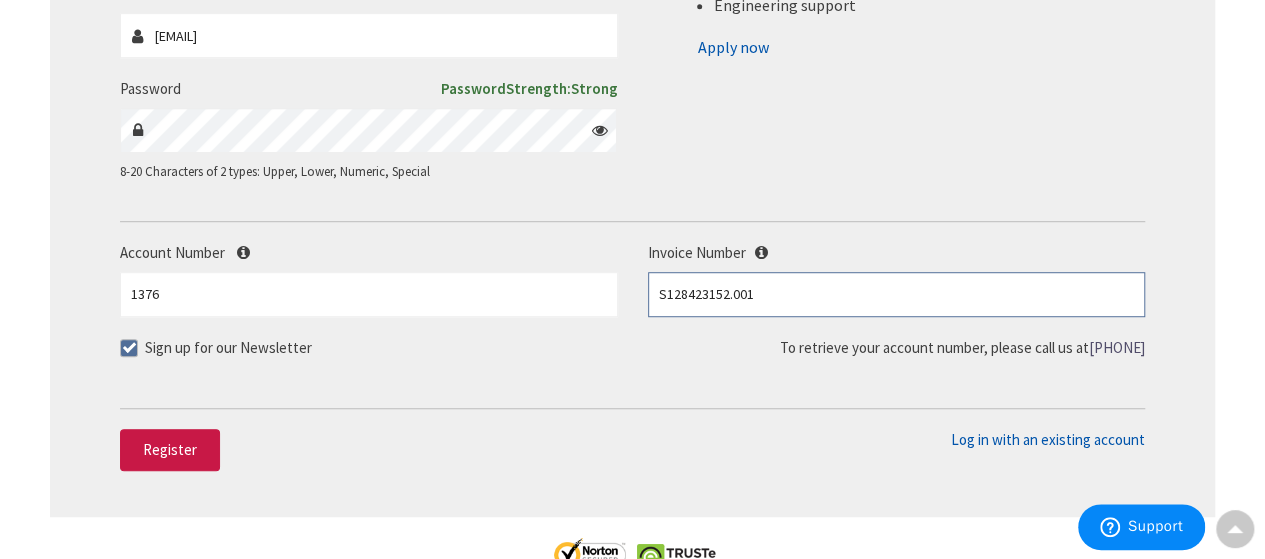 scroll, scrollTop: 574, scrollLeft: 0, axis: vertical 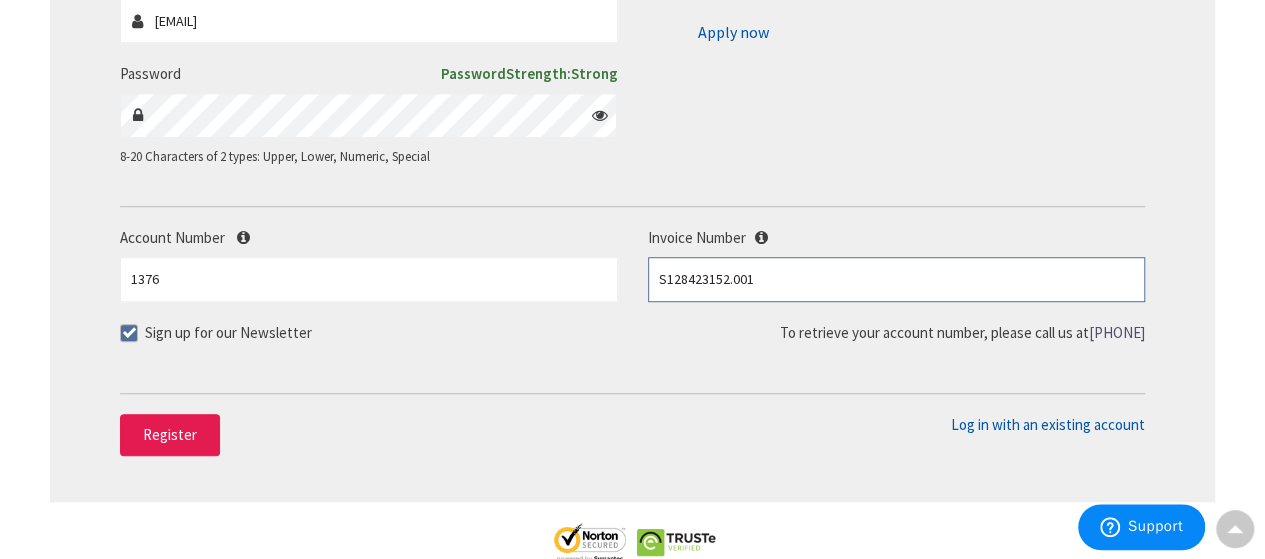 type on "S128423152.001" 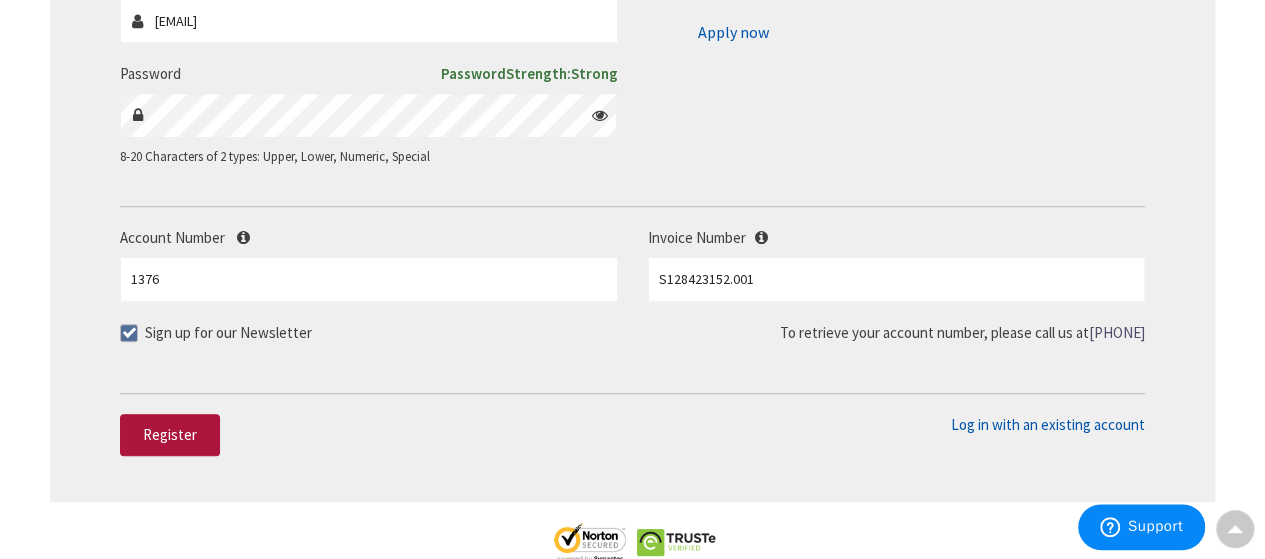 click on "Register" at bounding box center (170, 434) 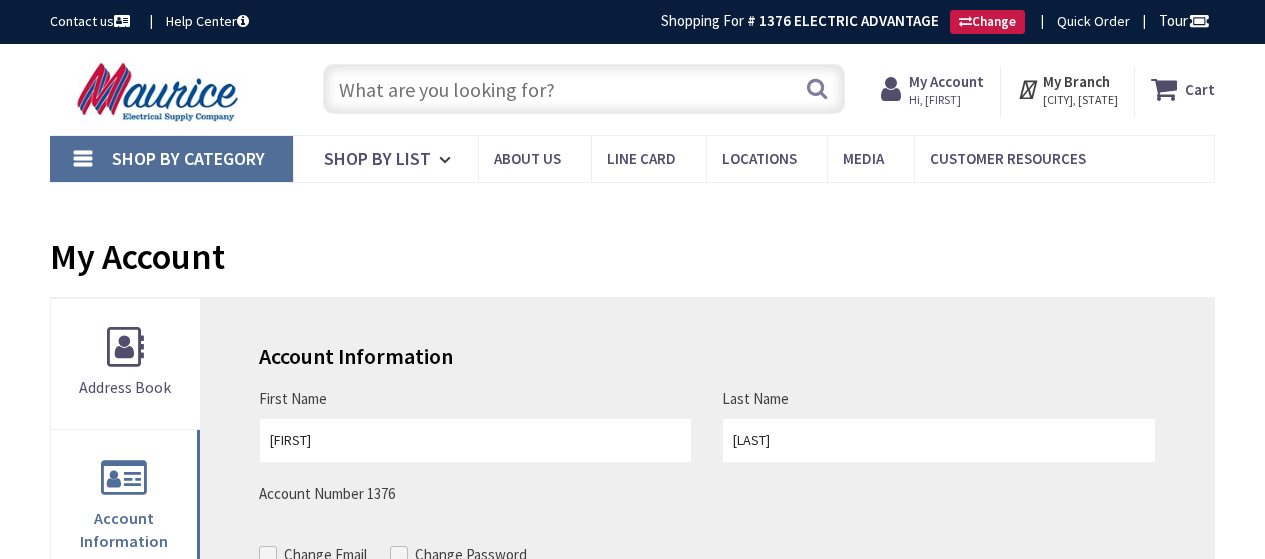 scroll, scrollTop: 0, scrollLeft: 0, axis: both 